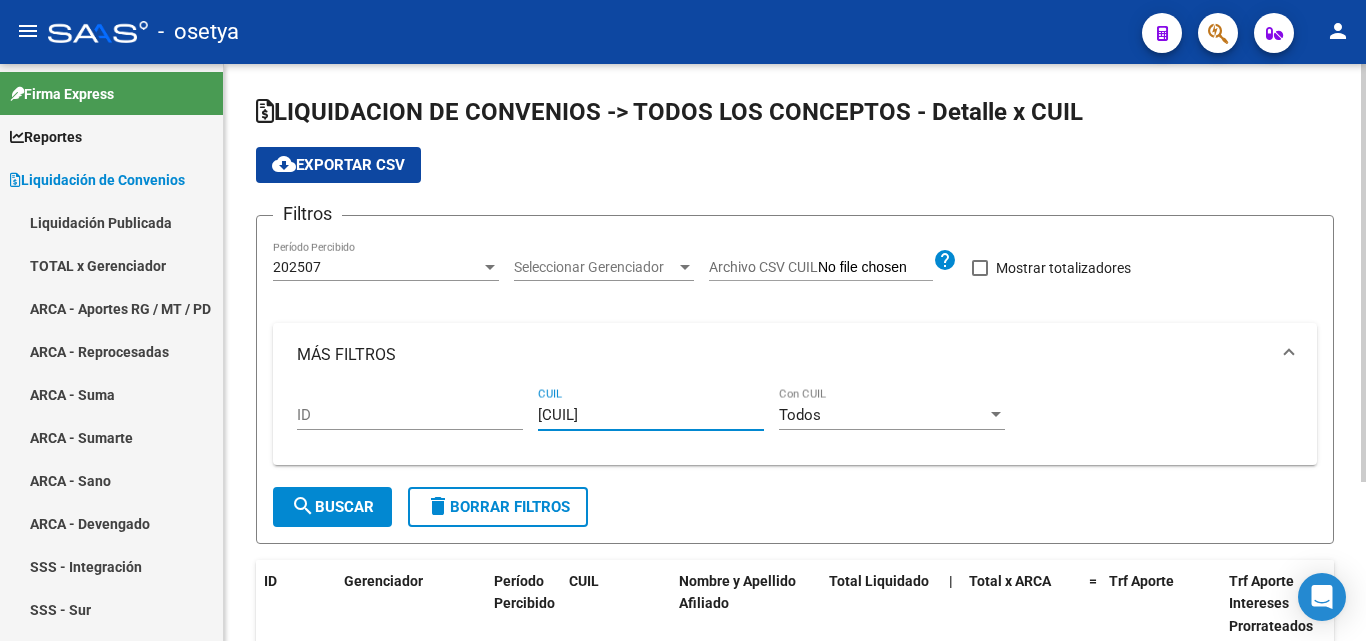 scroll, scrollTop: 0, scrollLeft: 0, axis: both 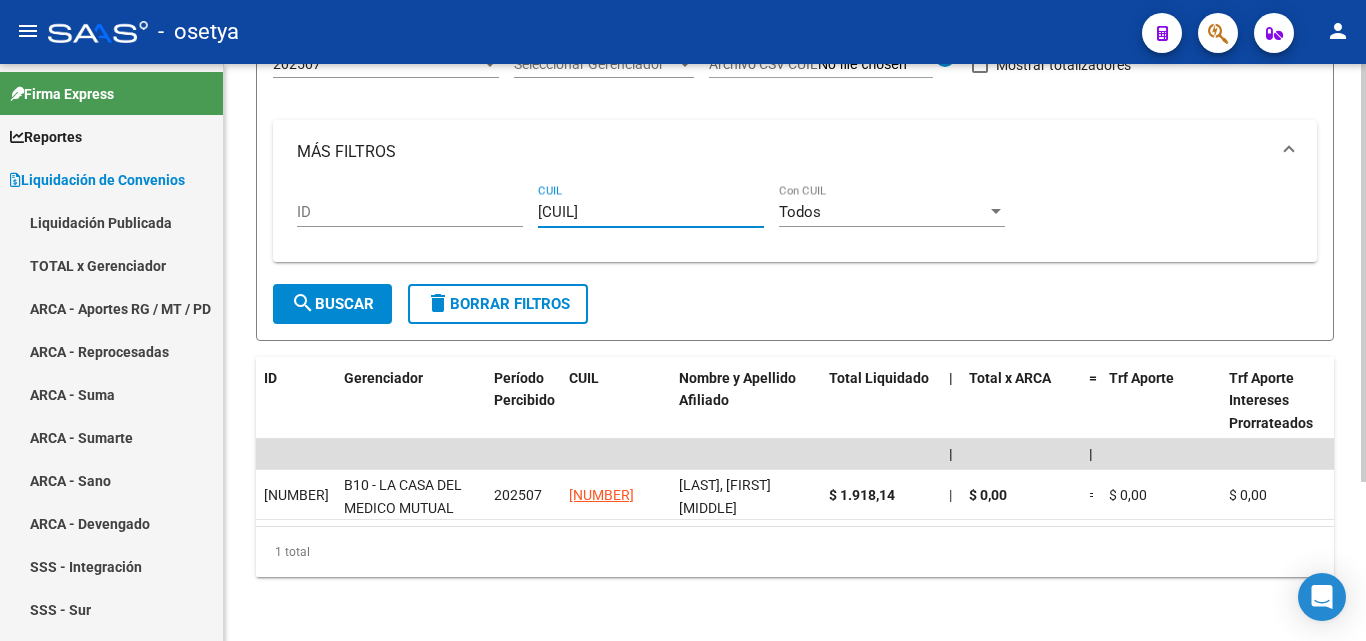 drag, startPoint x: 645, startPoint y: 192, endPoint x: 535, endPoint y: 193, distance: 110.00455 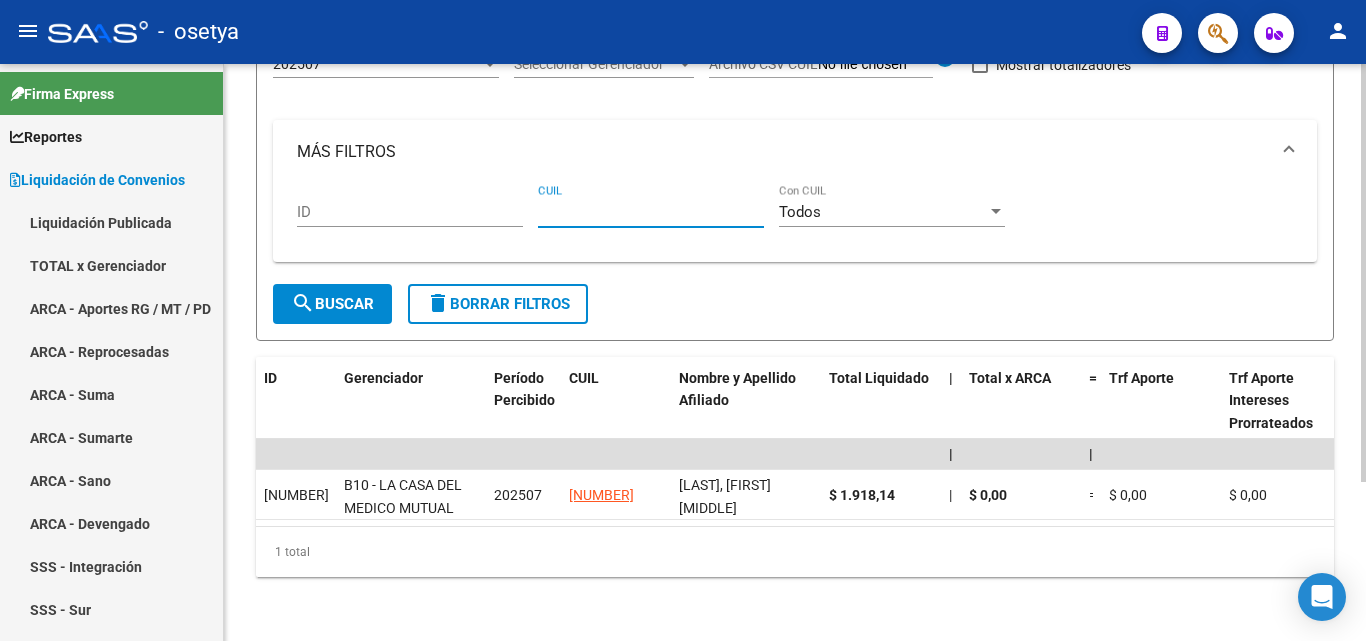 paste on "[CUIL]" 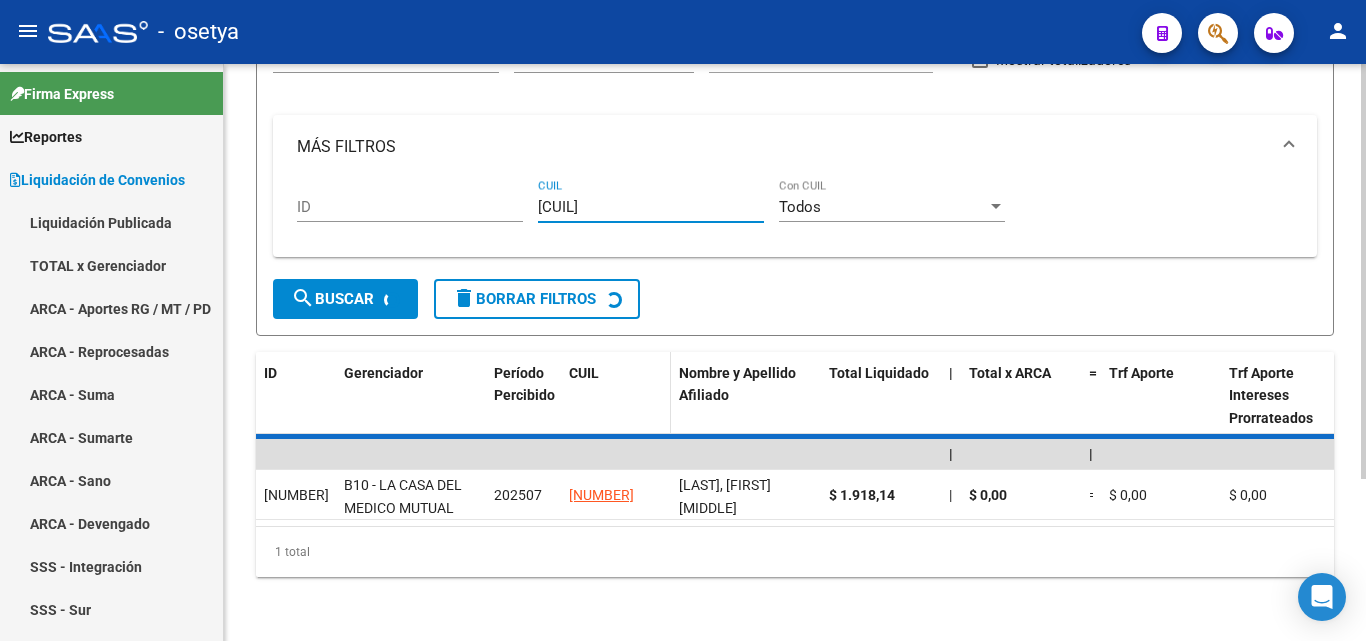 scroll, scrollTop: 167, scrollLeft: 0, axis: vertical 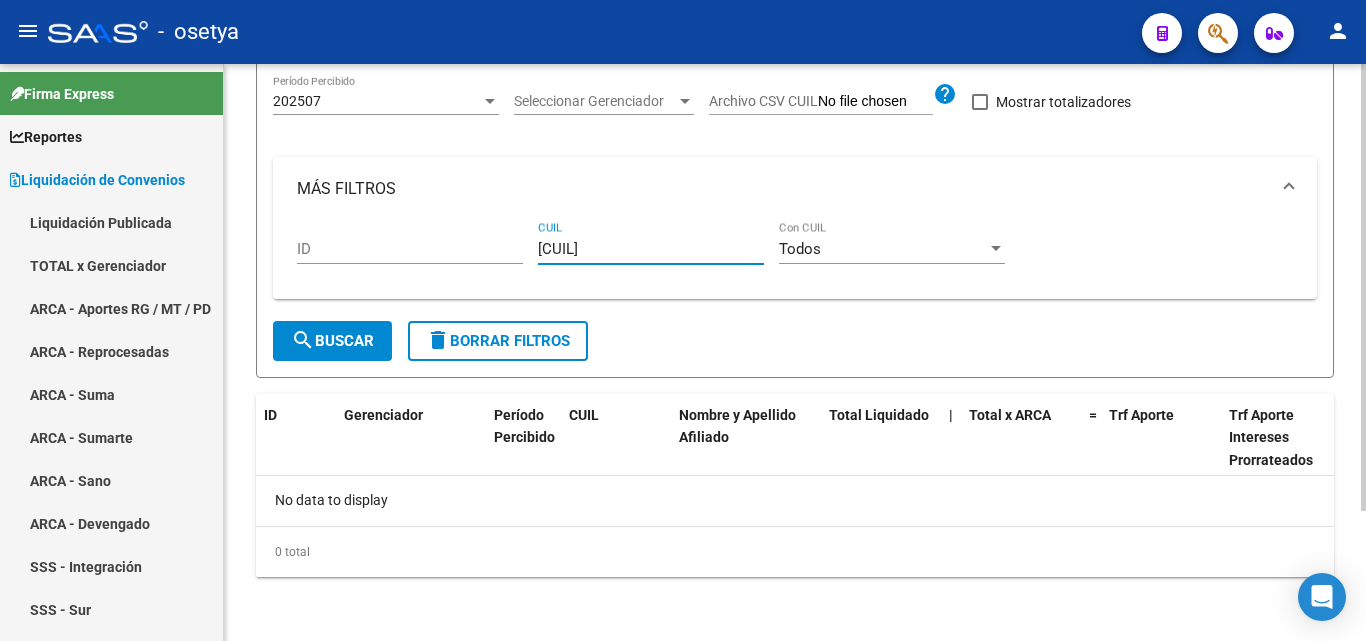 type on "[CUIL]" 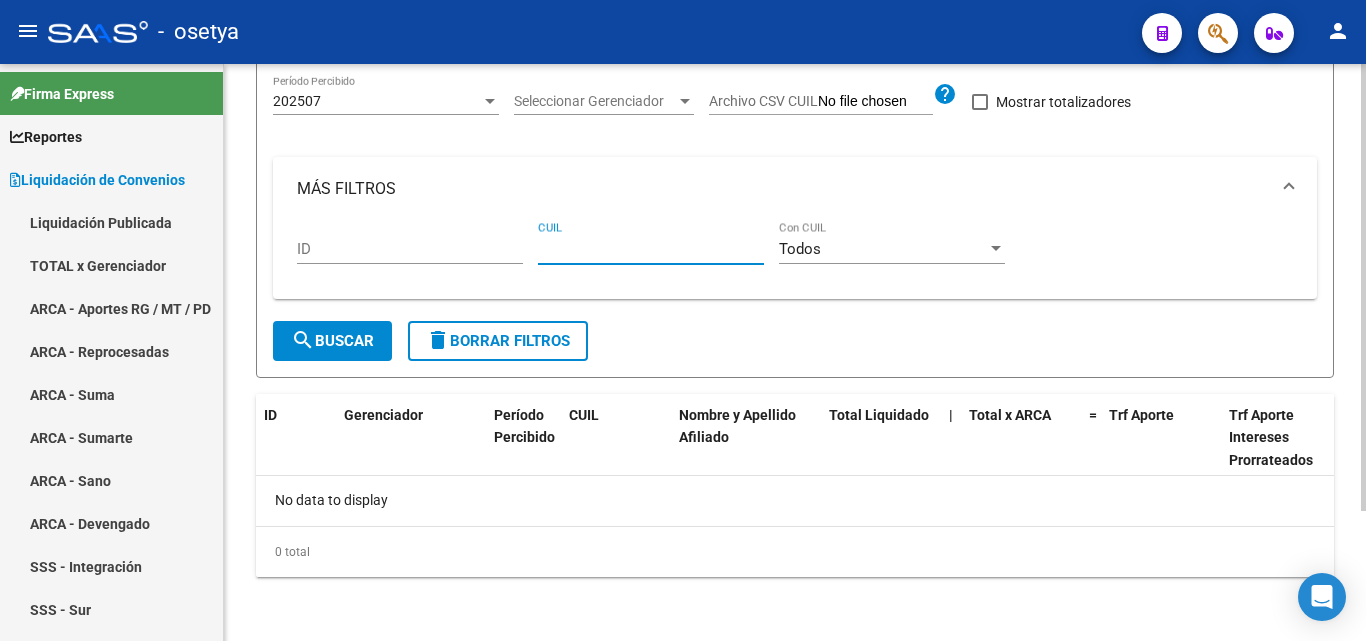 paste on "[CUIL]" 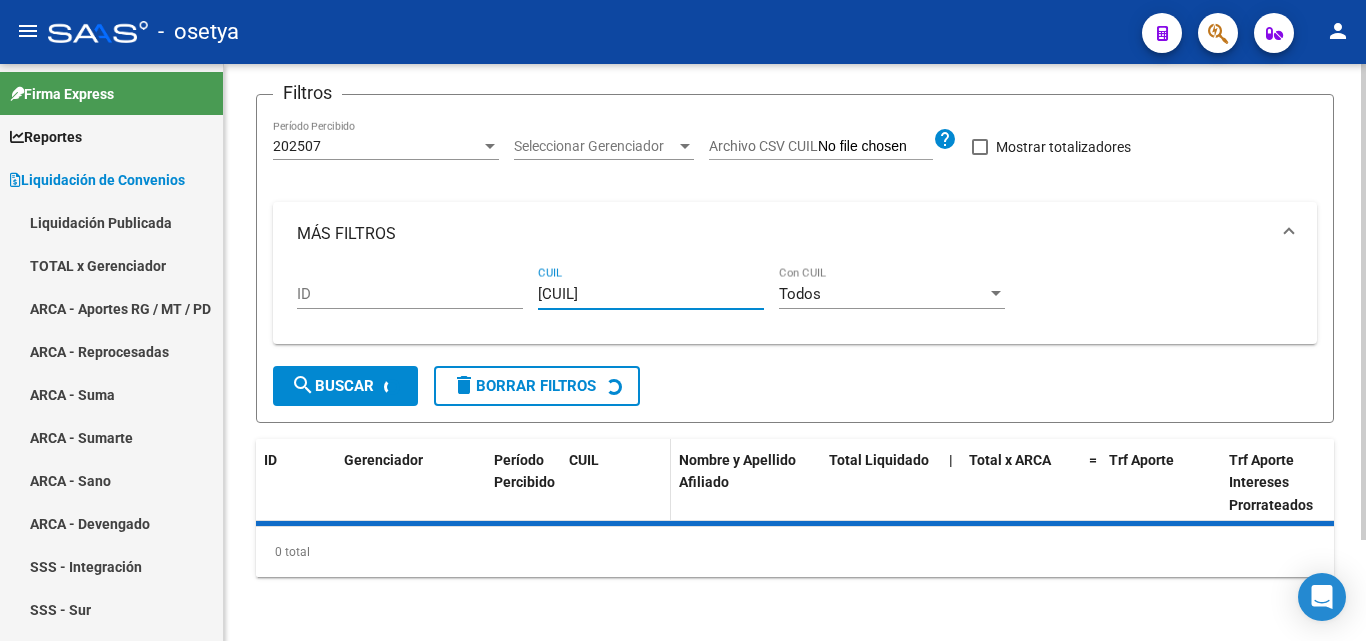 scroll, scrollTop: 220, scrollLeft: 0, axis: vertical 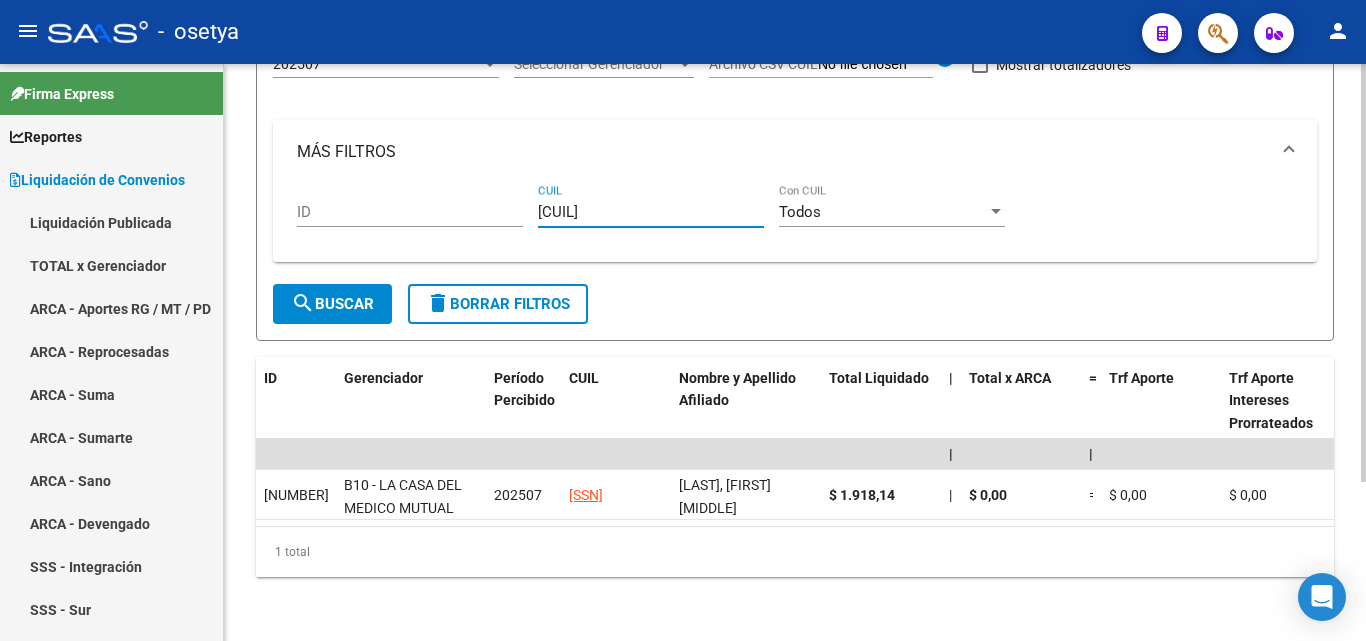 type on "[CUIL]" 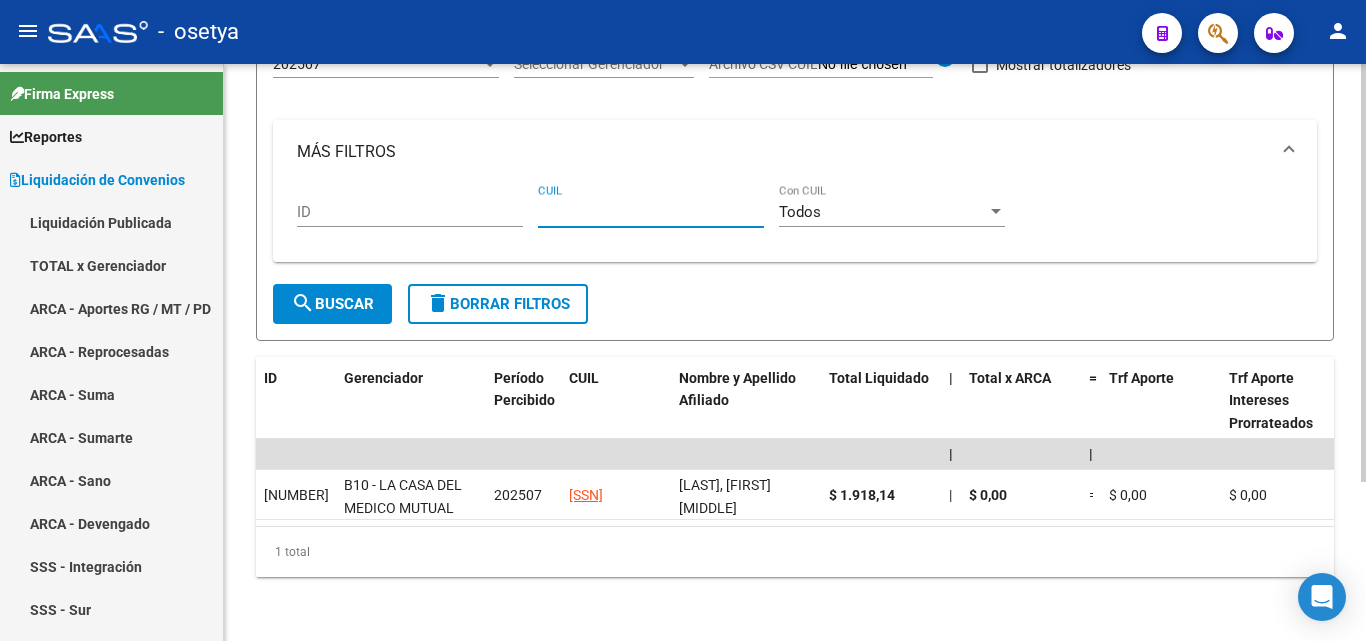 paste on "[SSN]" 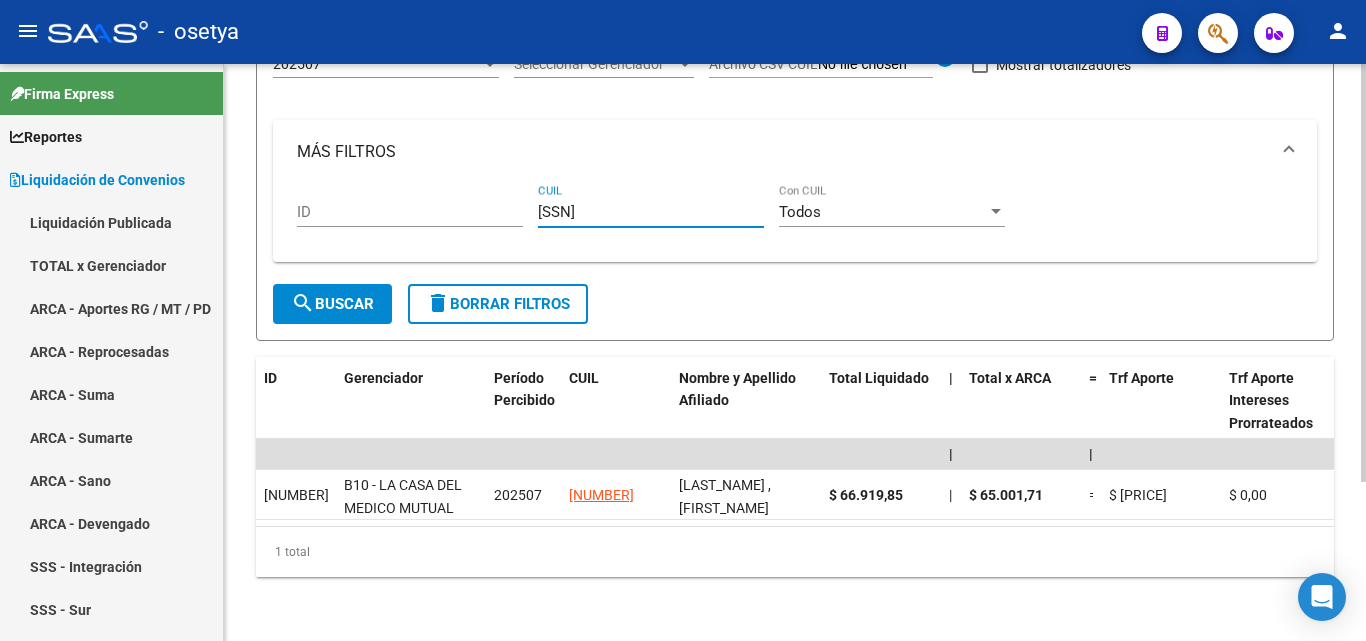 type on "[SSN]" 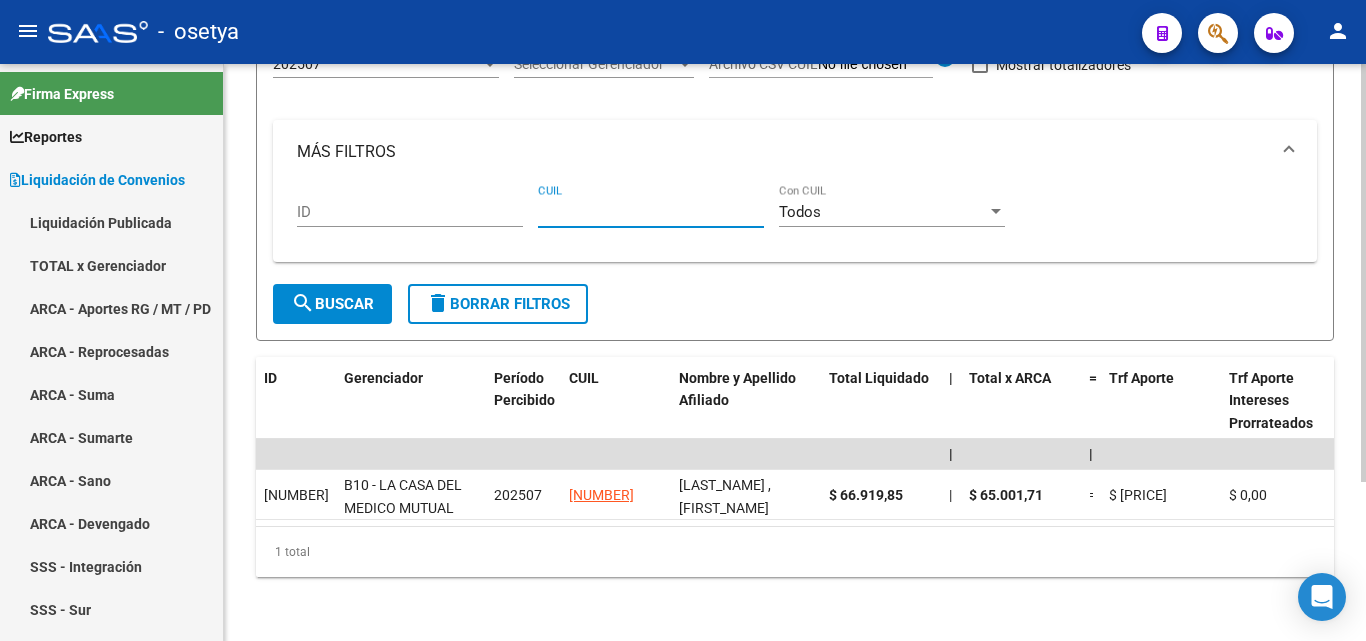 paste on "[CUIL]" 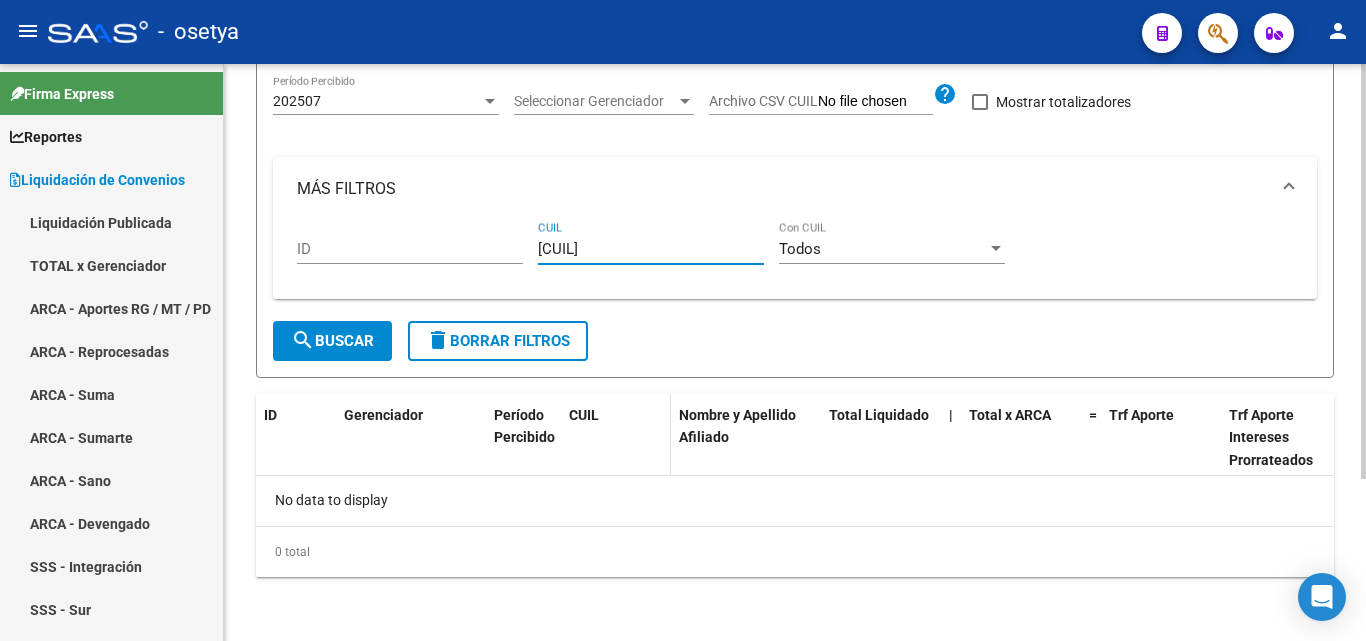 scroll, scrollTop: 167, scrollLeft: 0, axis: vertical 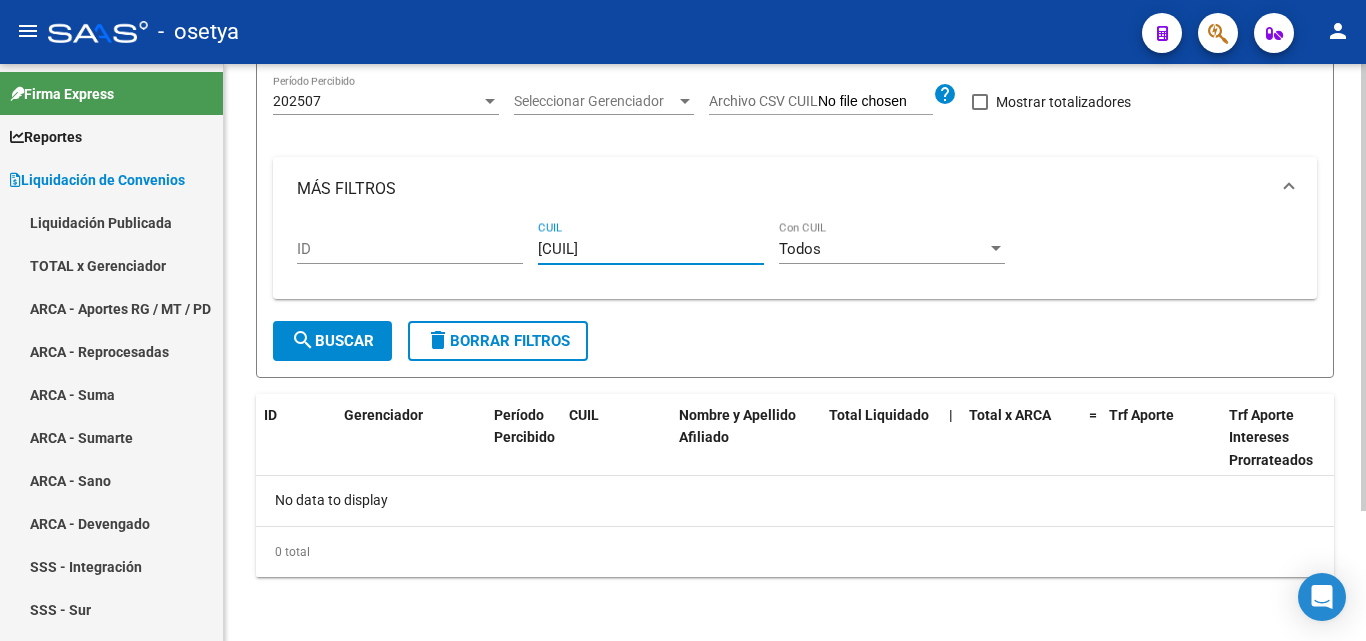 type on "[CUIL]" 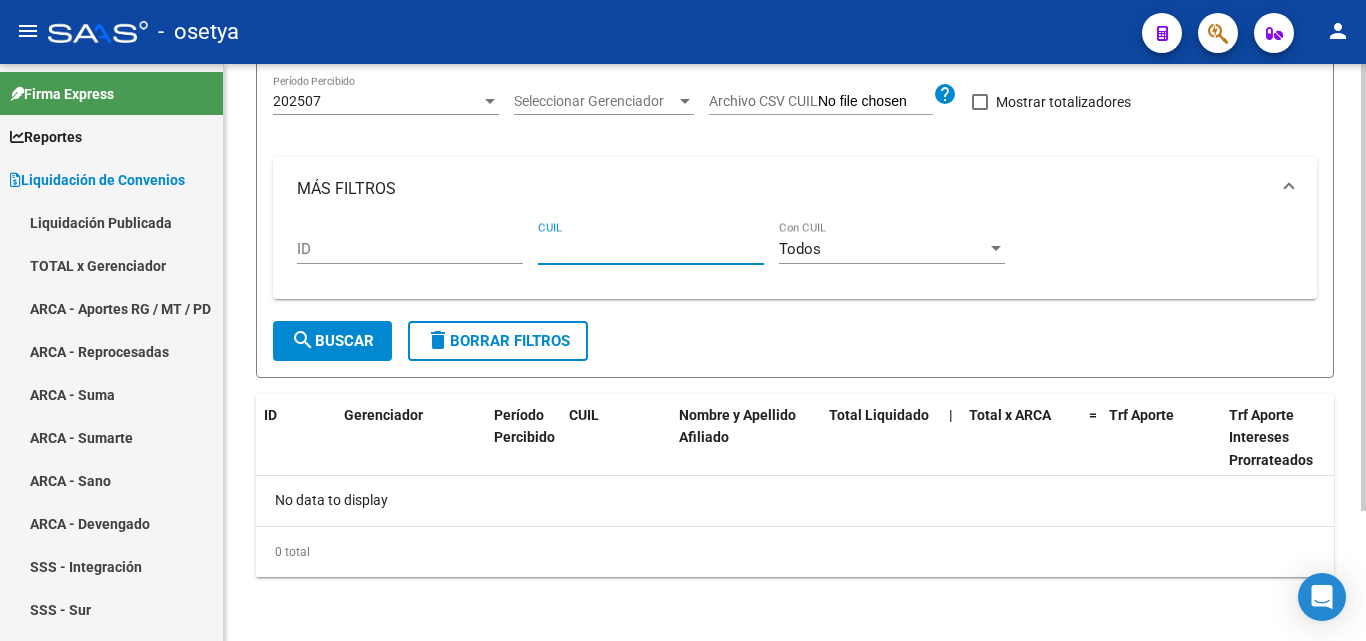 paste on "[CUIL]" 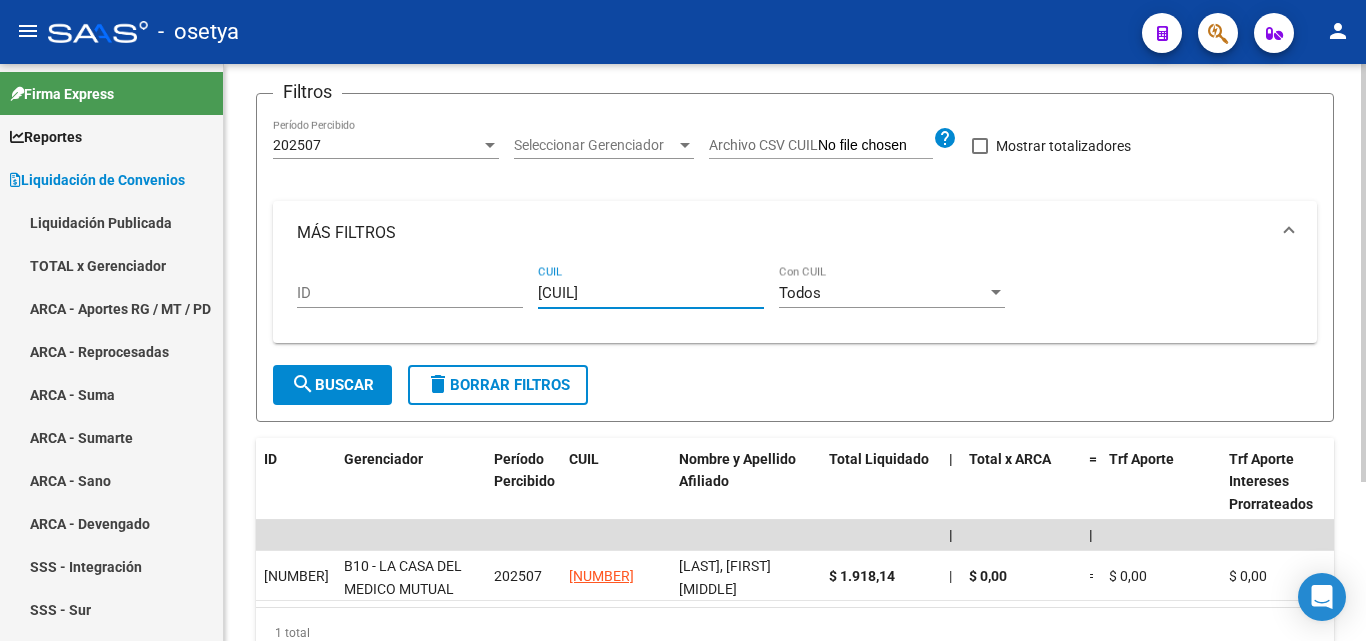 scroll, scrollTop: 220, scrollLeft: 0, axis: vertical 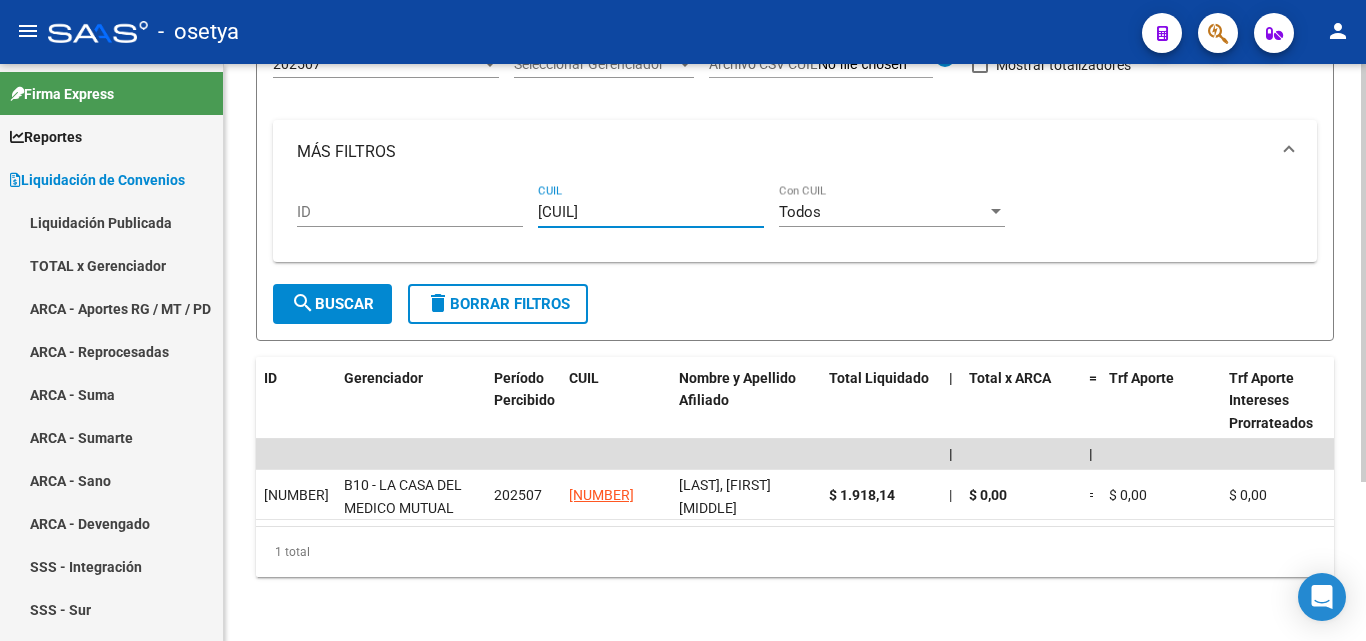type on "[CUIL]" 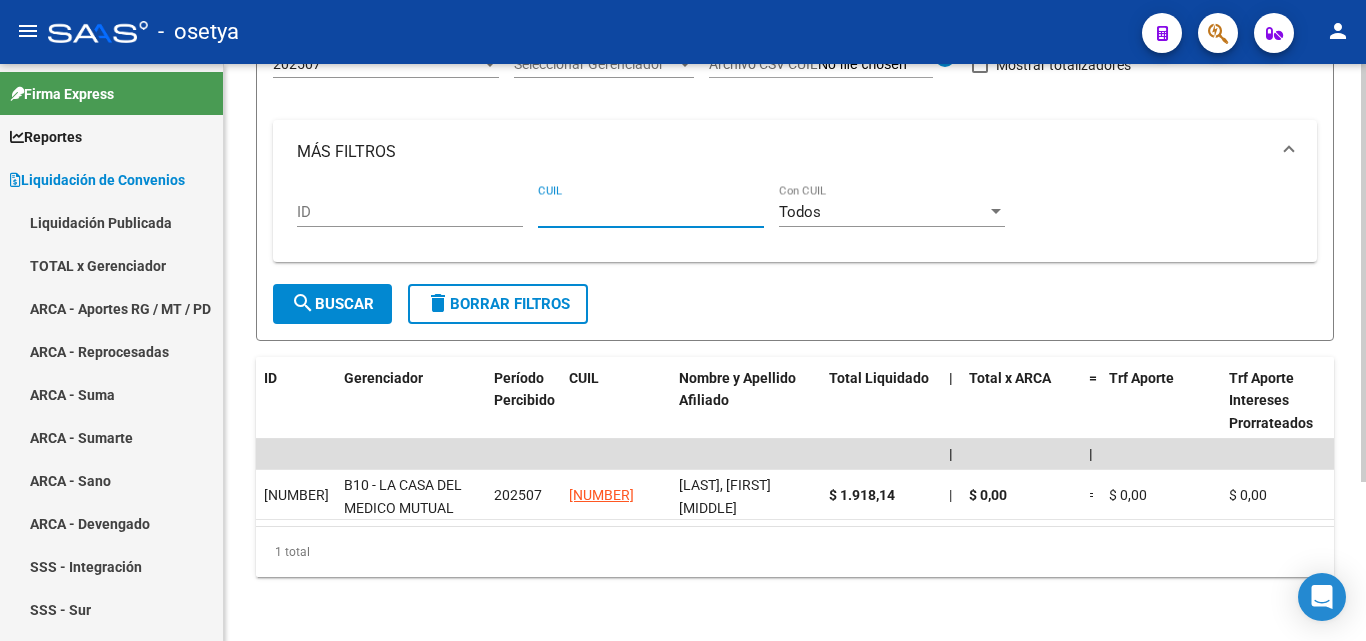 paste on "[CUIL]" 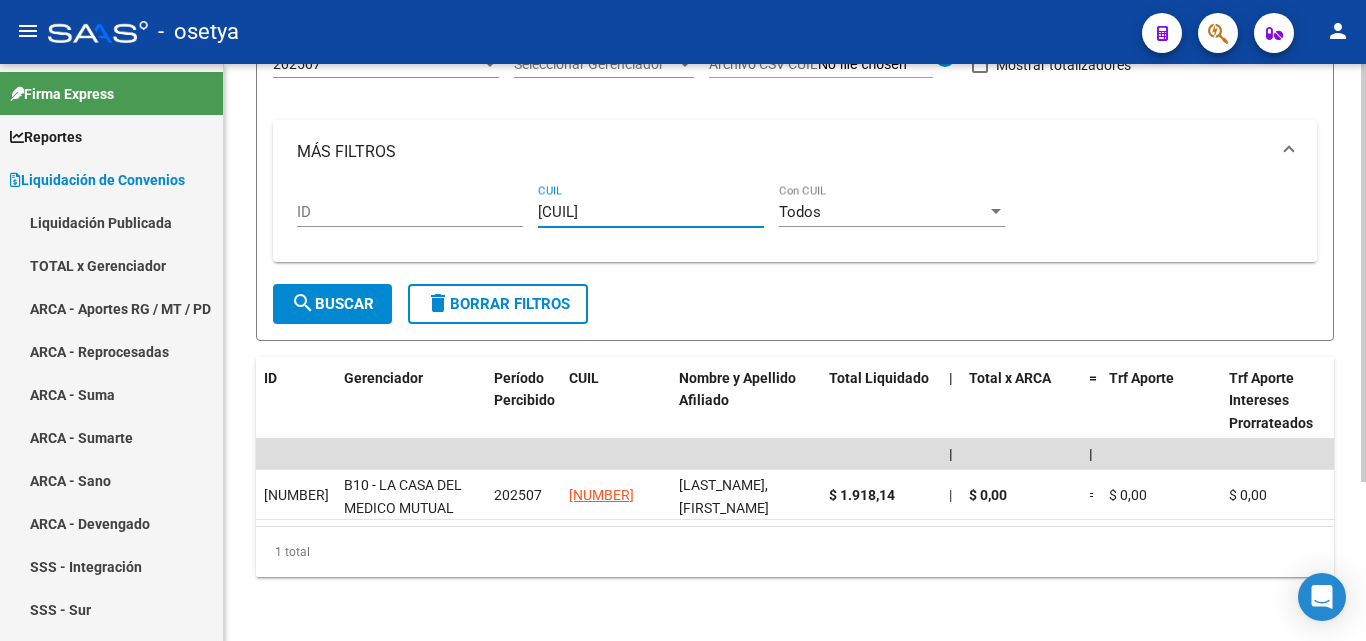 type on "[CUIL]" 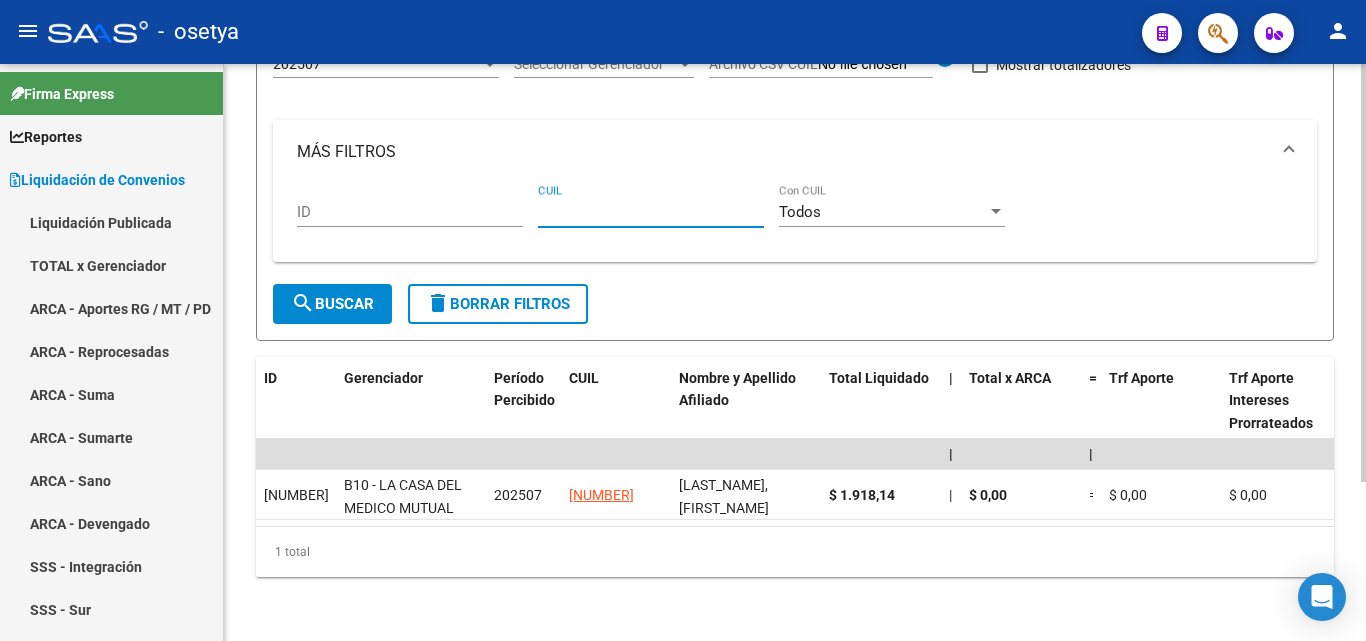 paste on "[CUIL]" 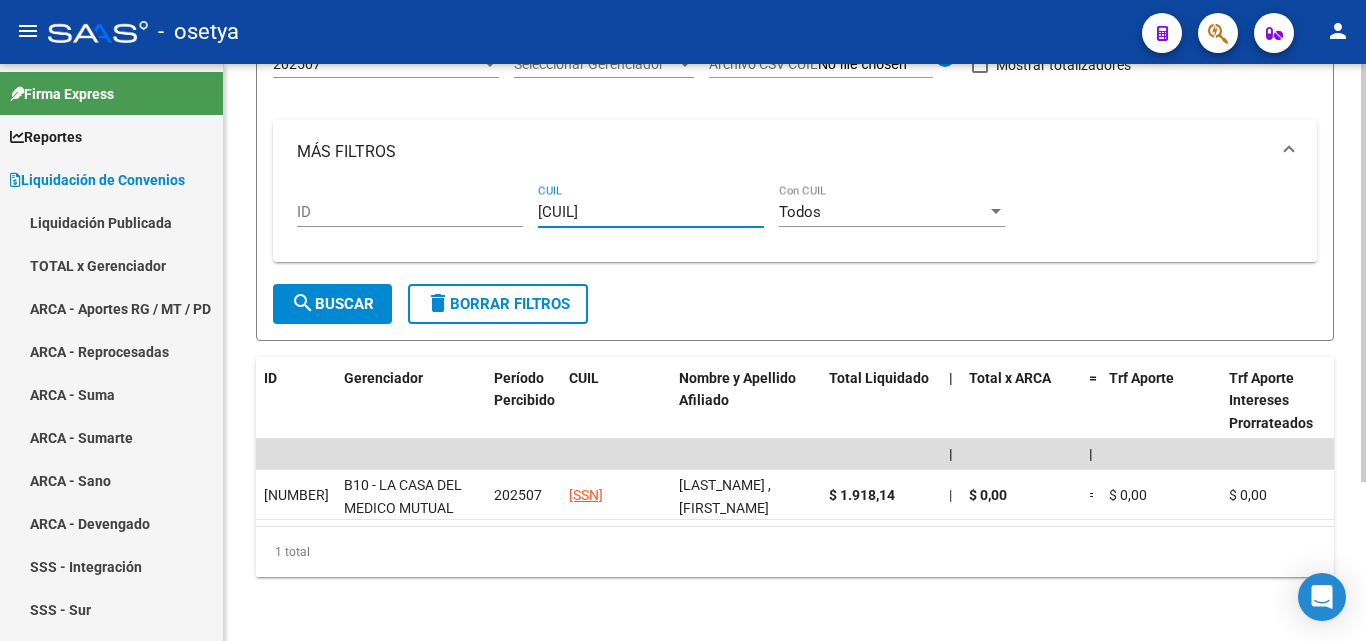 type on "[CUIL]" 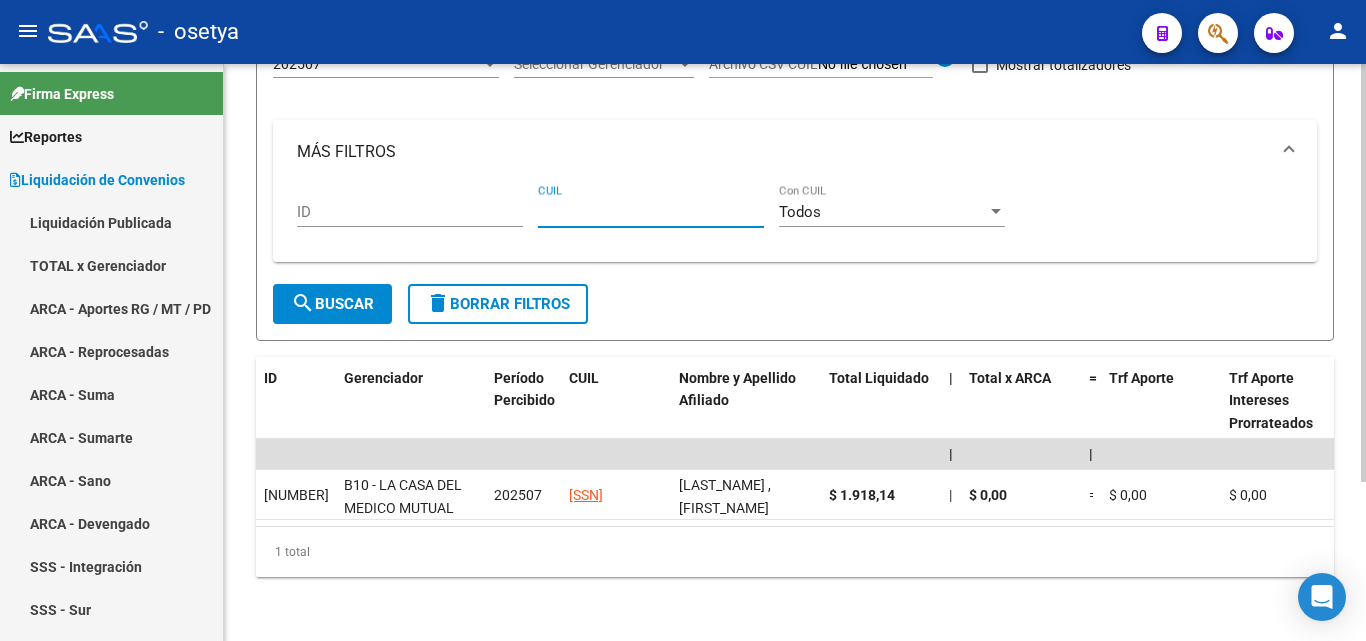 paste on "[CUIL]" 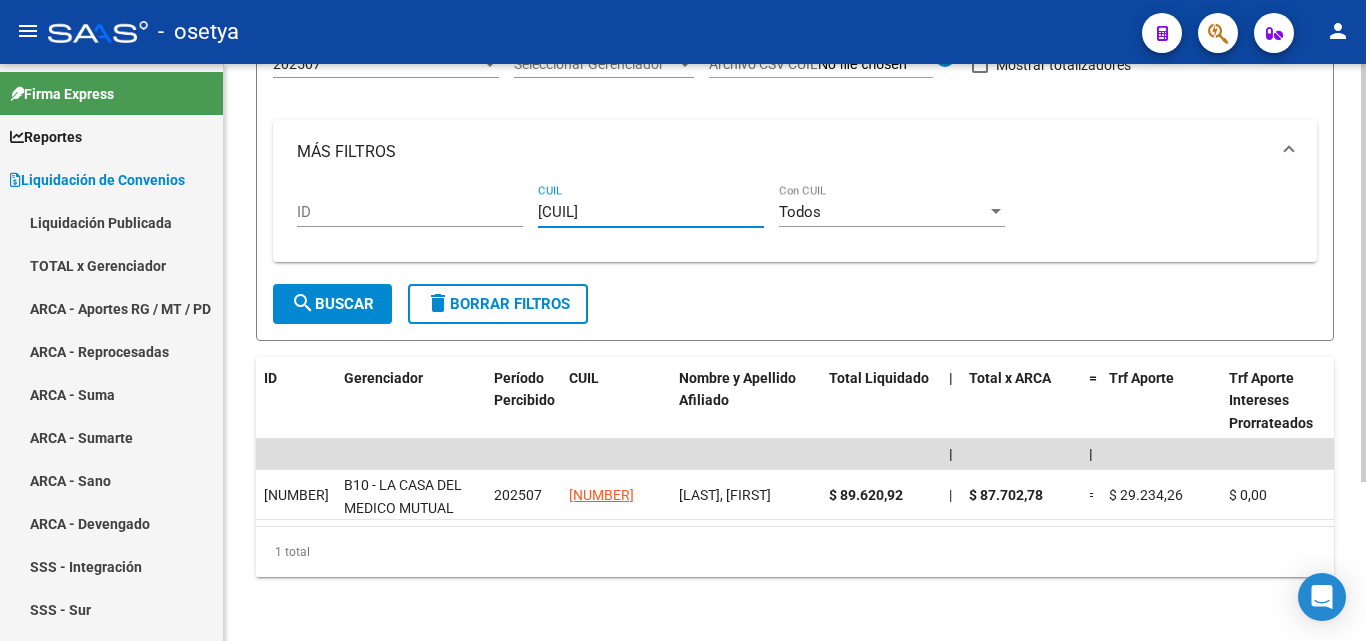 type on "[CUIL]" 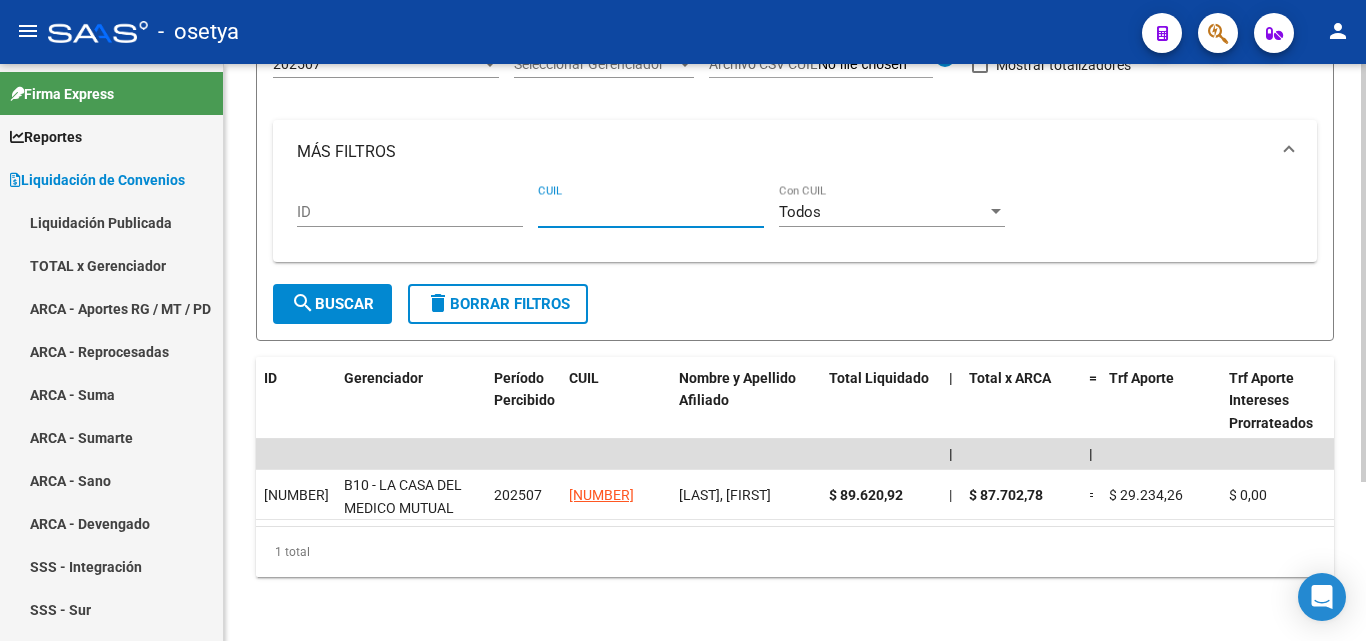paste on "[SSN]" 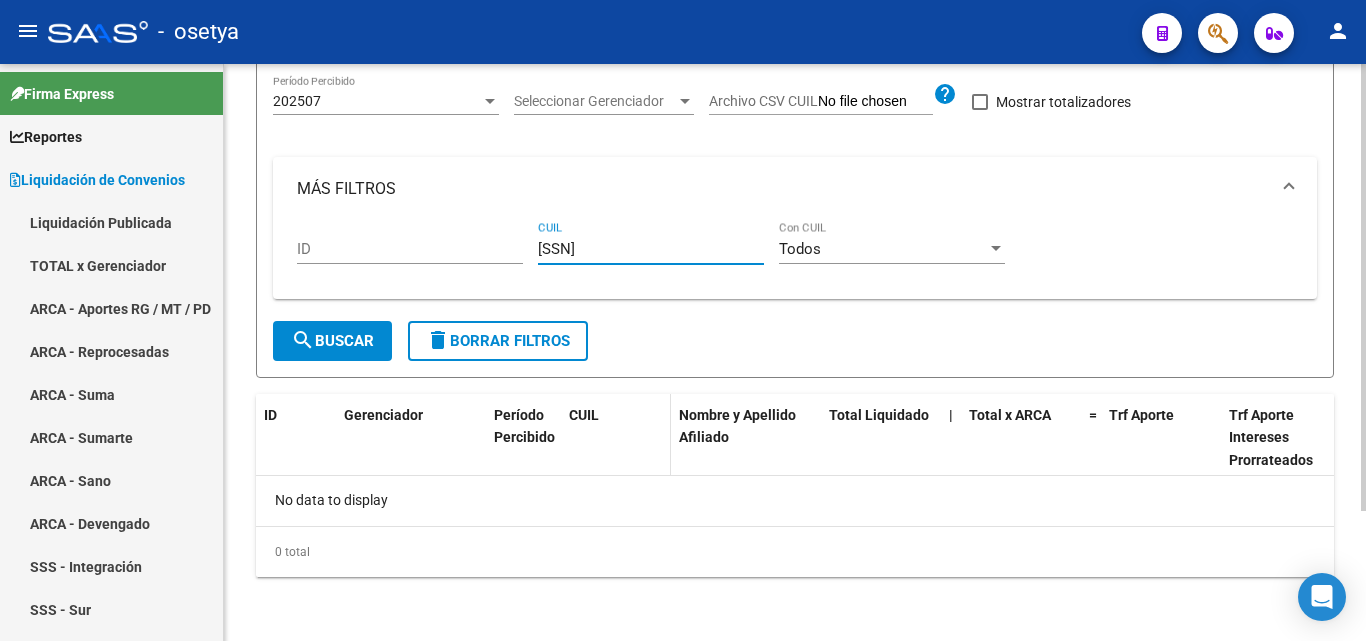 scroll, scrollTop: 167, scrollLeft: 0, axis: vertical 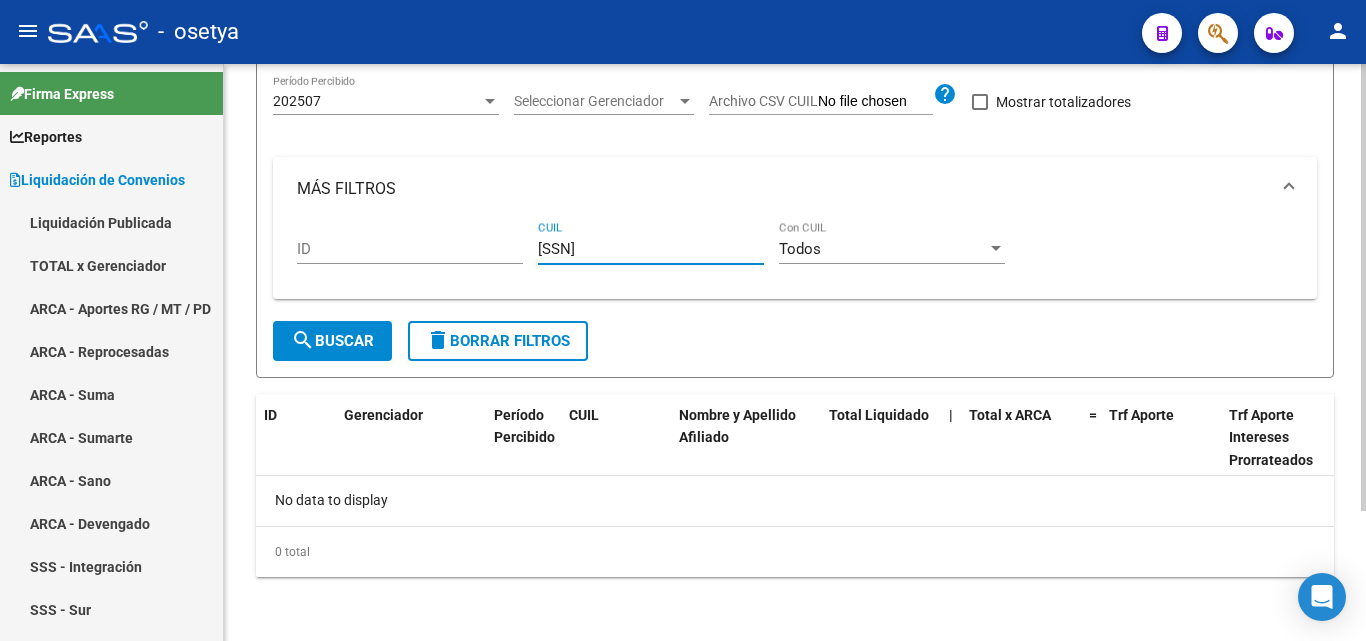 type on "[SSN]" 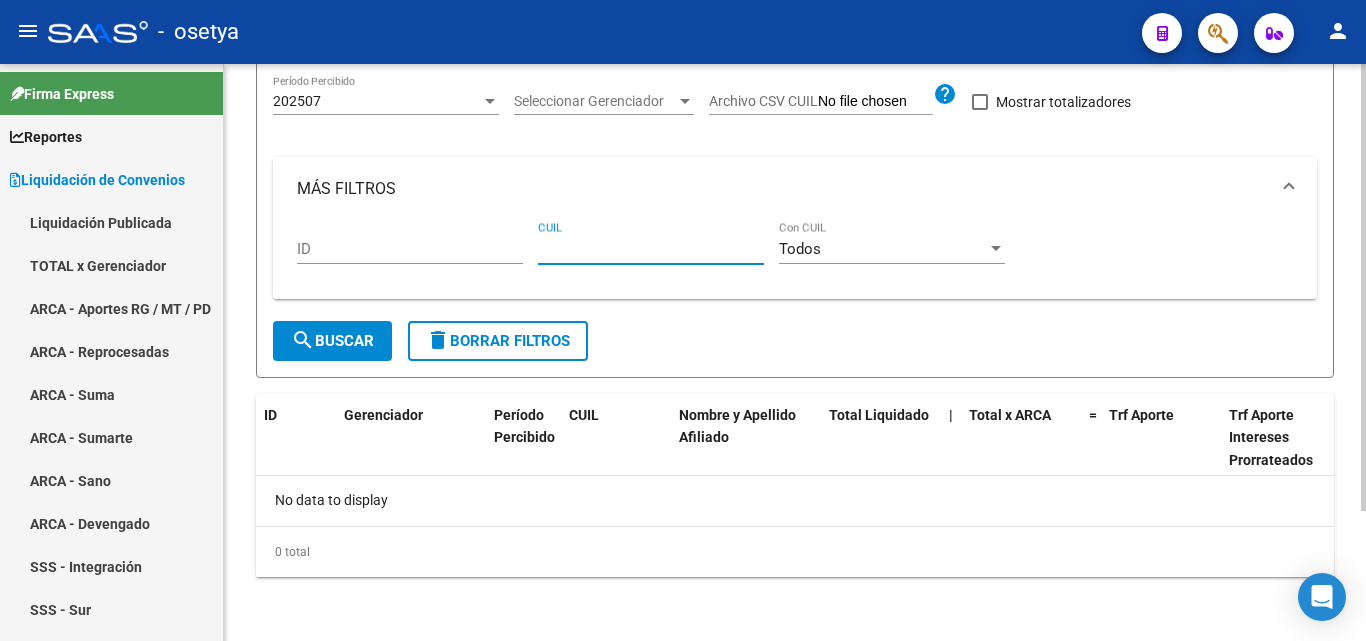 paste on "[CUIL]" 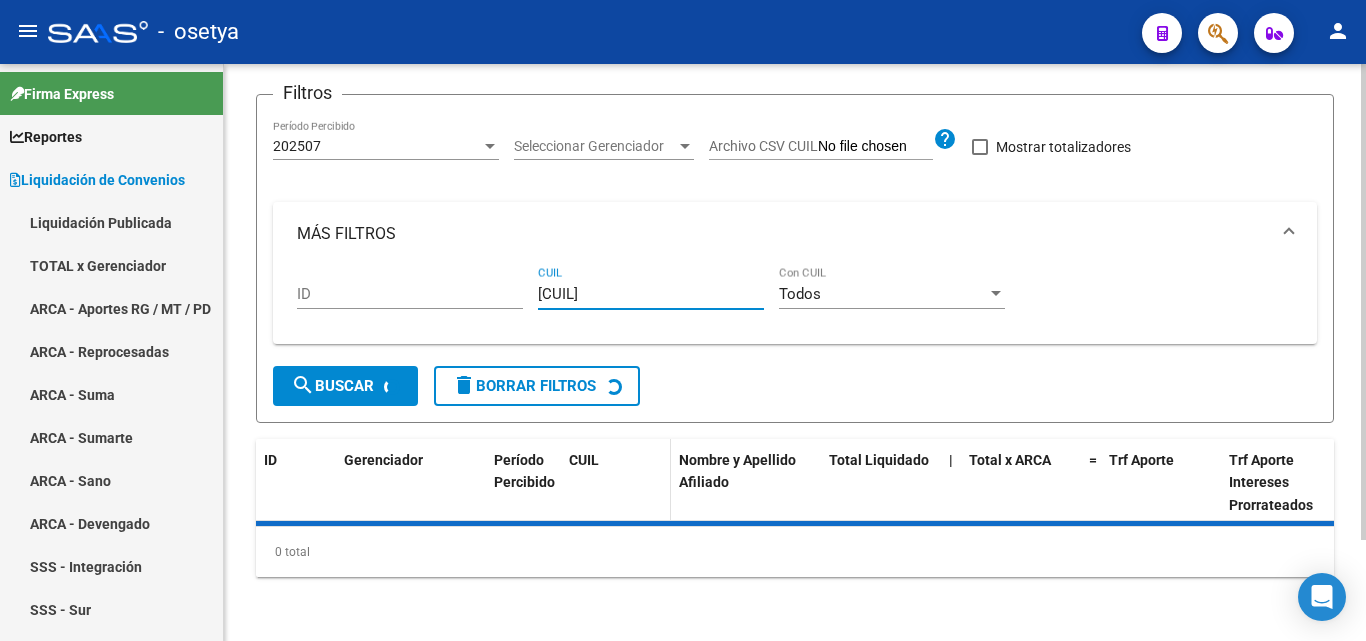 scroll, scrollTop: 220, scrollLeft: 0, axis: vertical 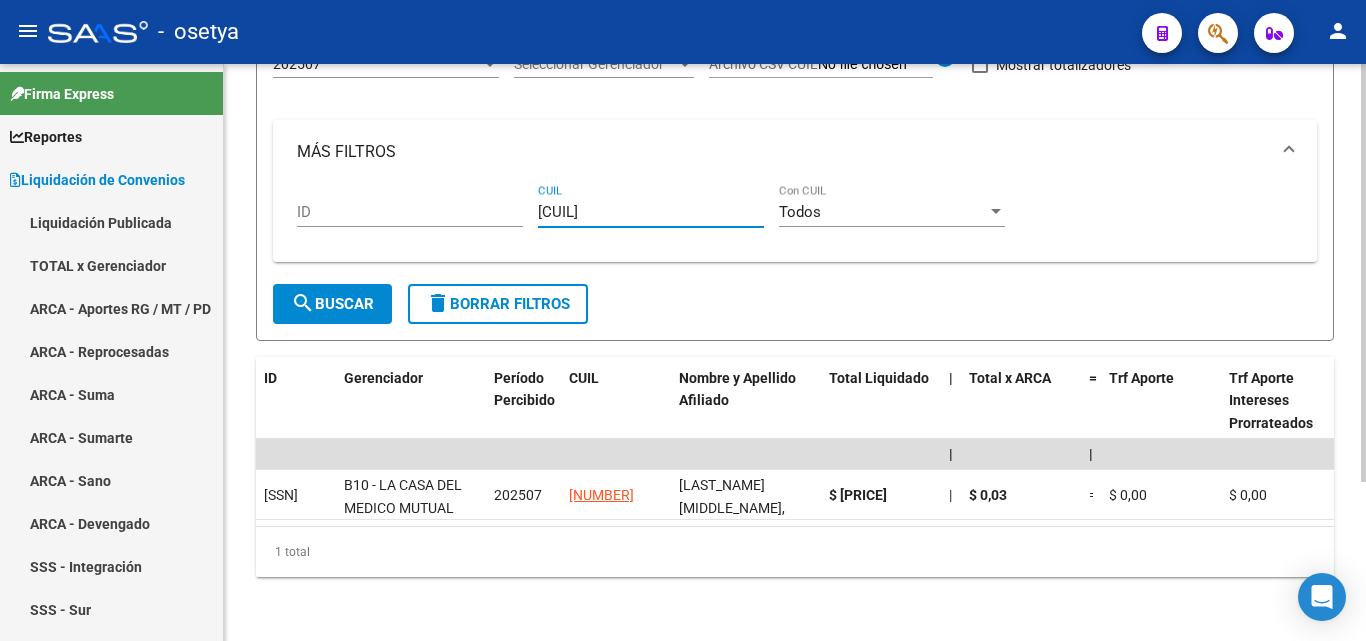 type on "[CUIL]" 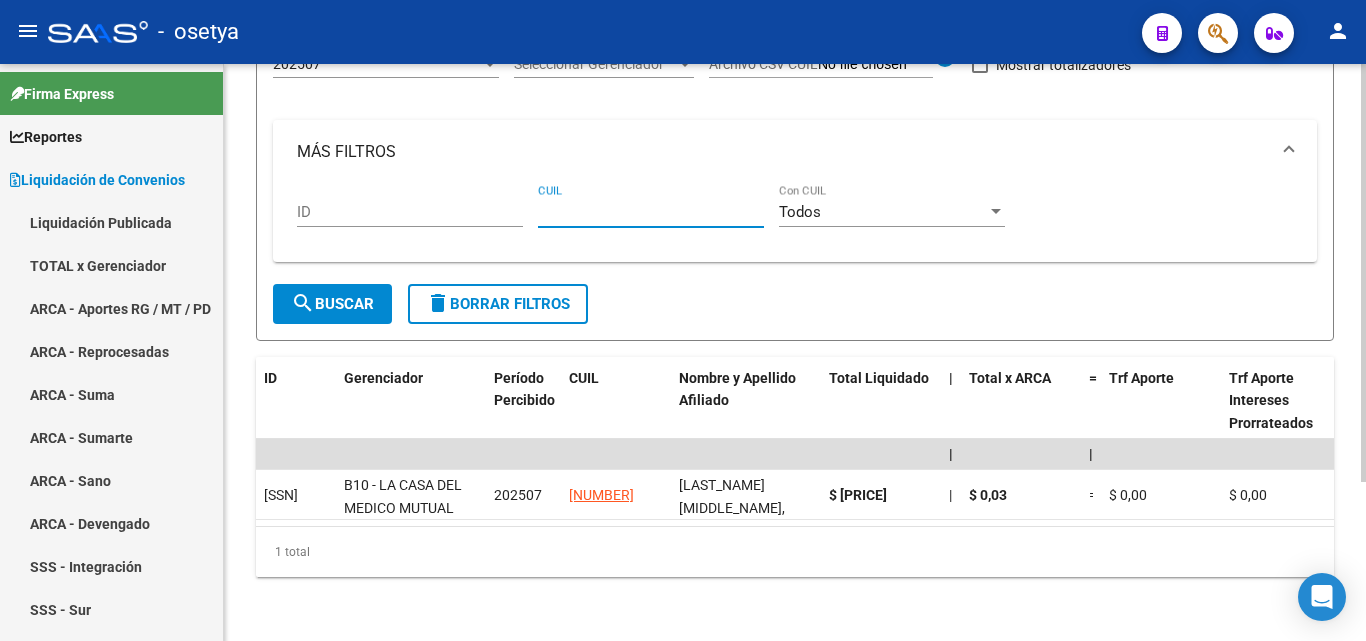 paste on "[SSN]" 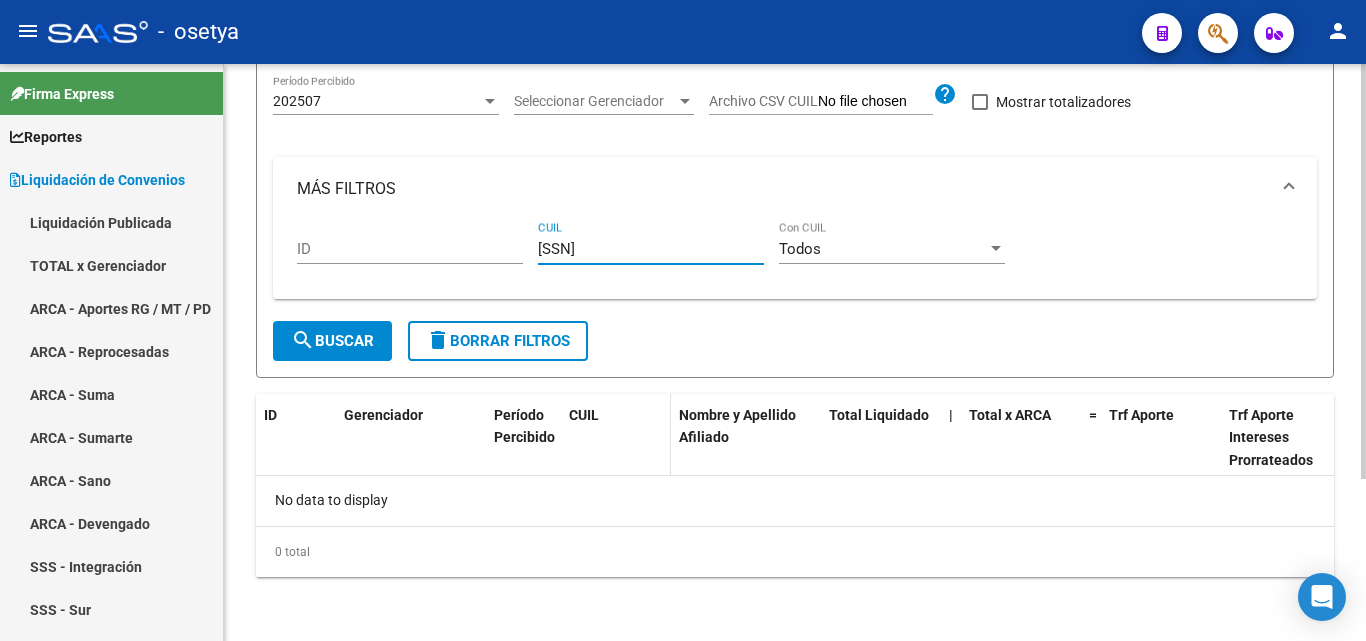 scroll, scrollTop: 167, scrollLeft: 0, axis: vertical 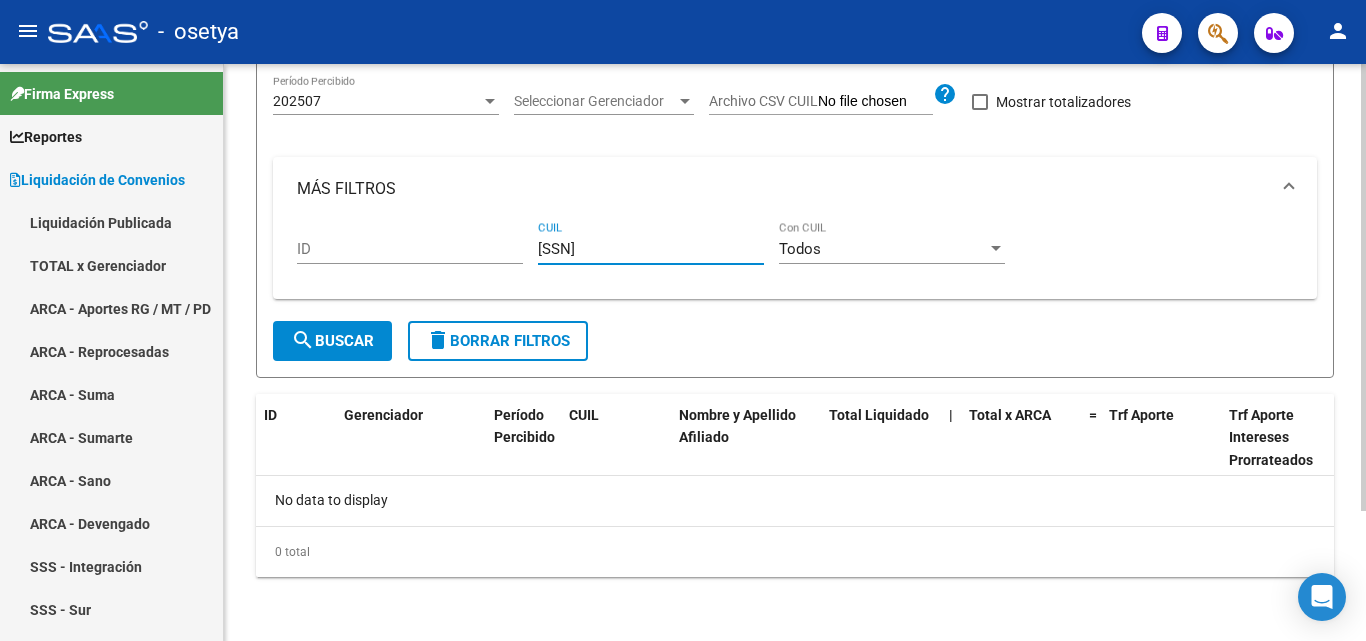 type on "[SSN]" 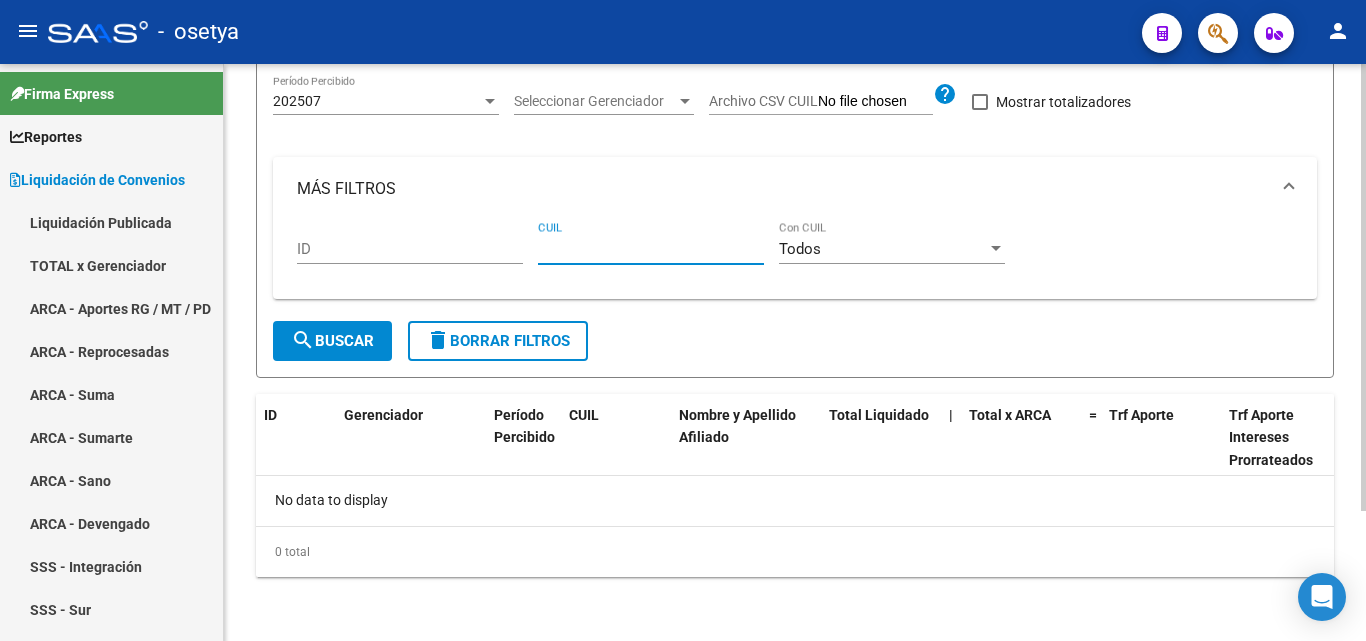 paste on "[CUIL]" 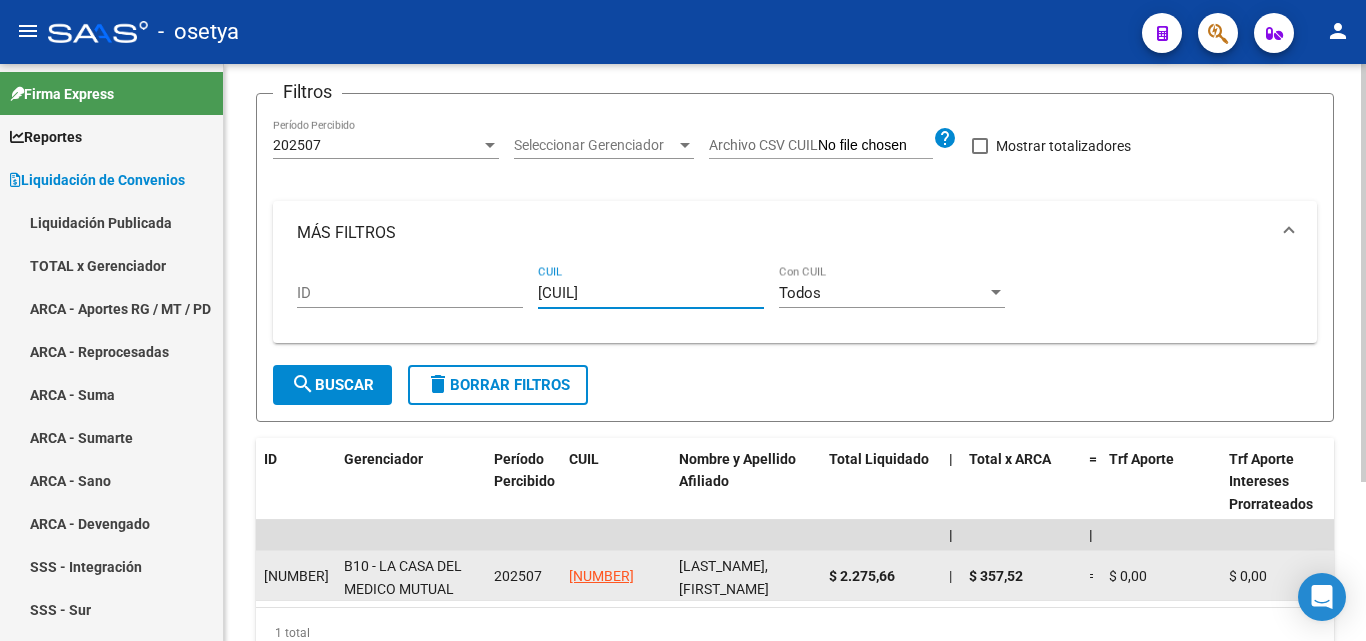 scroll, scrollTop: 220, scrollLeft: 0, axis: vertical 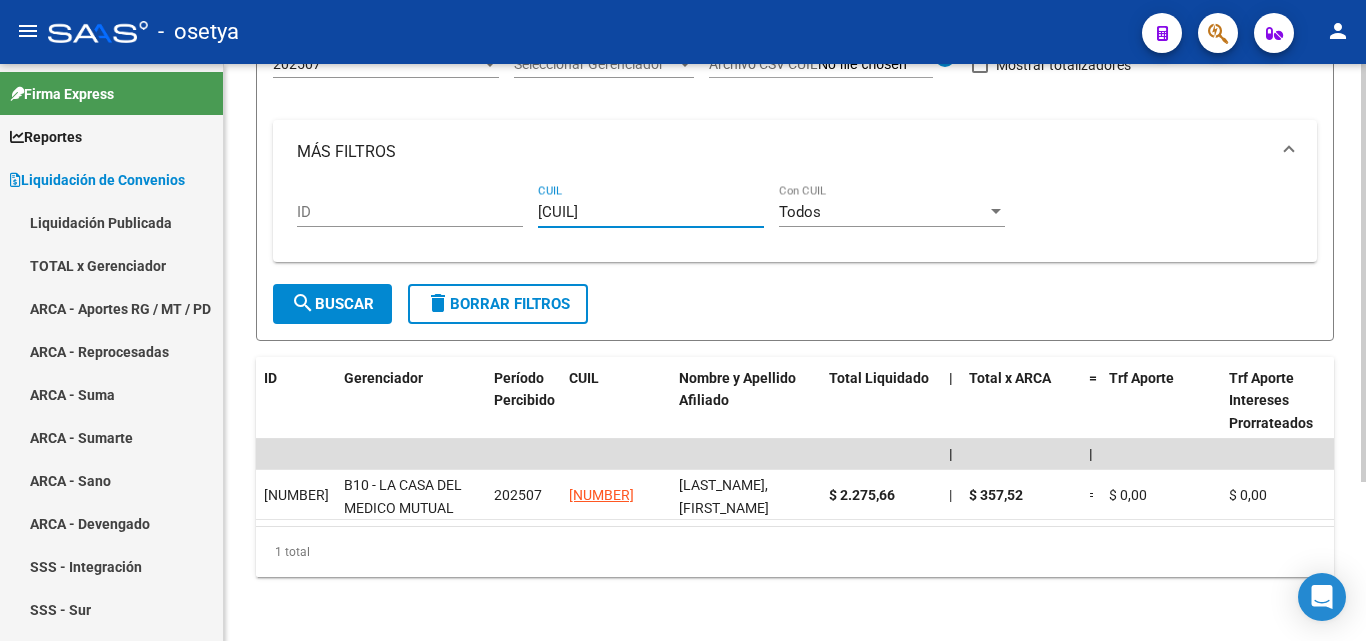 type on "[CUIL]" 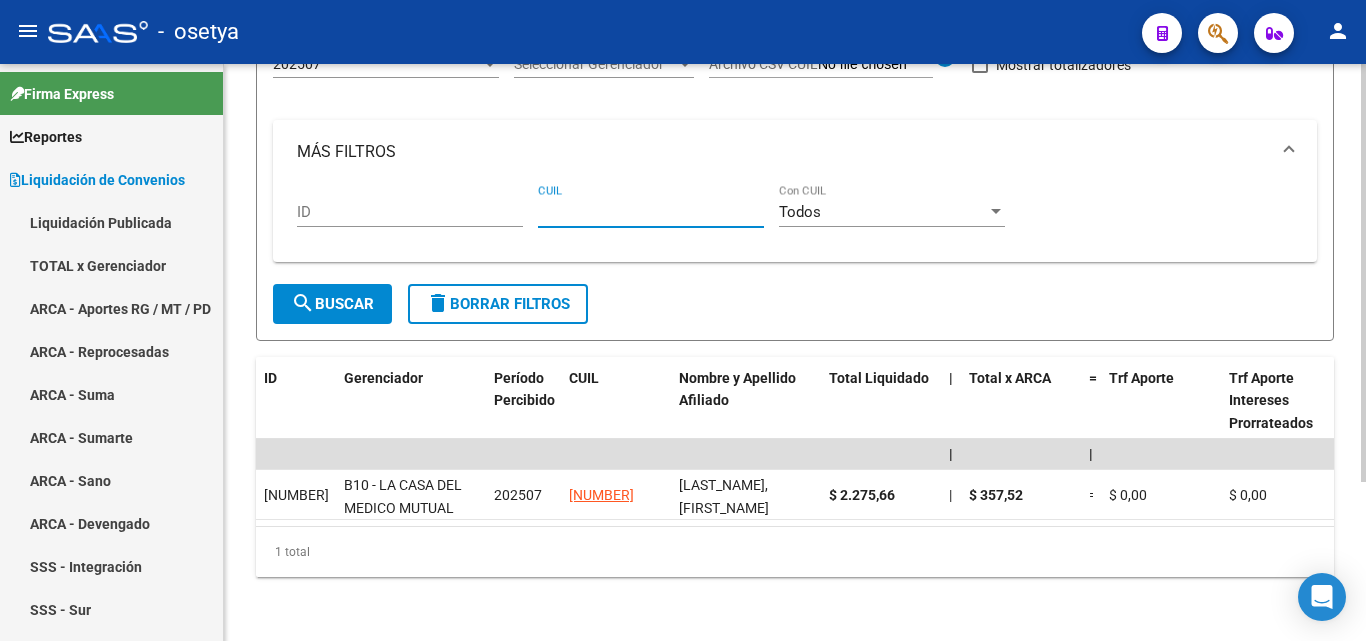 paste on "[CUIL]" 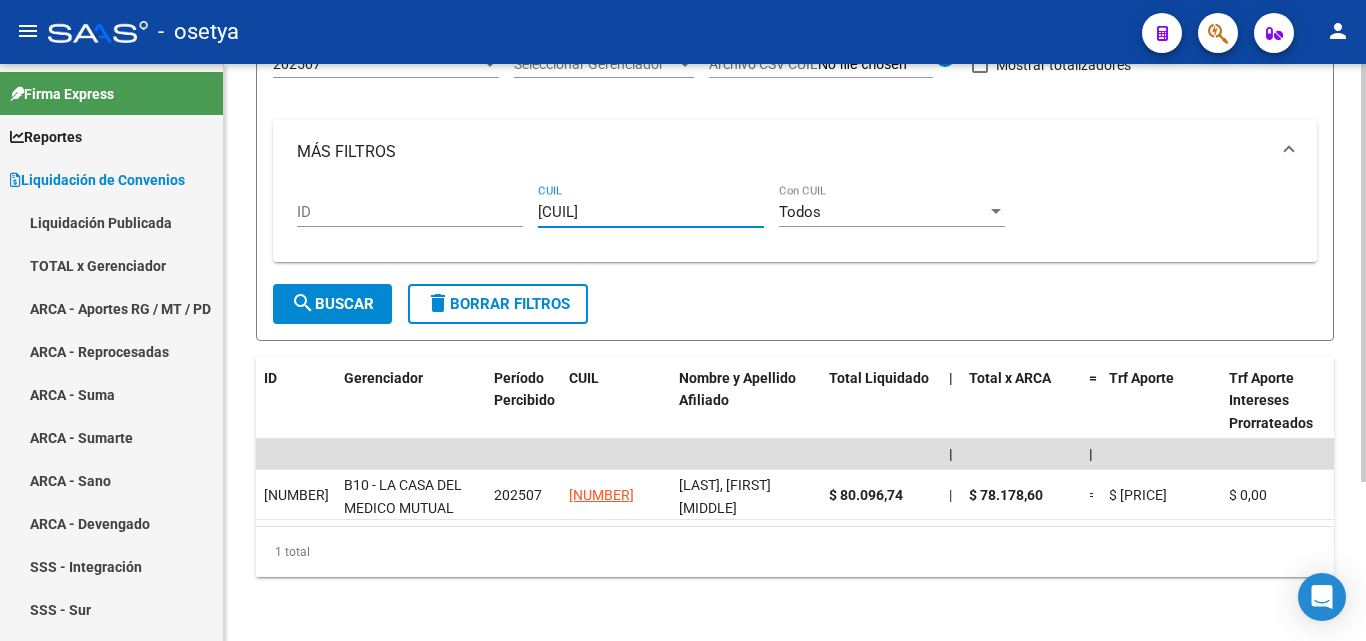 type on "[CUIL]" 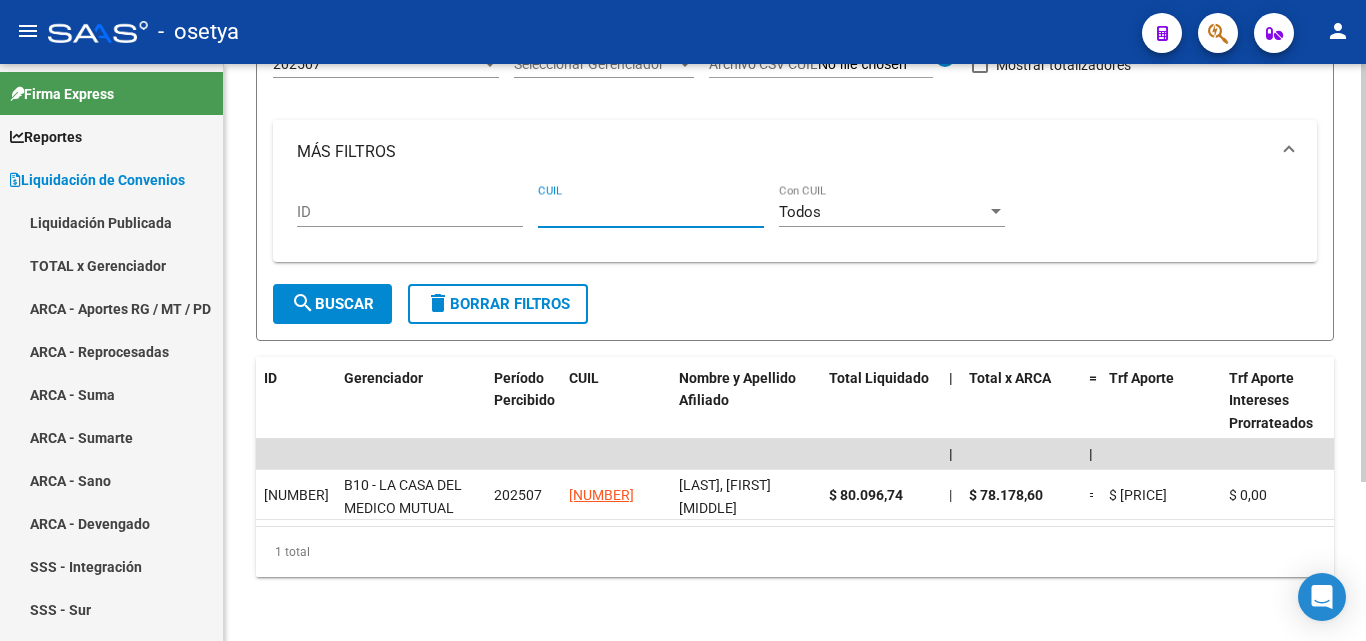 paste on "[CUIL]" 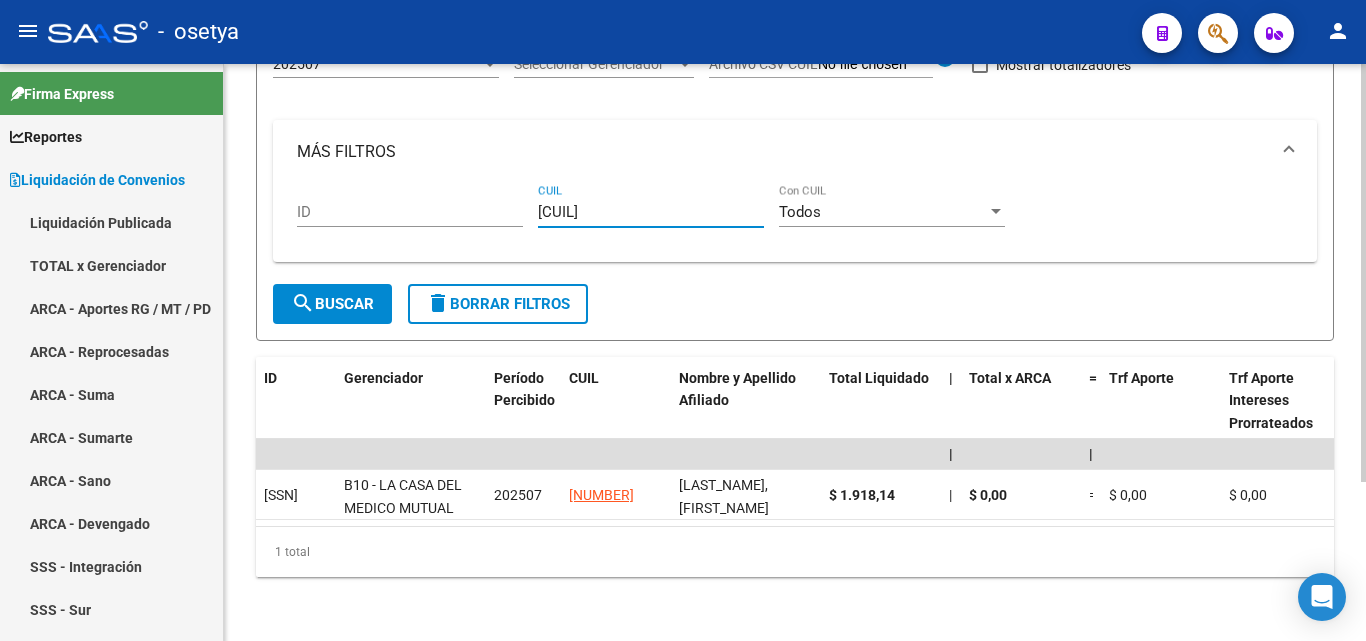 type on "[CUIL]" 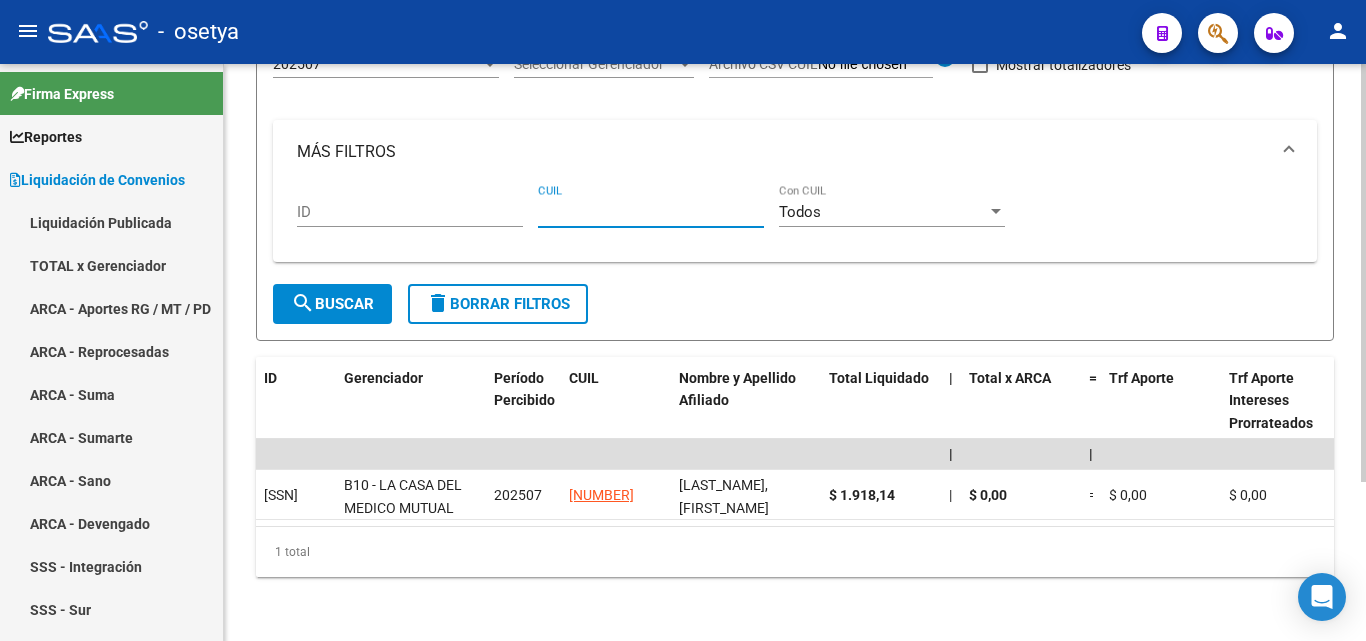 paste on "[CUIL]" 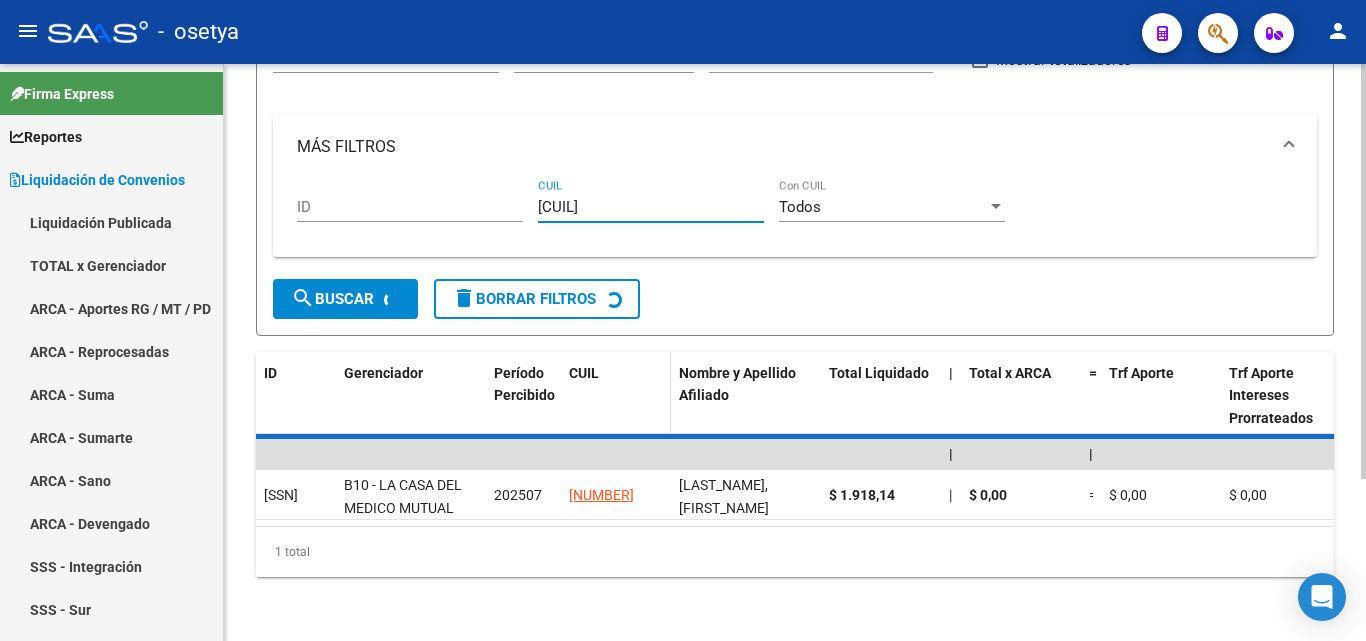 scroll, scrollTop: 167, scrollLeft: 0, axis: vertical 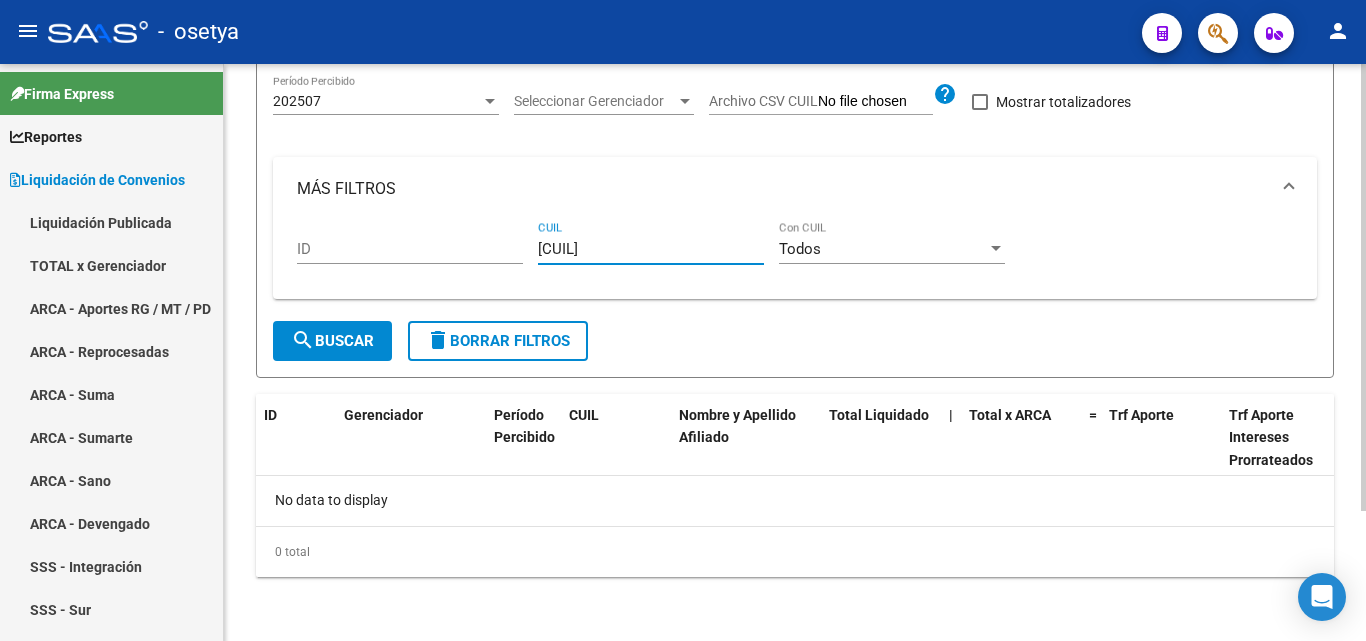 type on "[CUIL]" 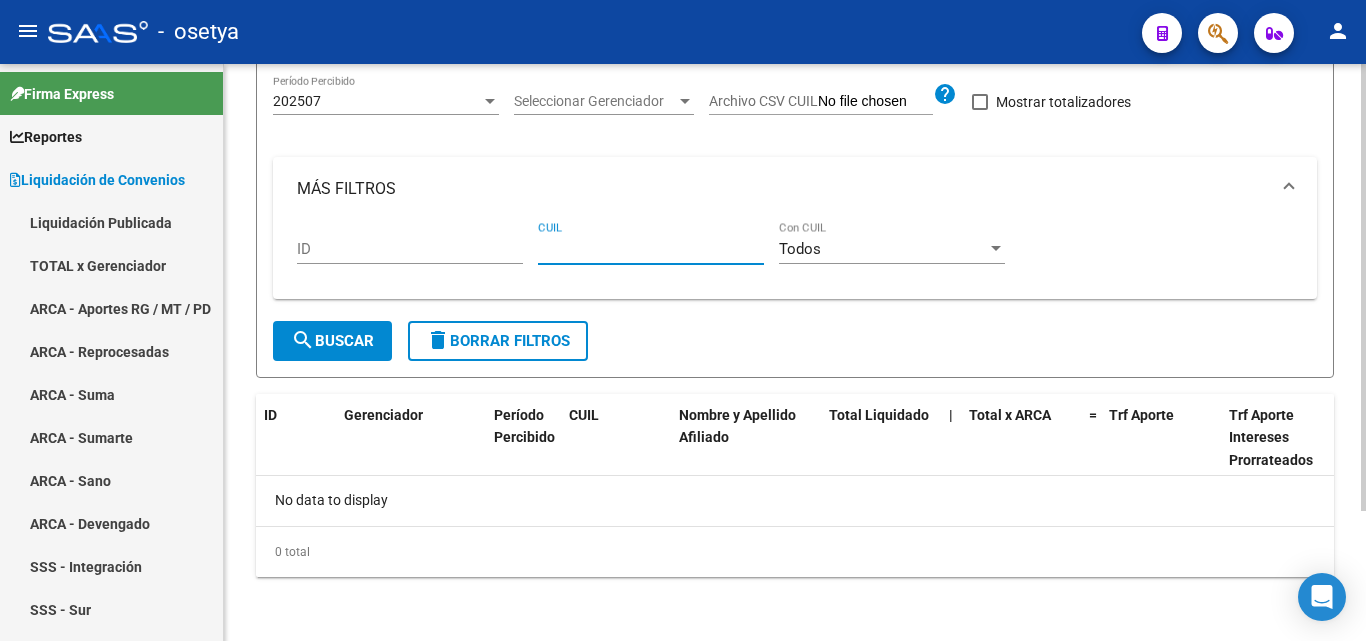 paste on "[CUIL]" 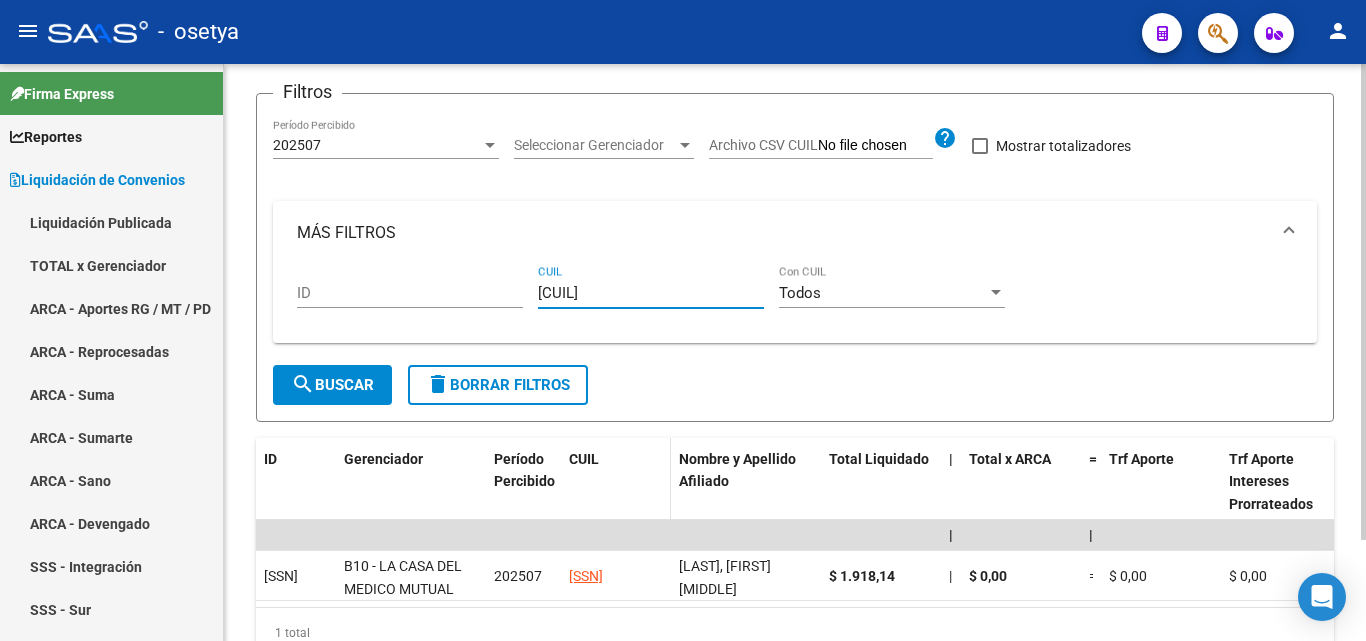 scroll, scrollTop: 220, scrollLeft: 0, axis: vertical 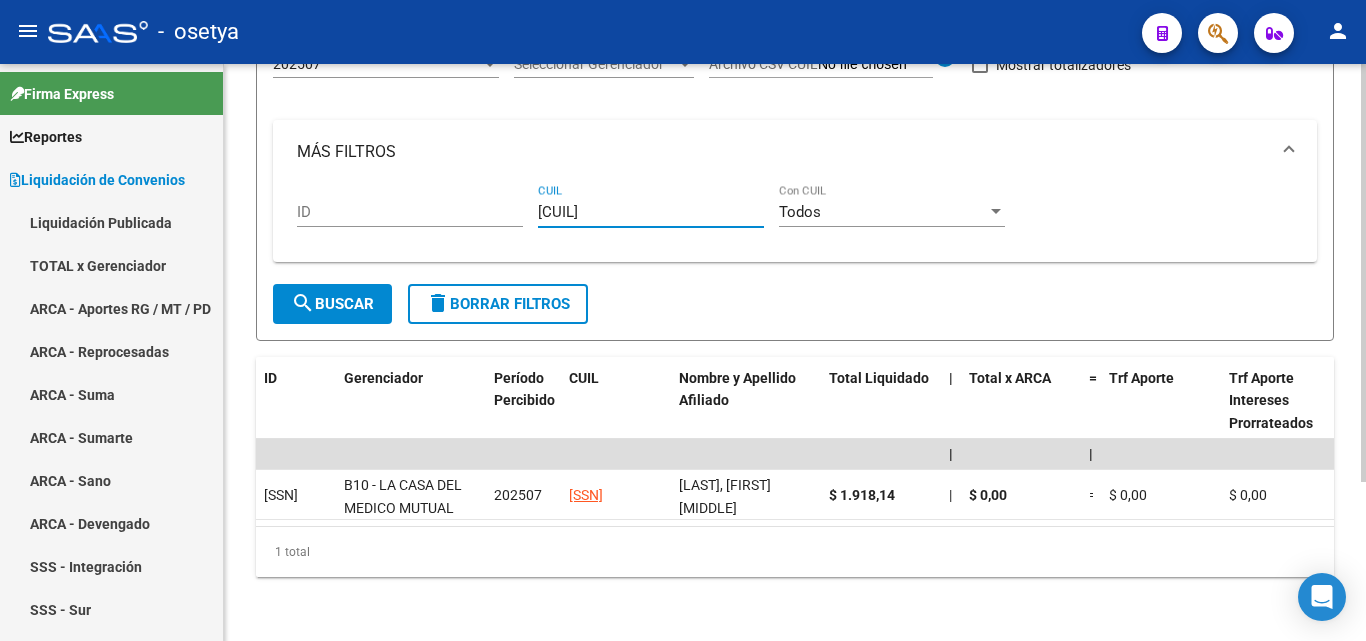 type on "[CUIL]" 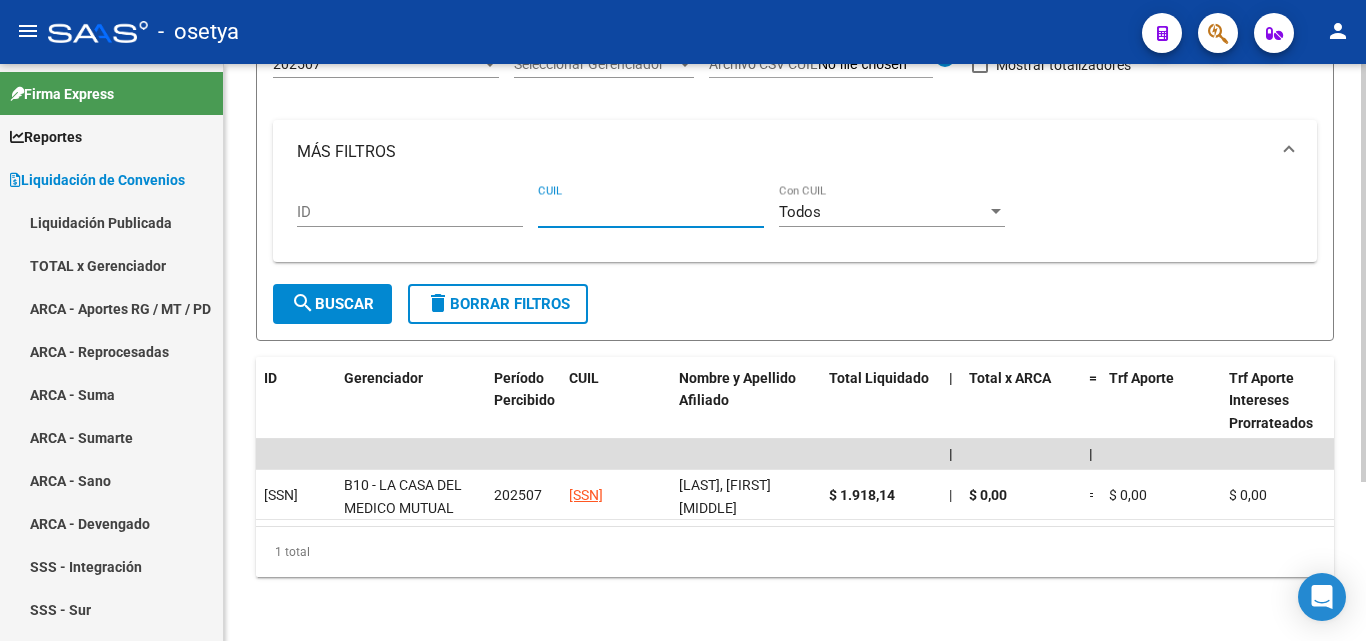 paste on "[CUIL]" 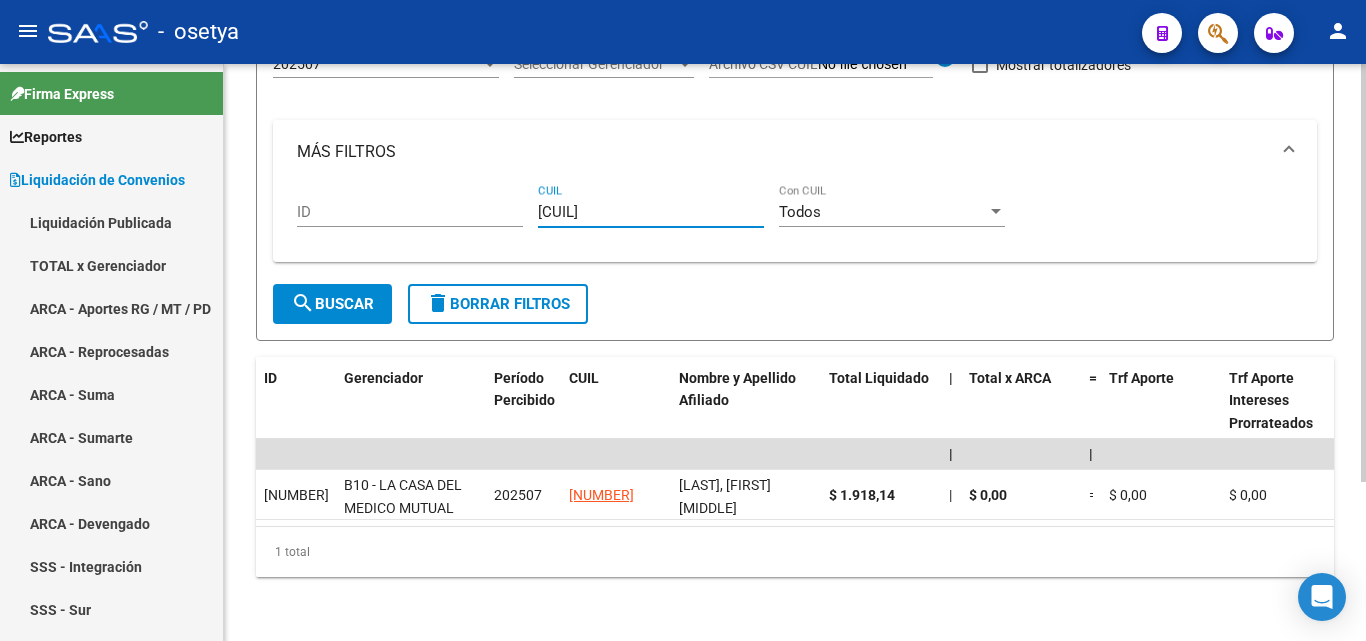 type on "[CUIL]" 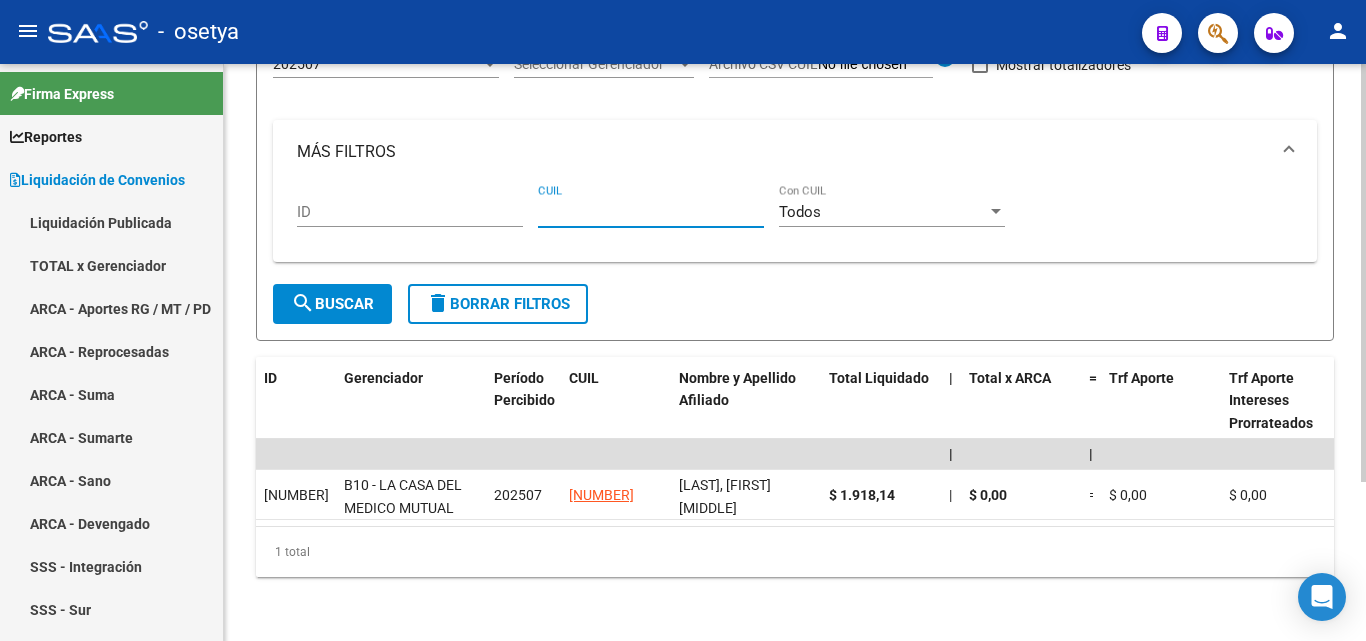 paste on "[SSN]" 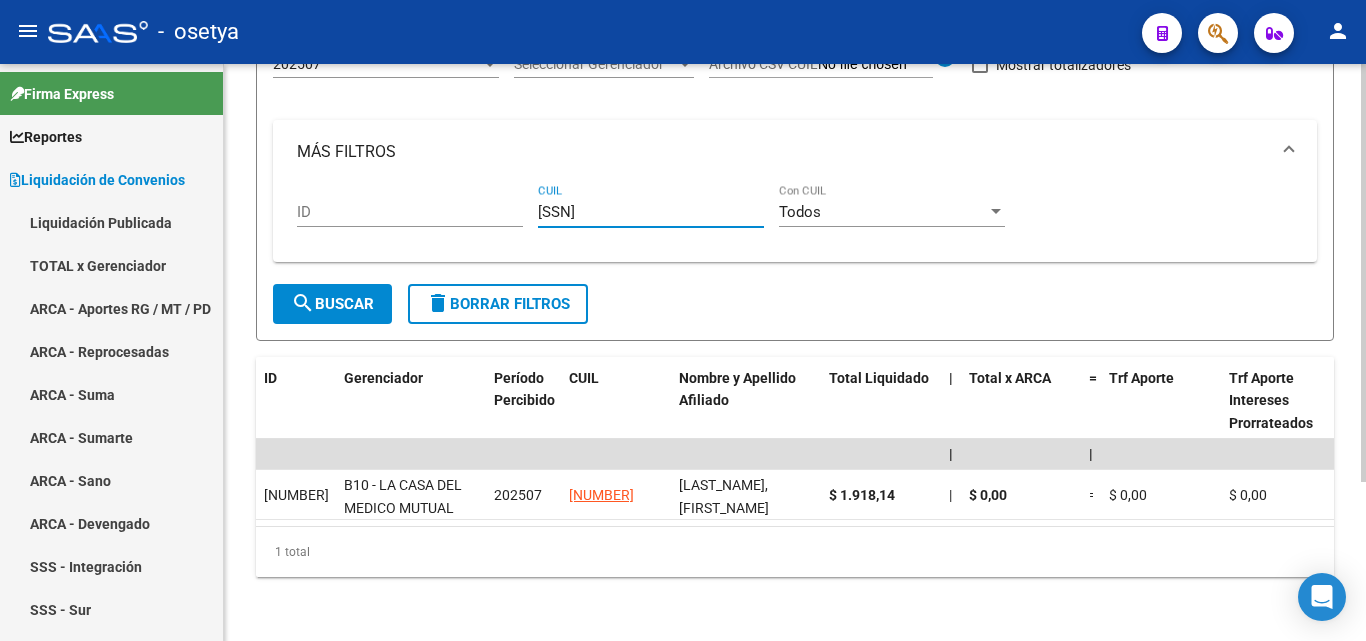 type on "[SSN]" 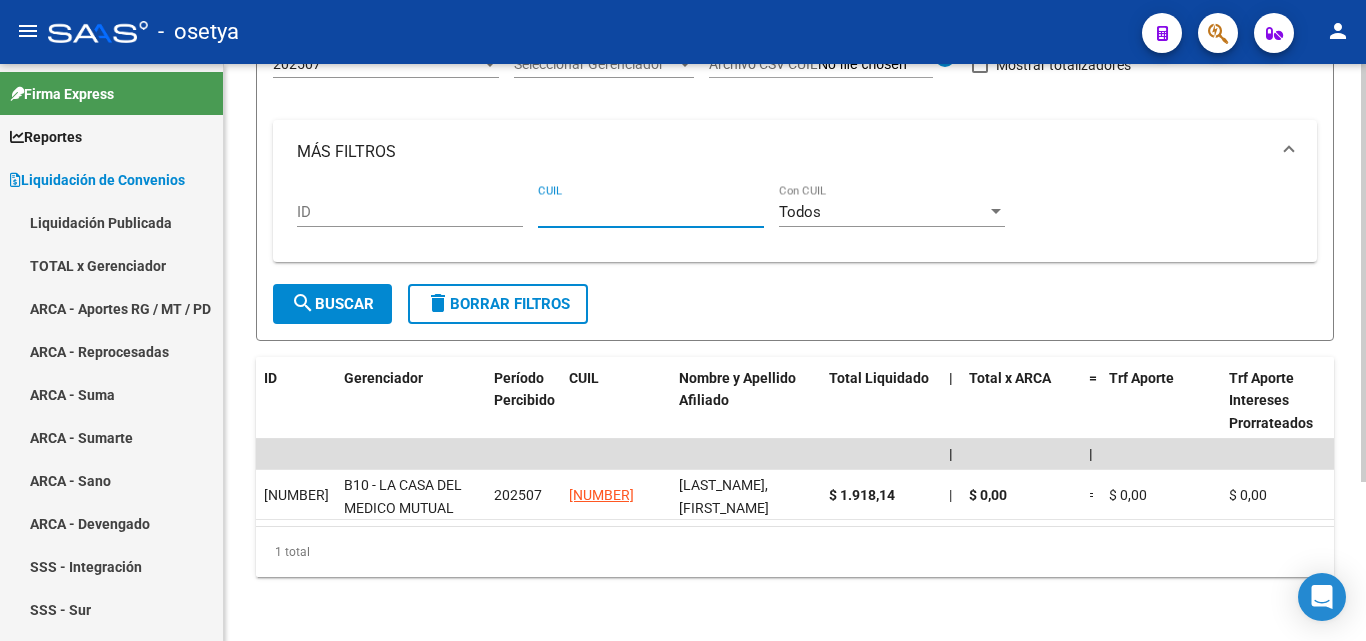paste on "[CUIL]" 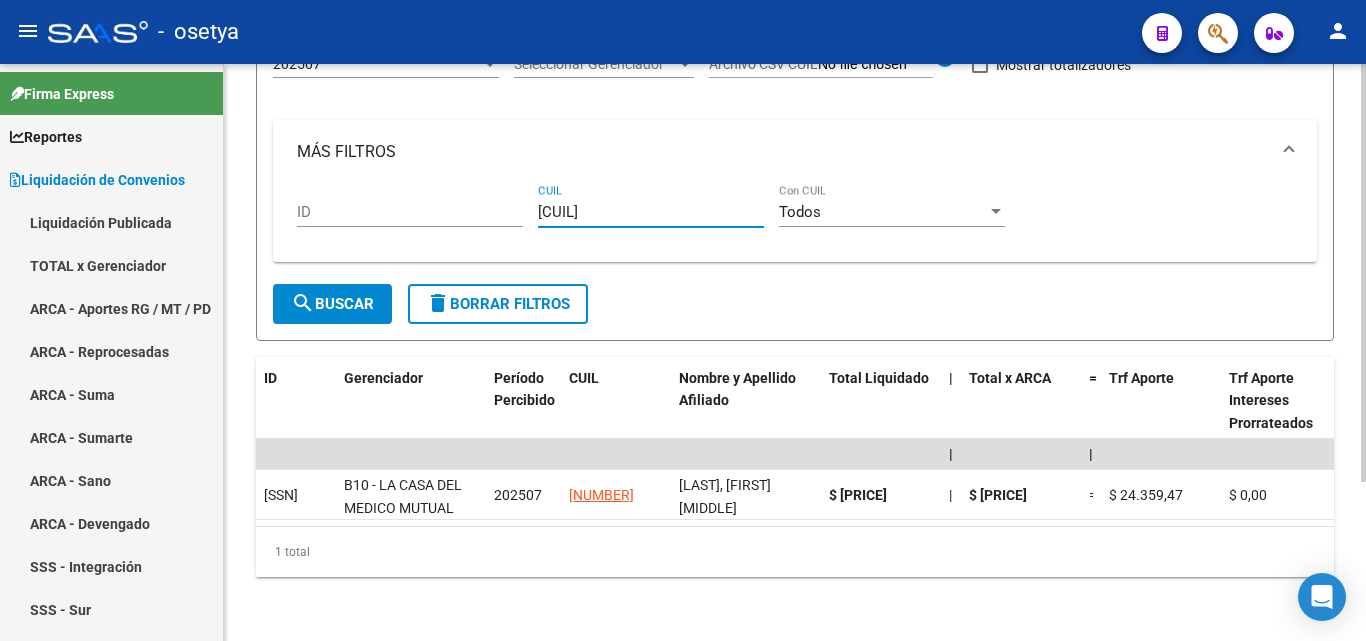 type on "[CUIL]" 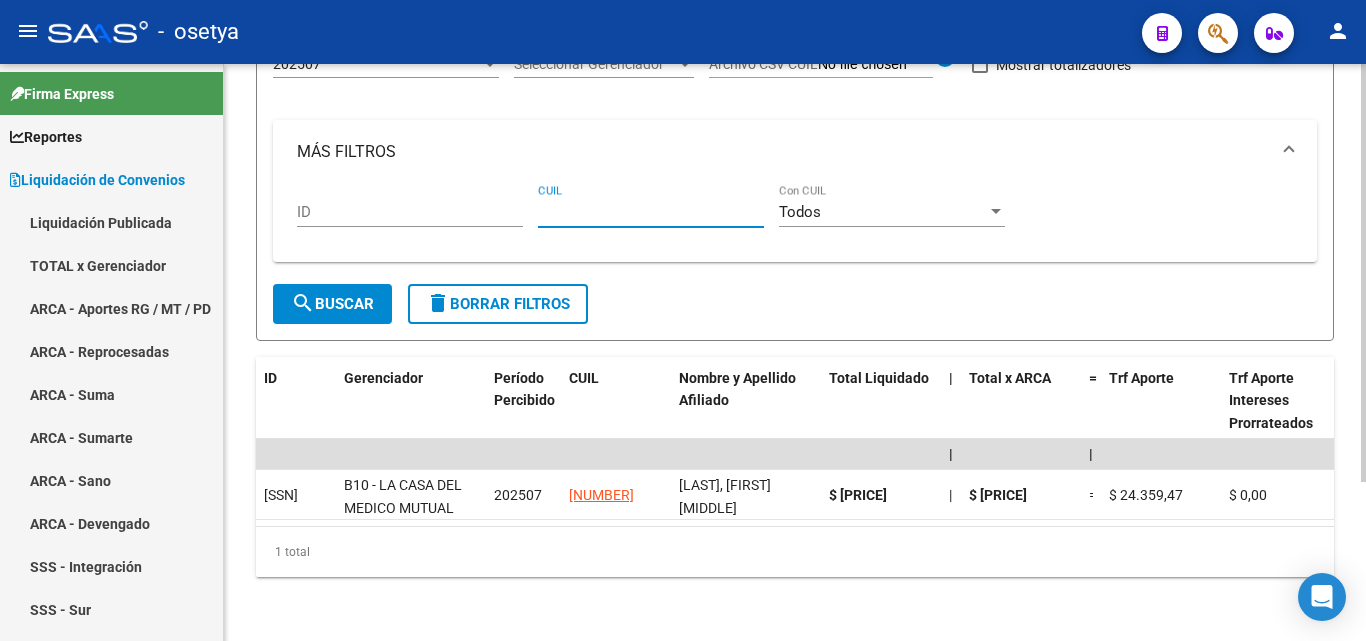 paste on "[CUIL]" 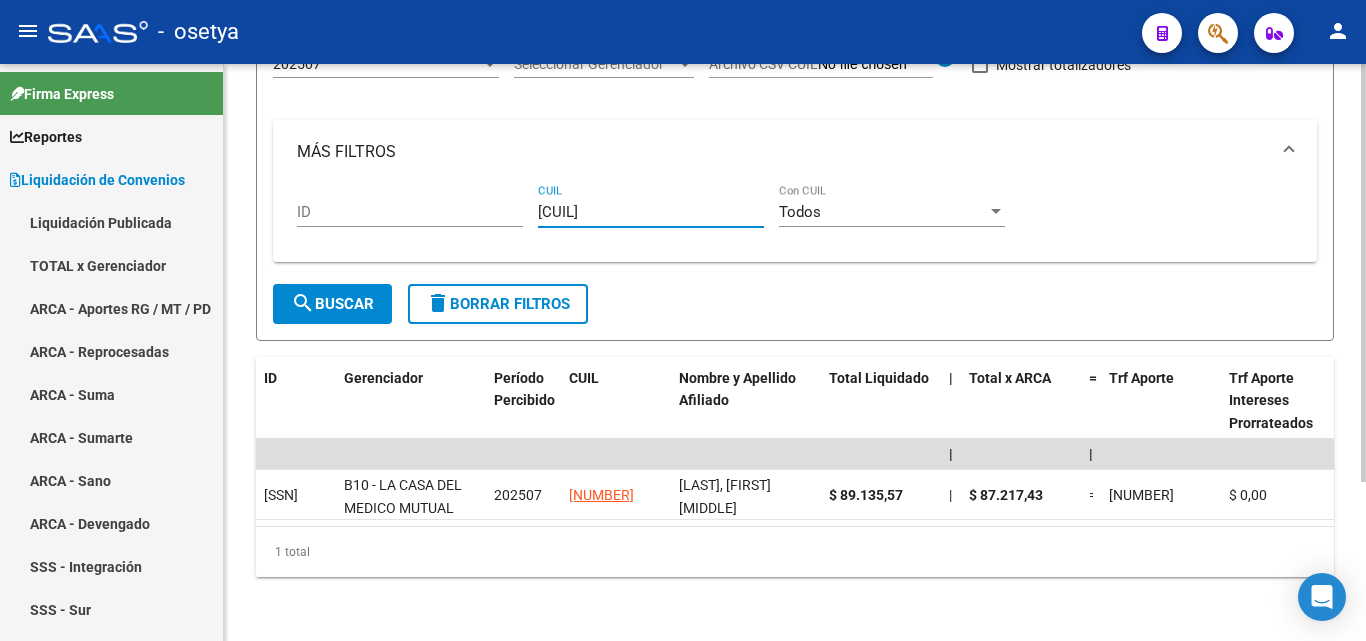 type on "[CUIL]" 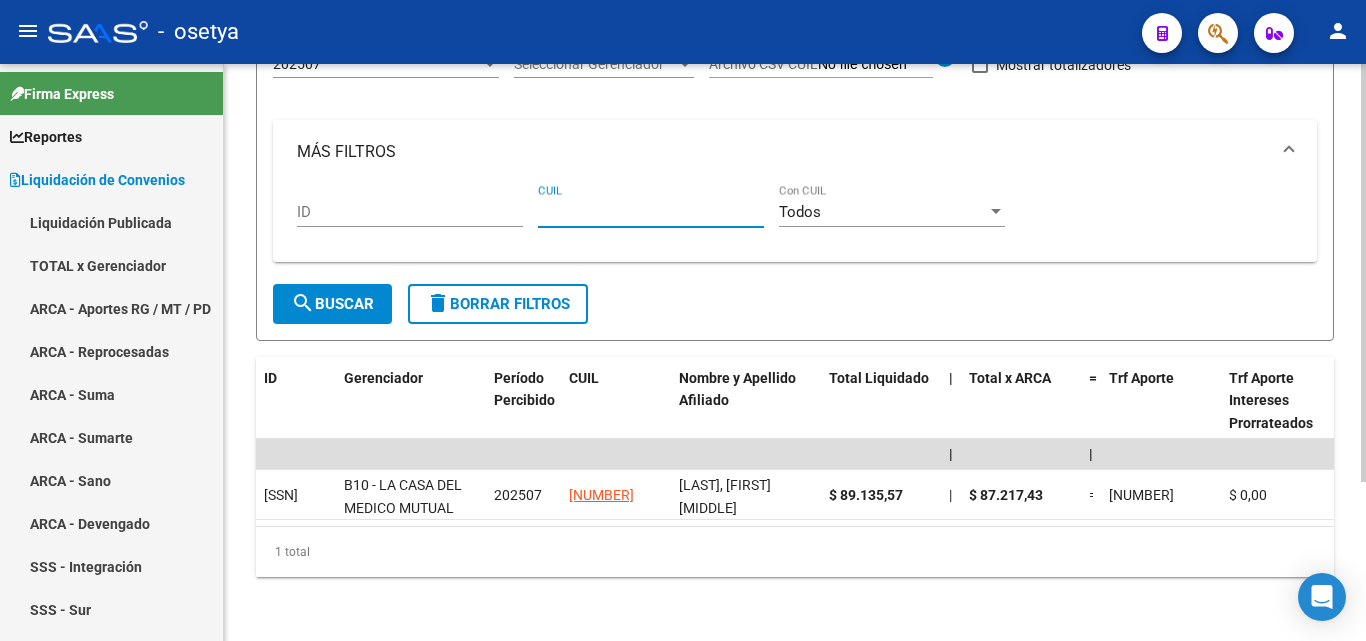 paste on "[SSN]" 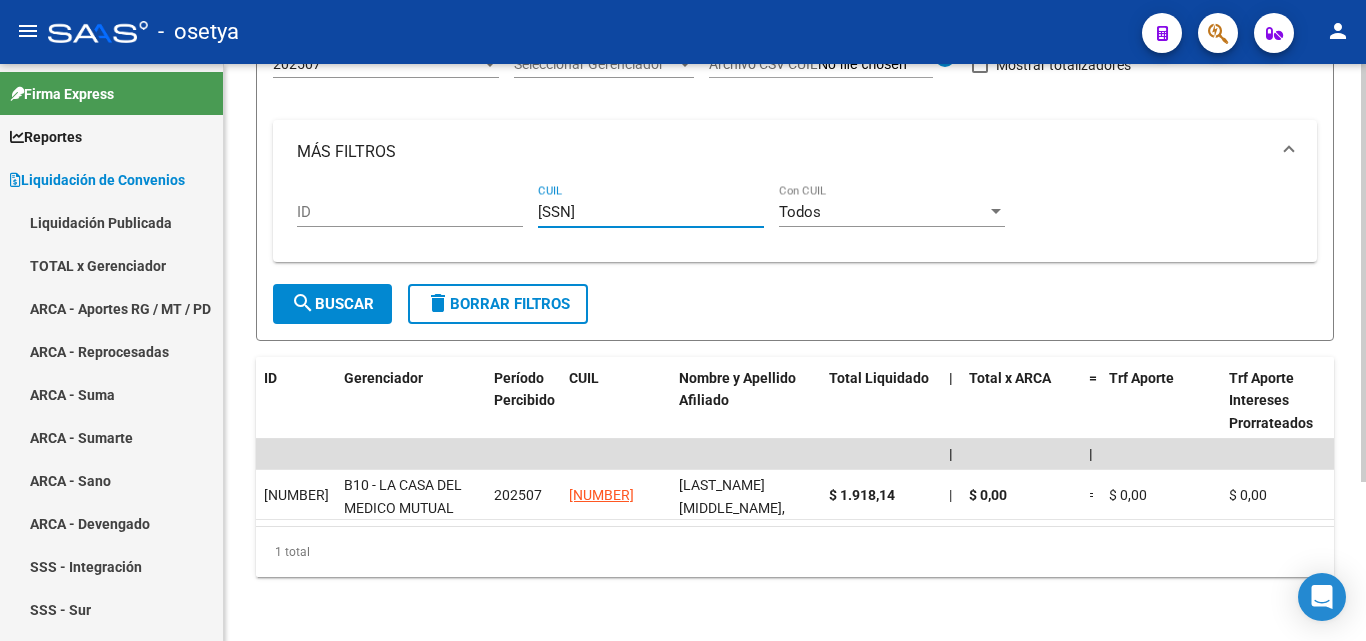 type on "[SSN]" 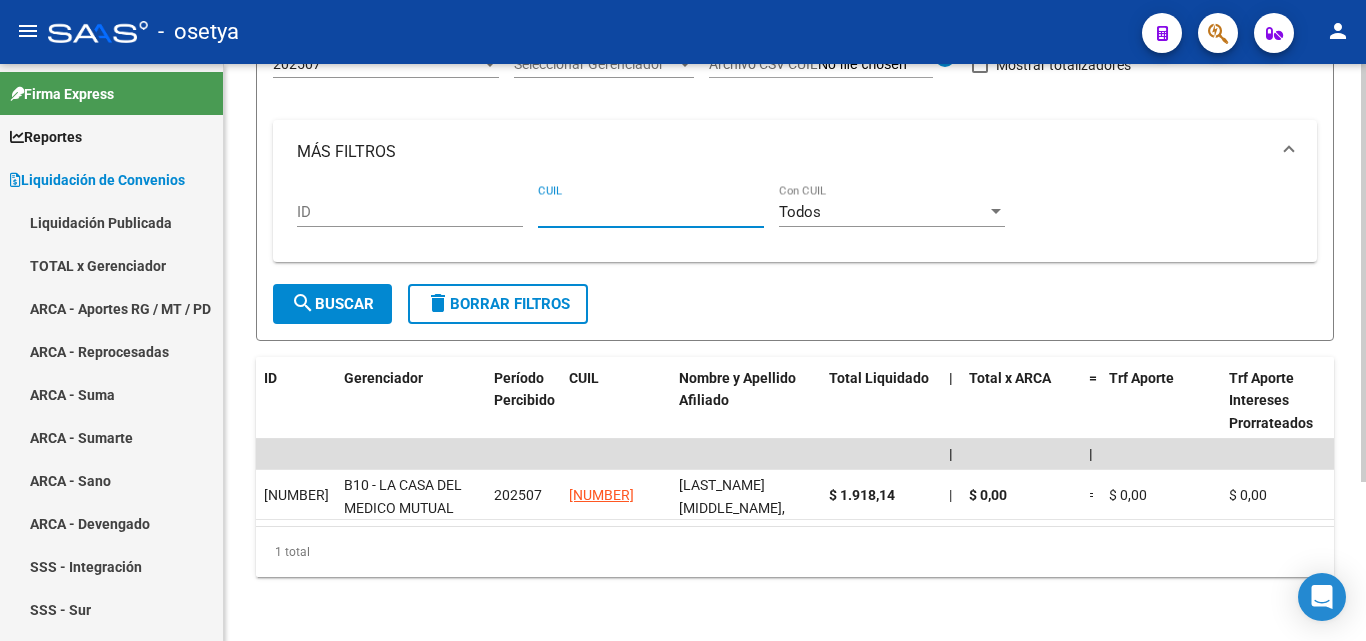 paste on "[SSN]" 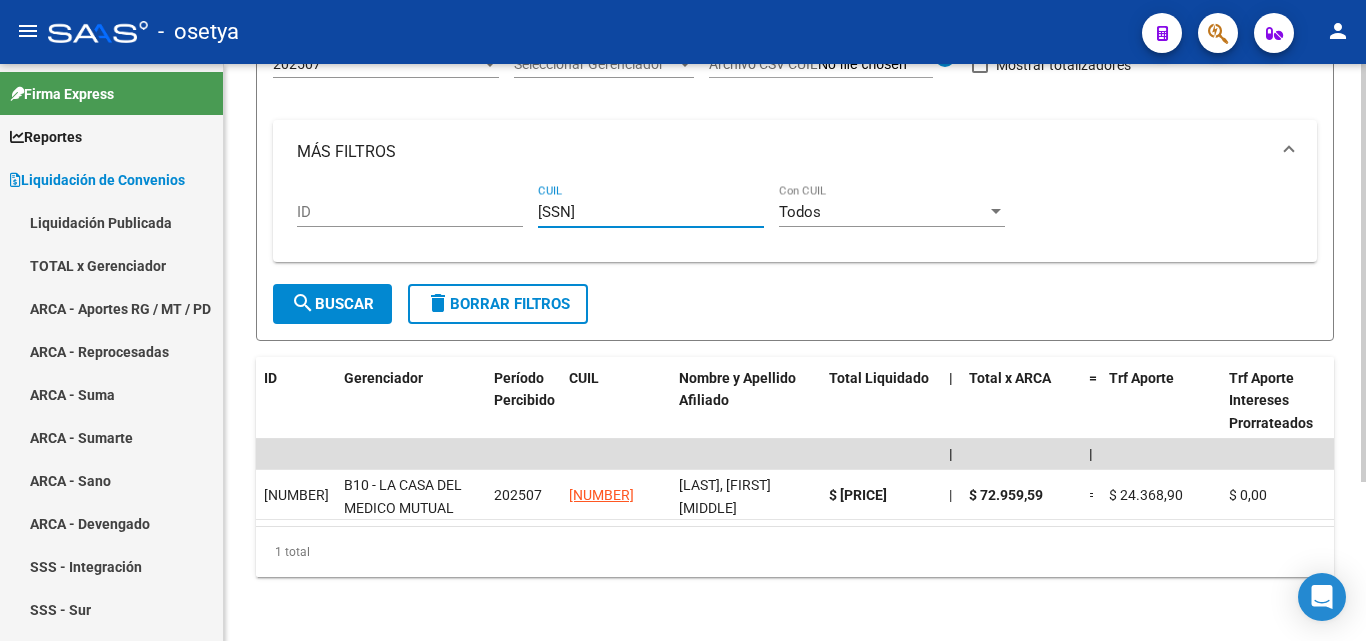 type on "[SSN]" 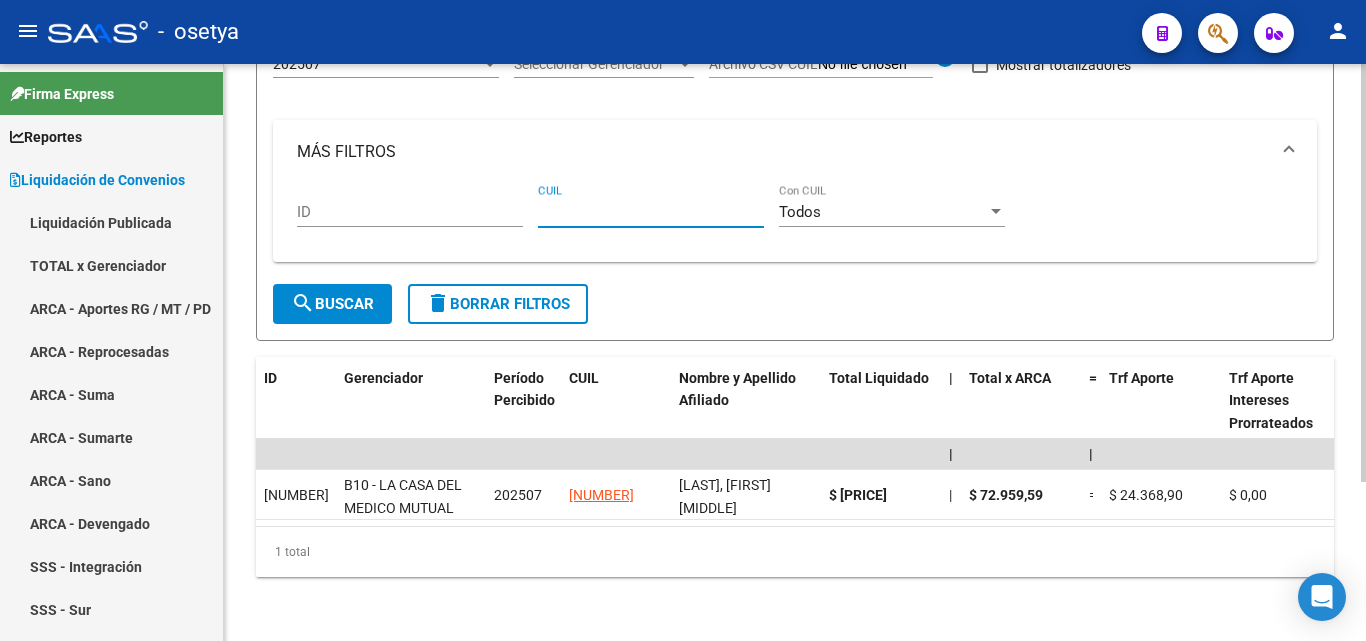 paste on "[SSN]" 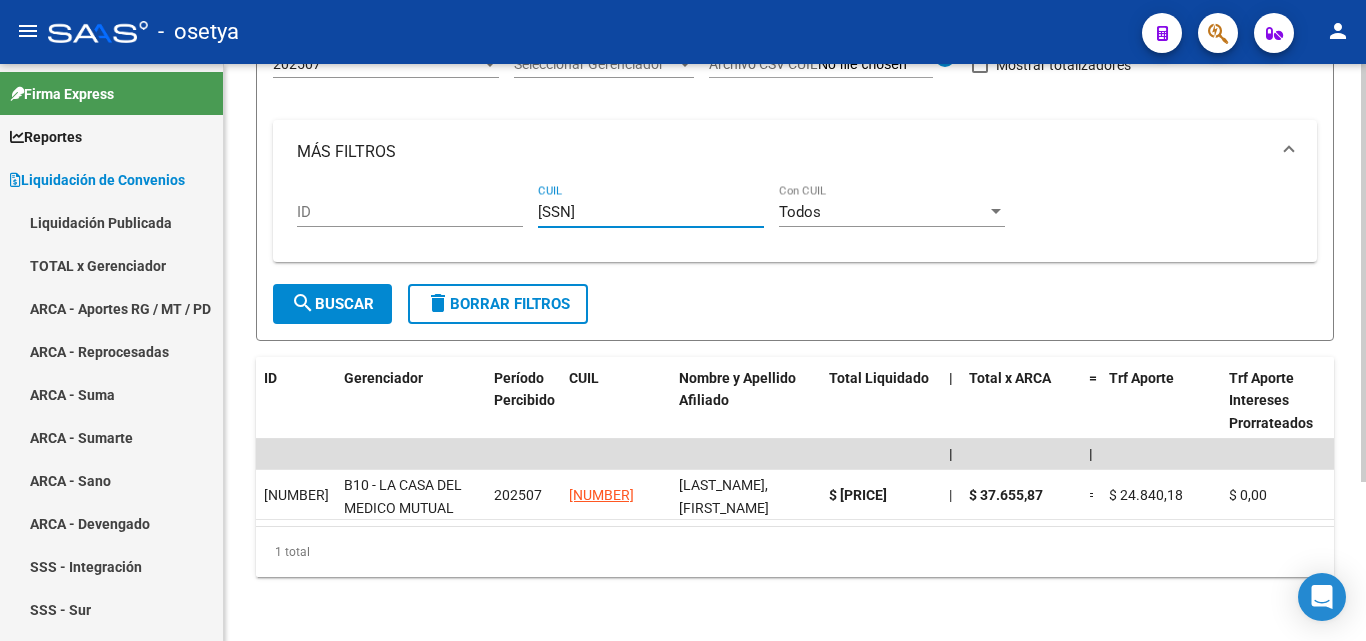 type on "[SSN]" 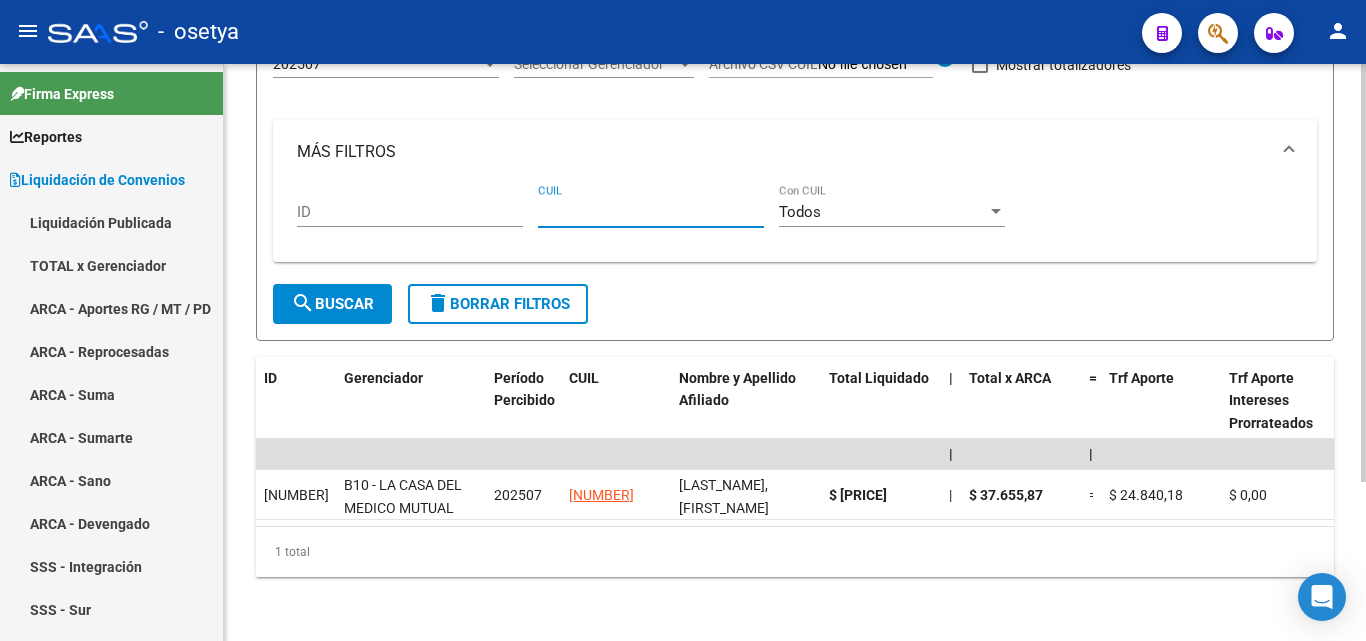 paste on "[SSN]" 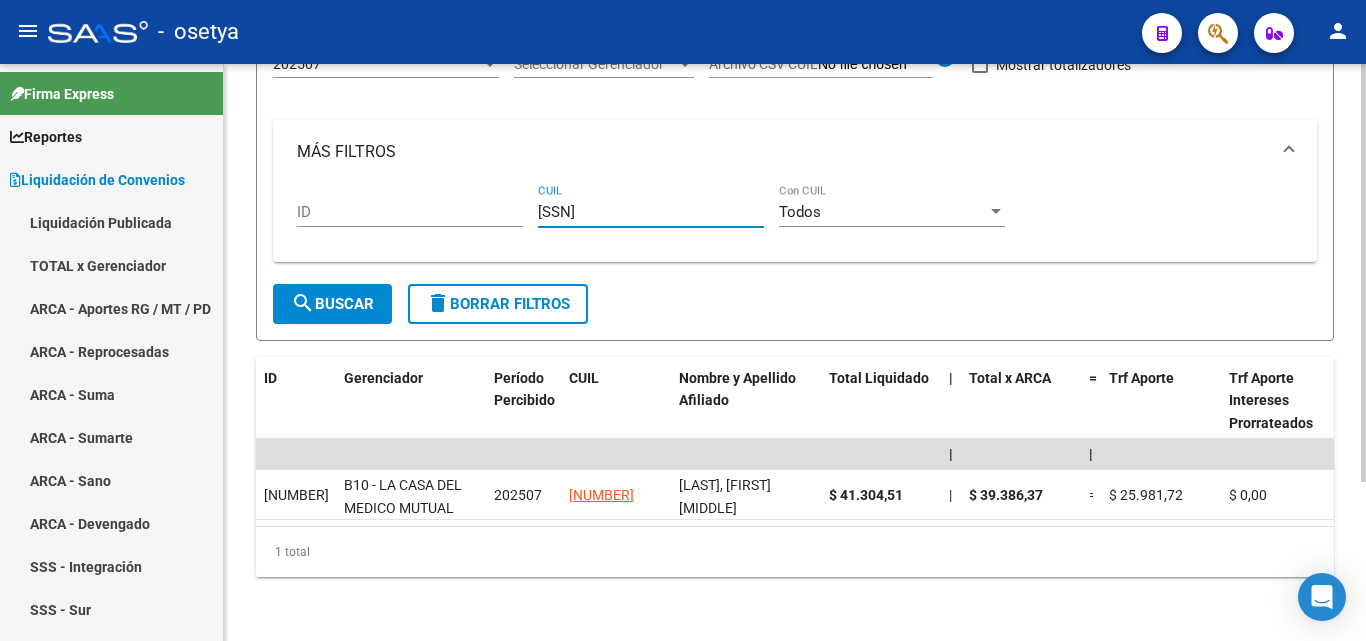type on "[SSN]" 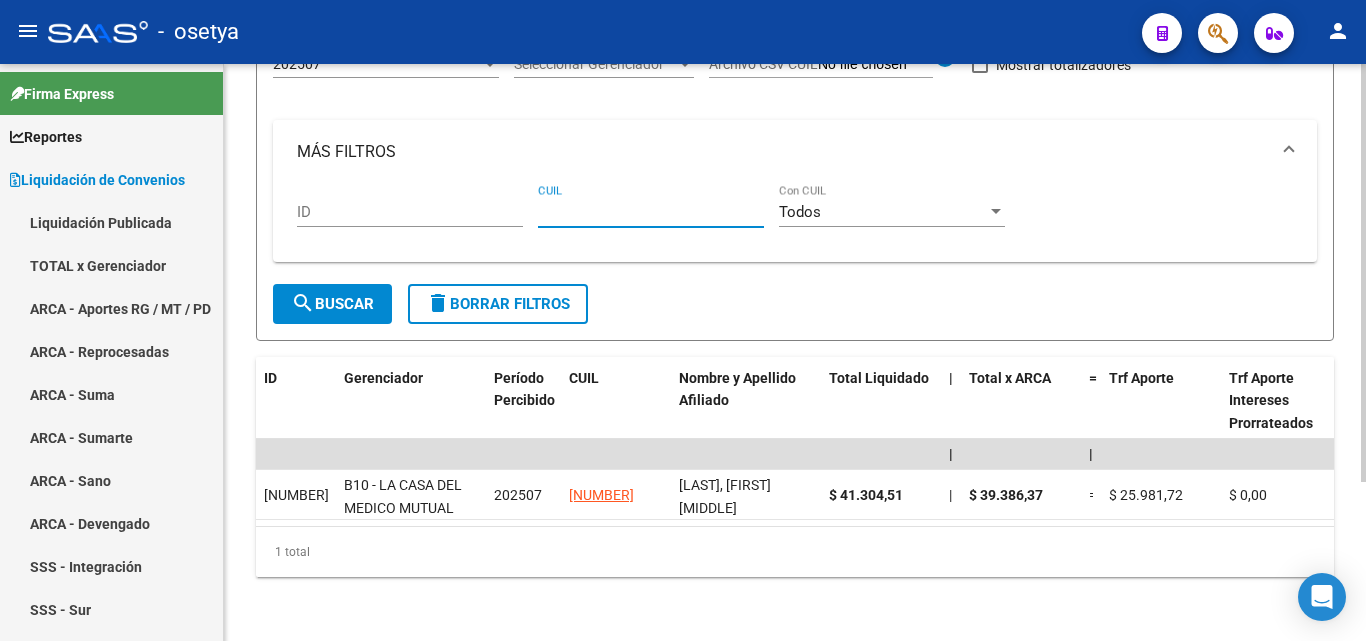 paste on "[SSN]" 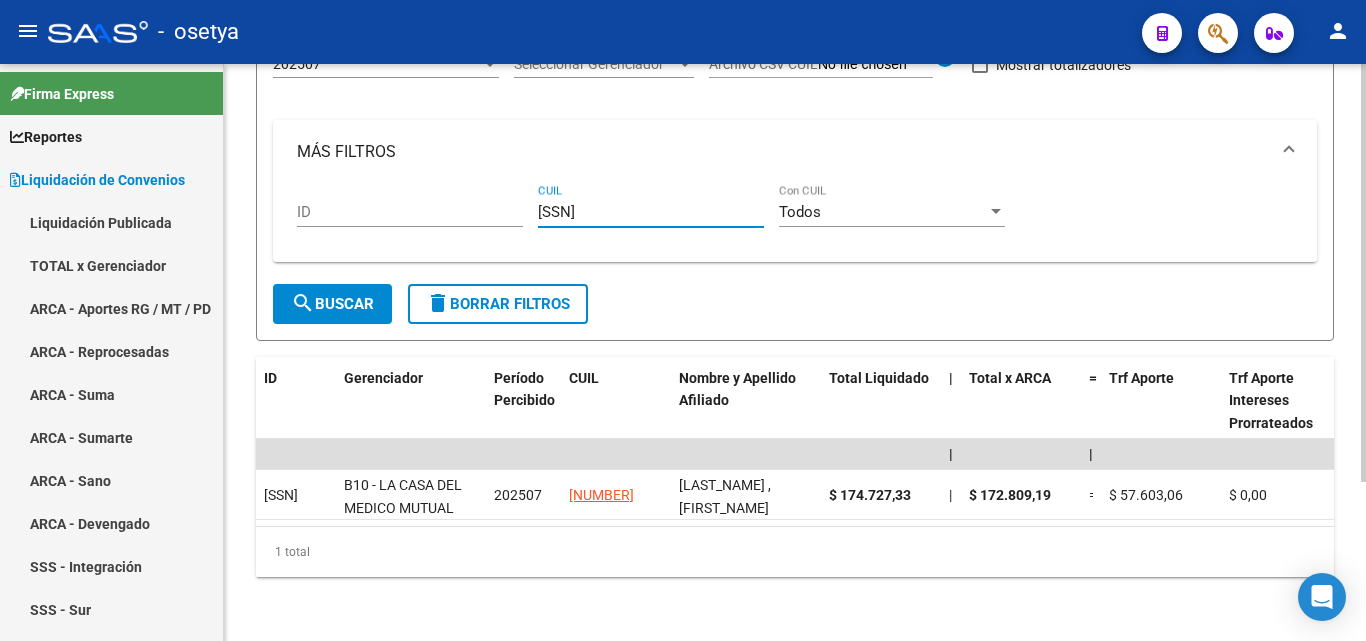 type on "[SSN]" 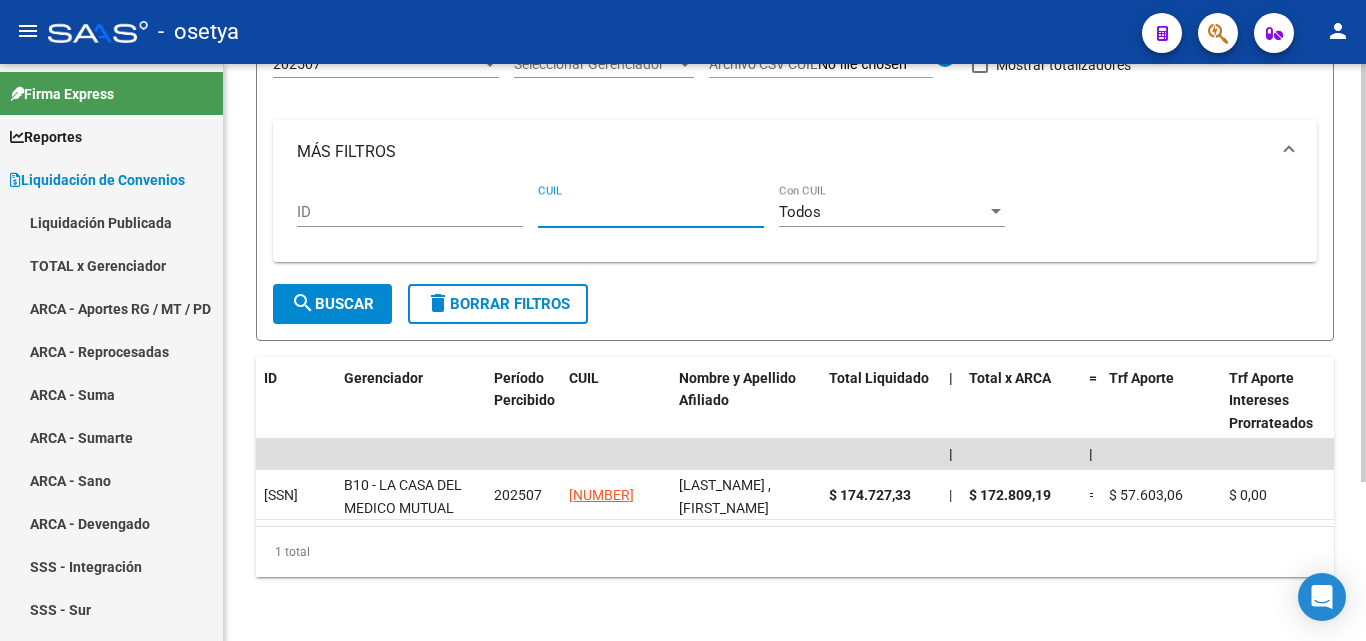 paste on "[CUIL]" 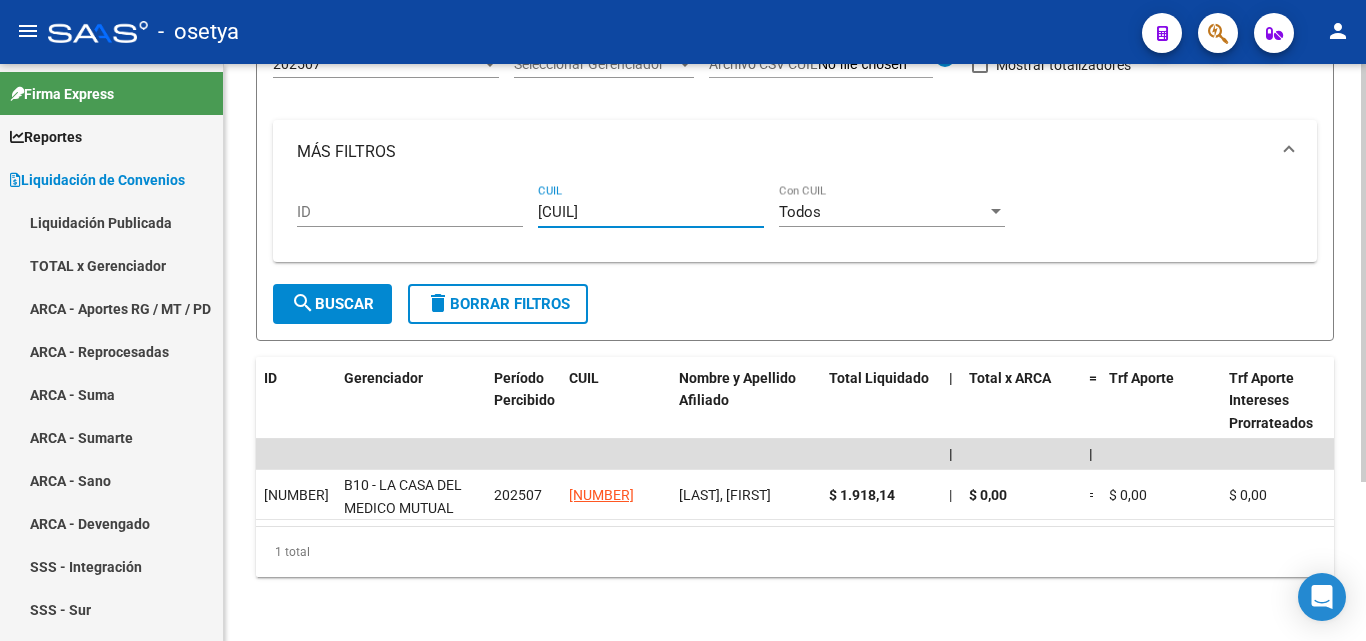 type on "[CUIL]" 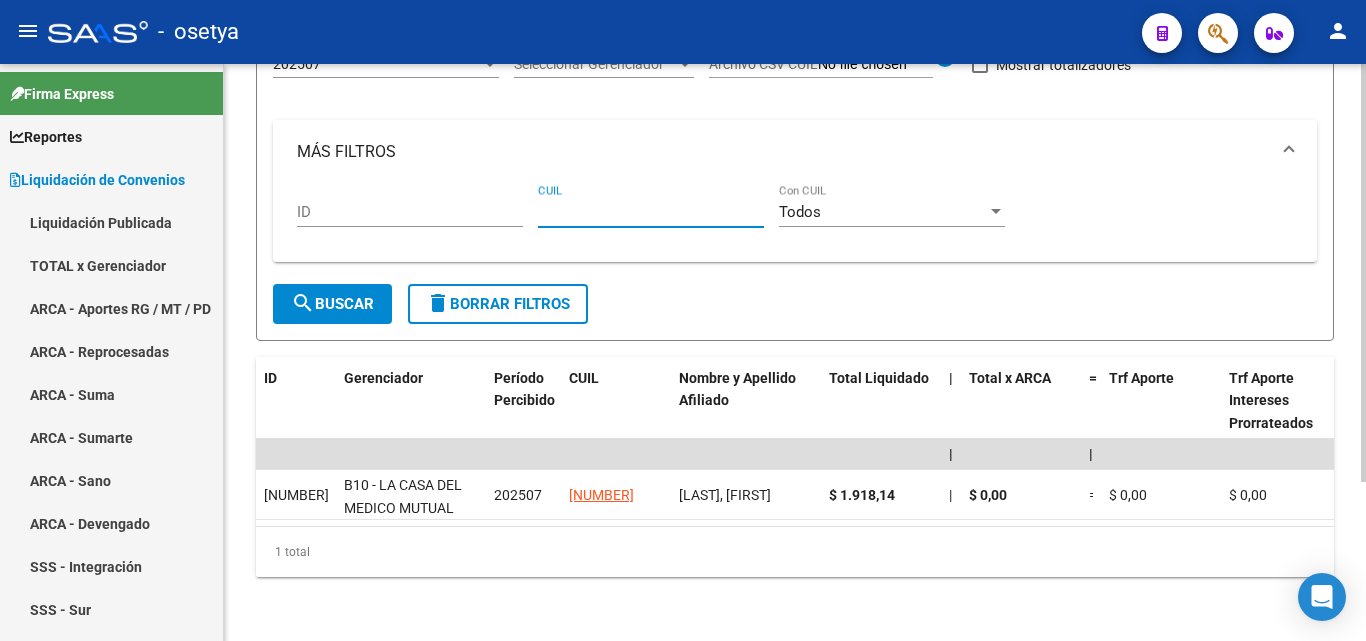 paste on "[CUIL]" 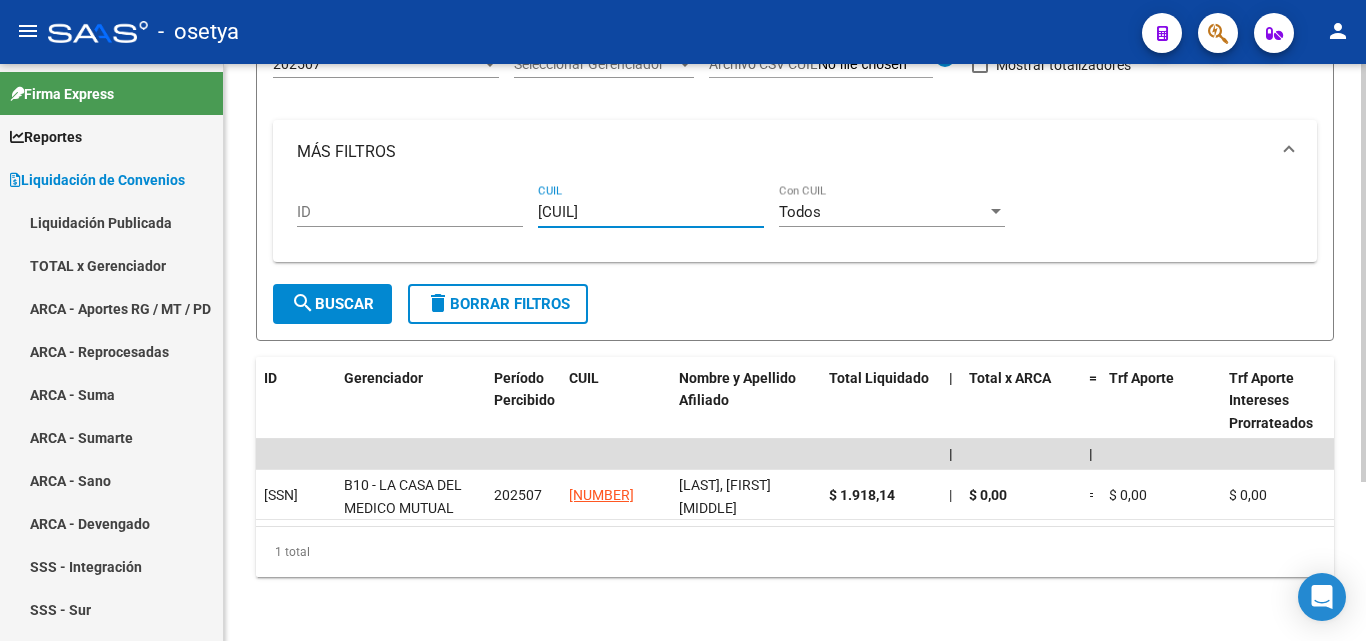 type on "[CUIL]" 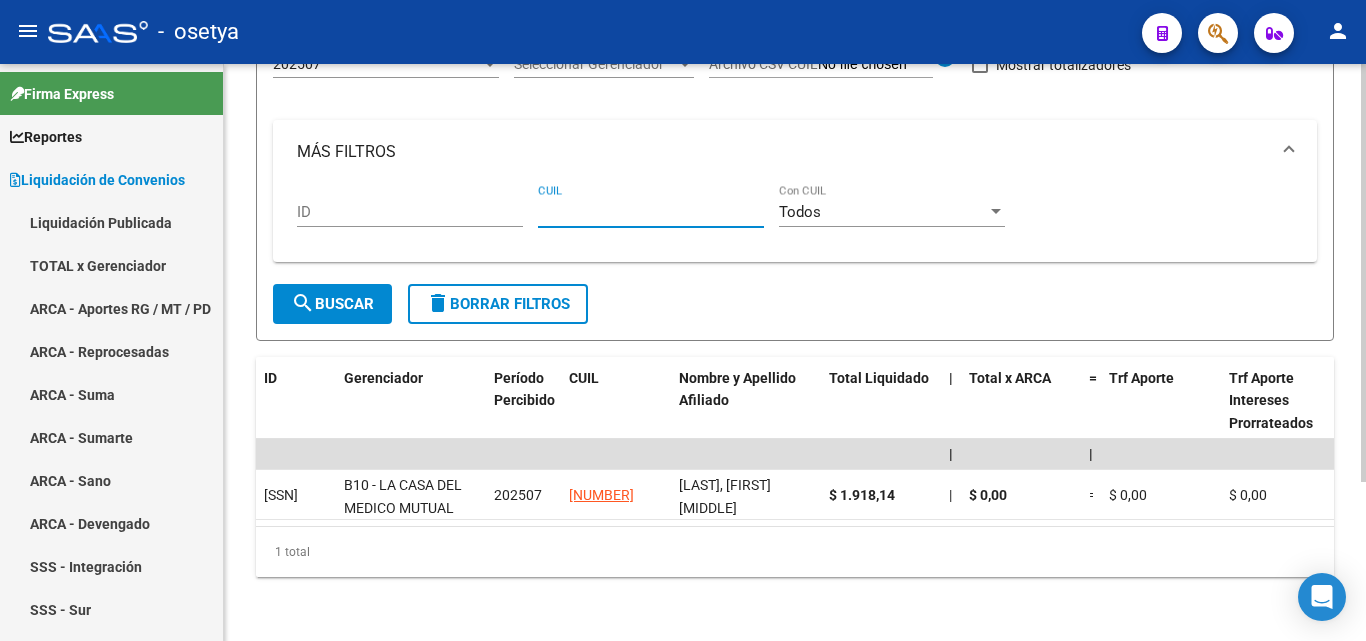 paste on "[CUIL]" 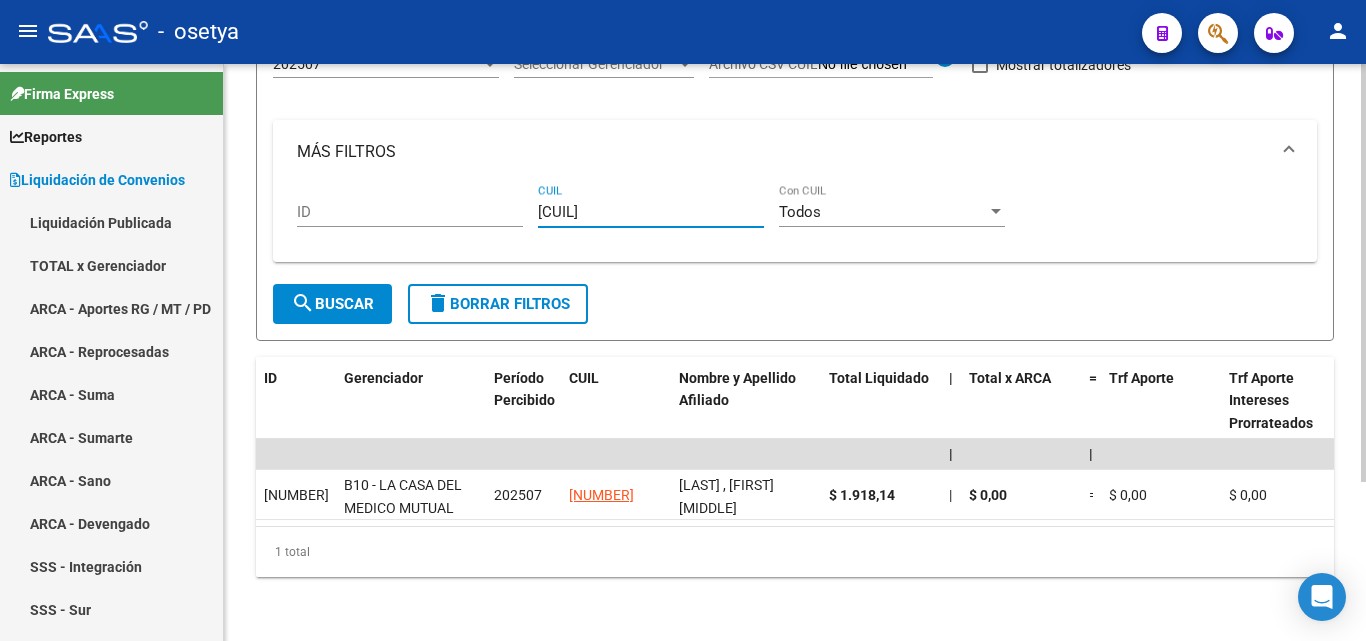 type on "[CUIL]" 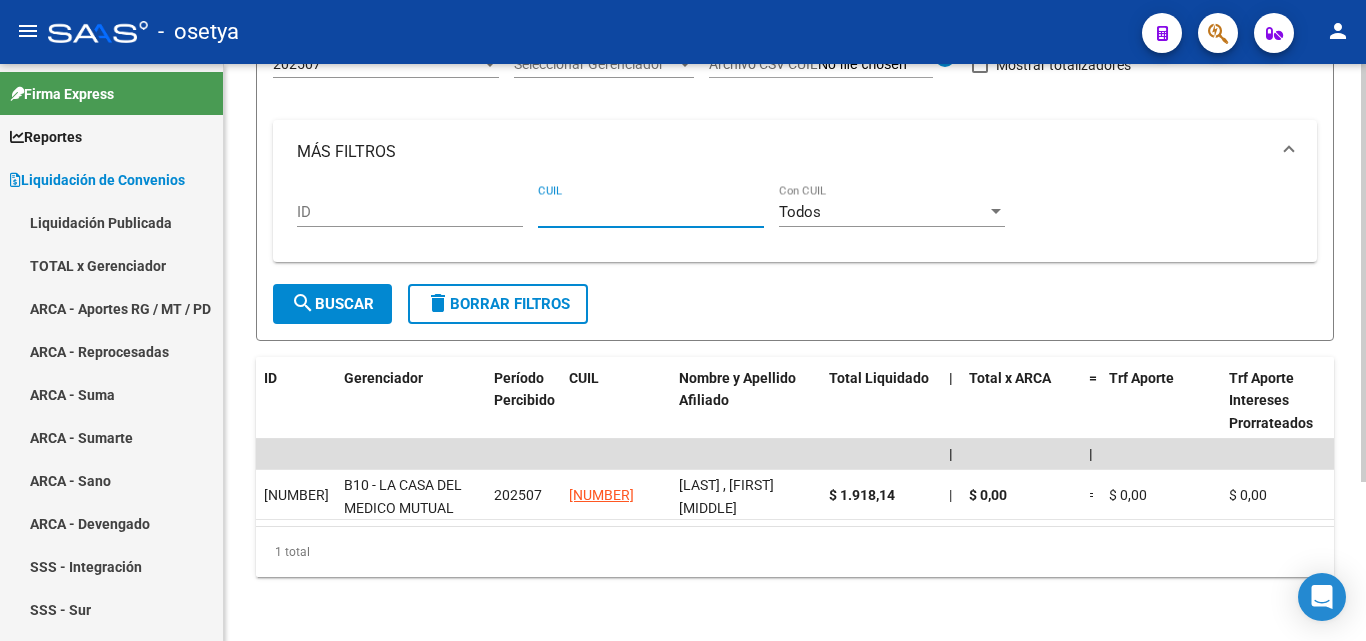paste on "[SSN]" 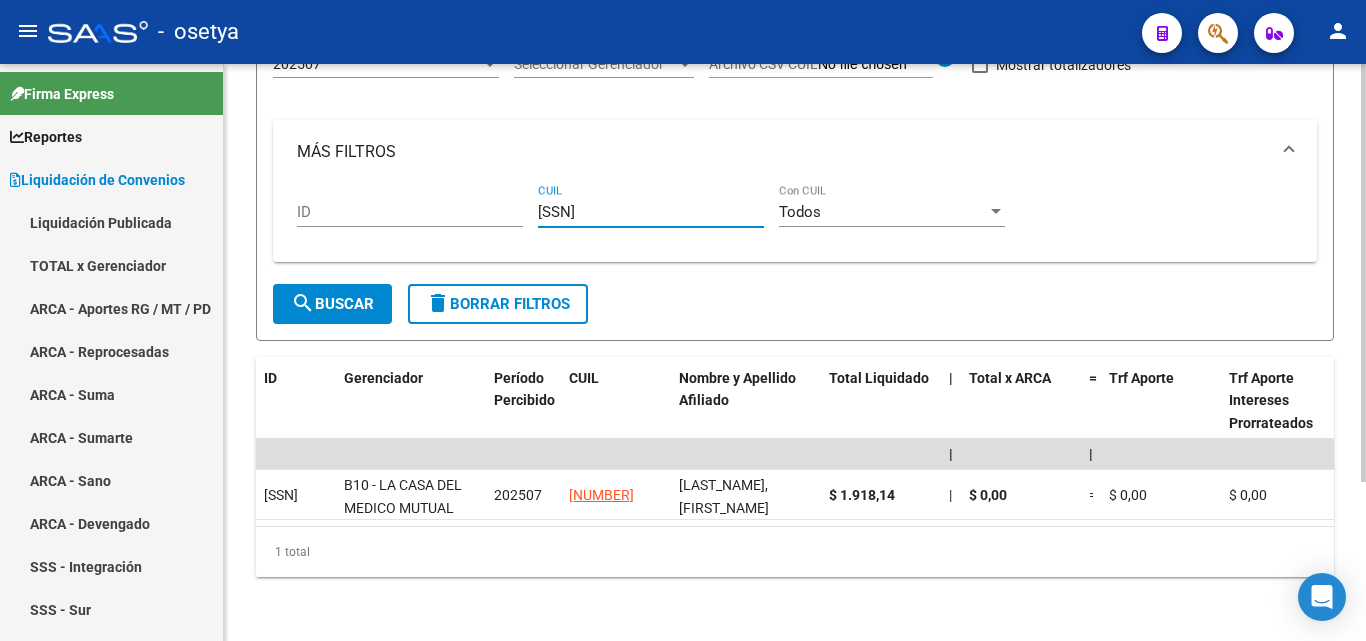 type on "[SSN]" 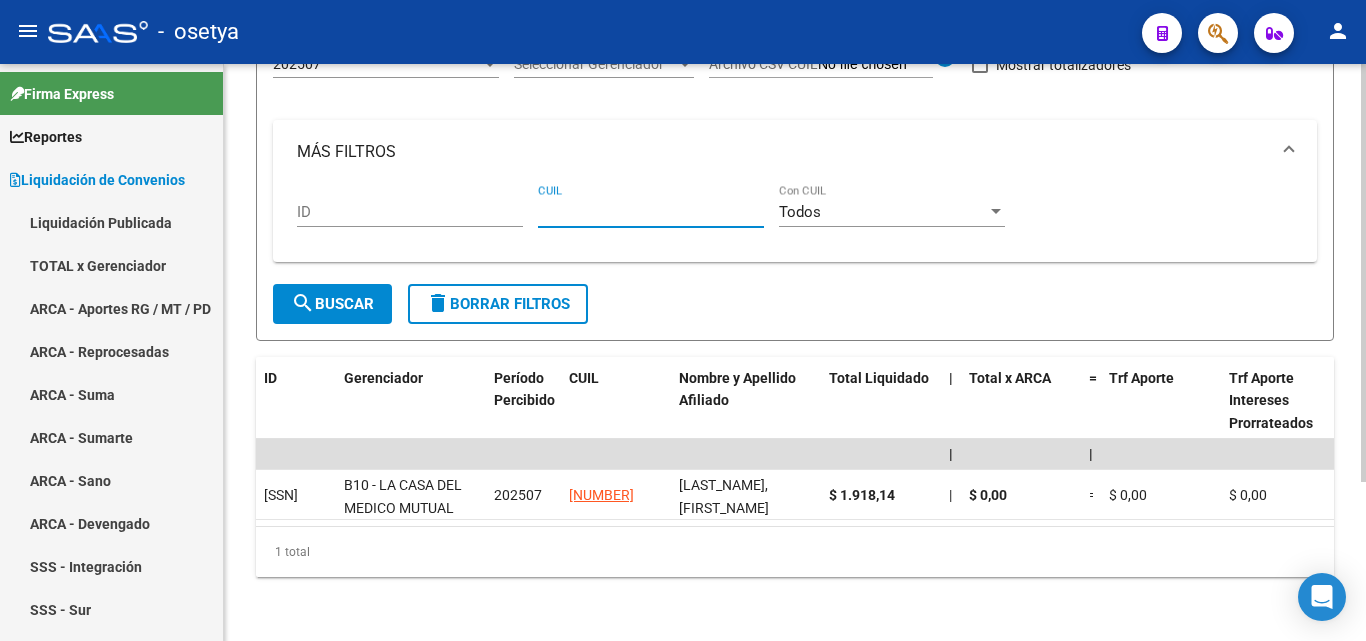 paste on "[CUIL]" 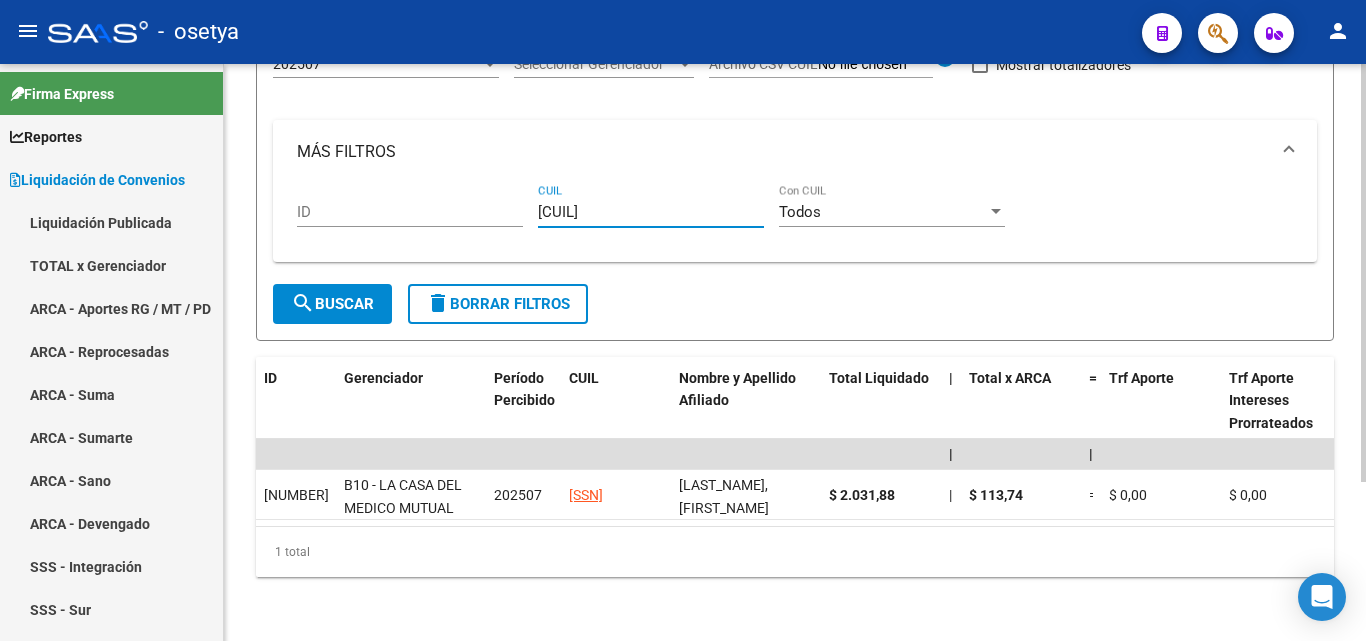 type on "[CUIL]" 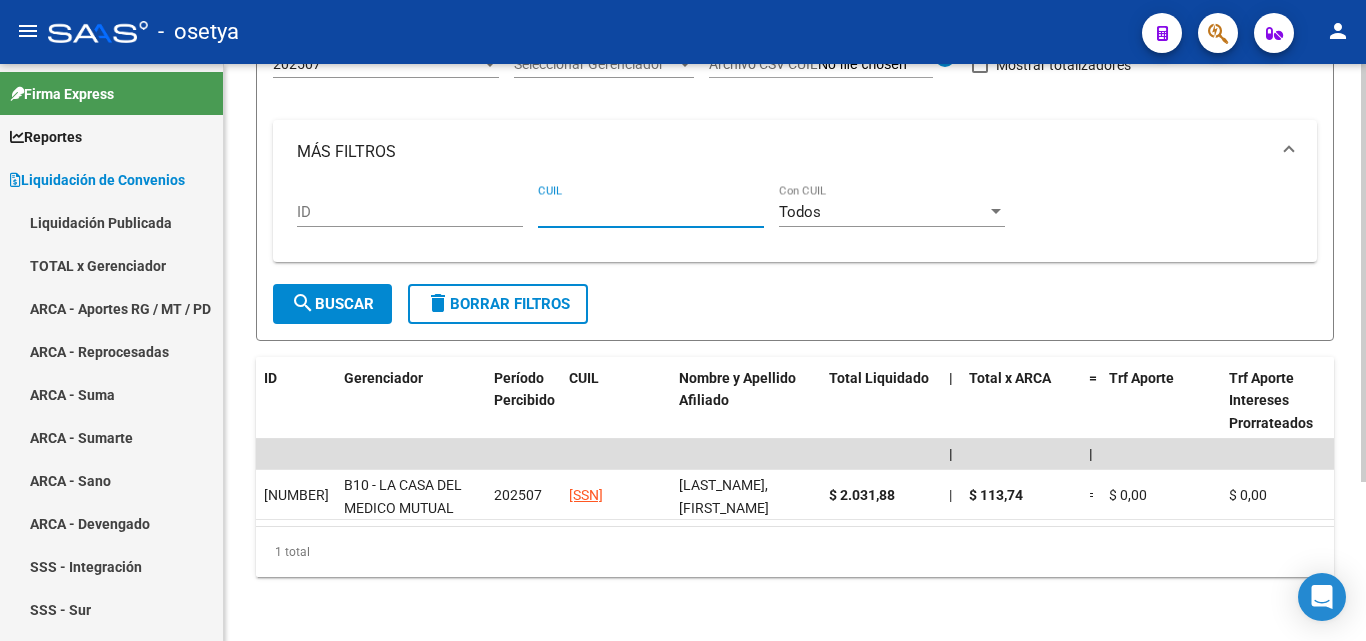 paste on "[CUIL]" 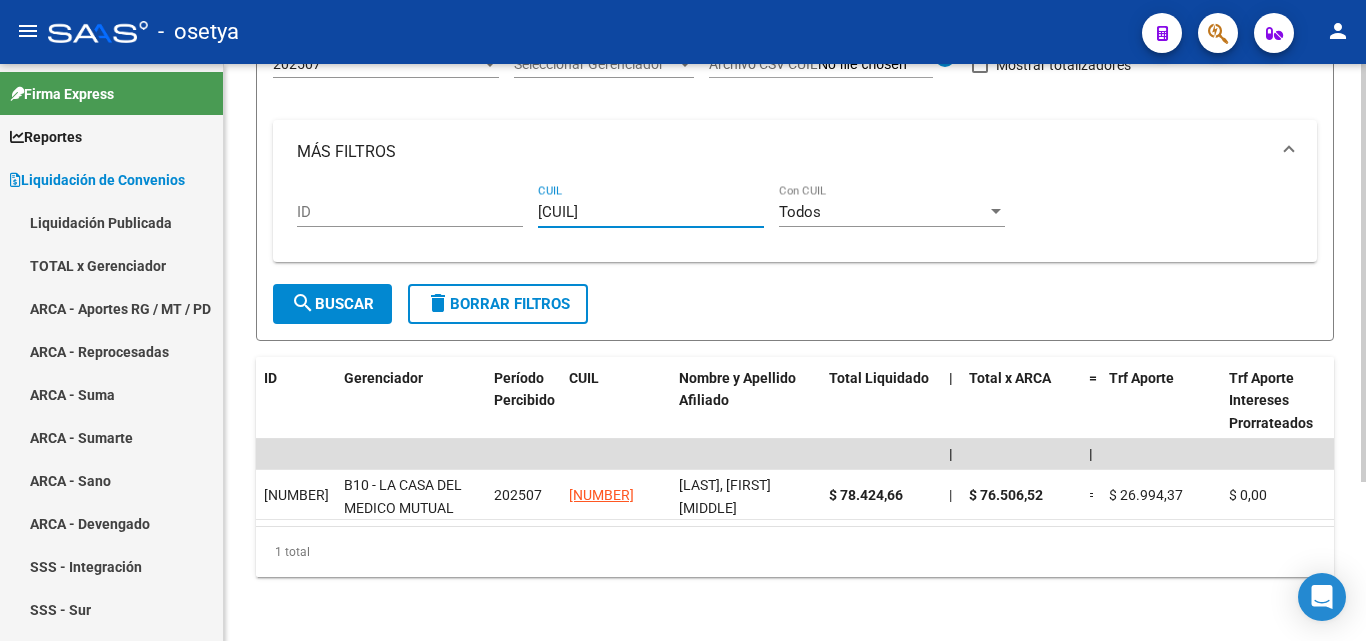 type on "[CUIL]" 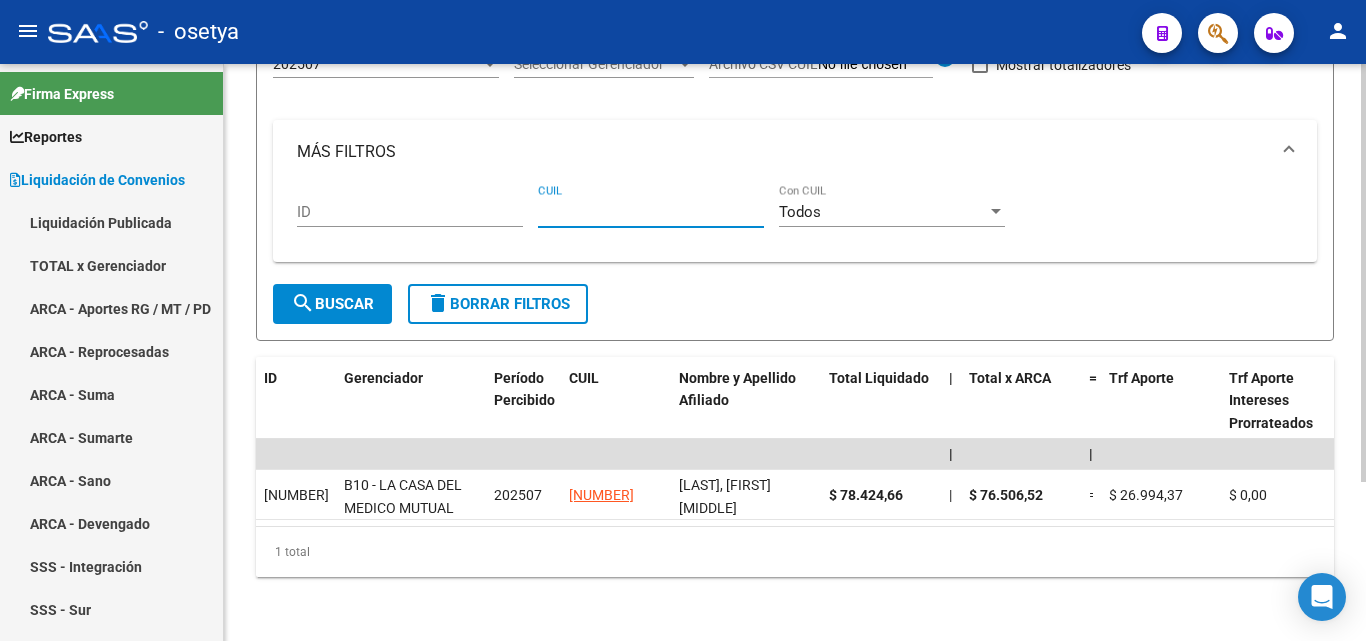 paste on "[CUIL]" 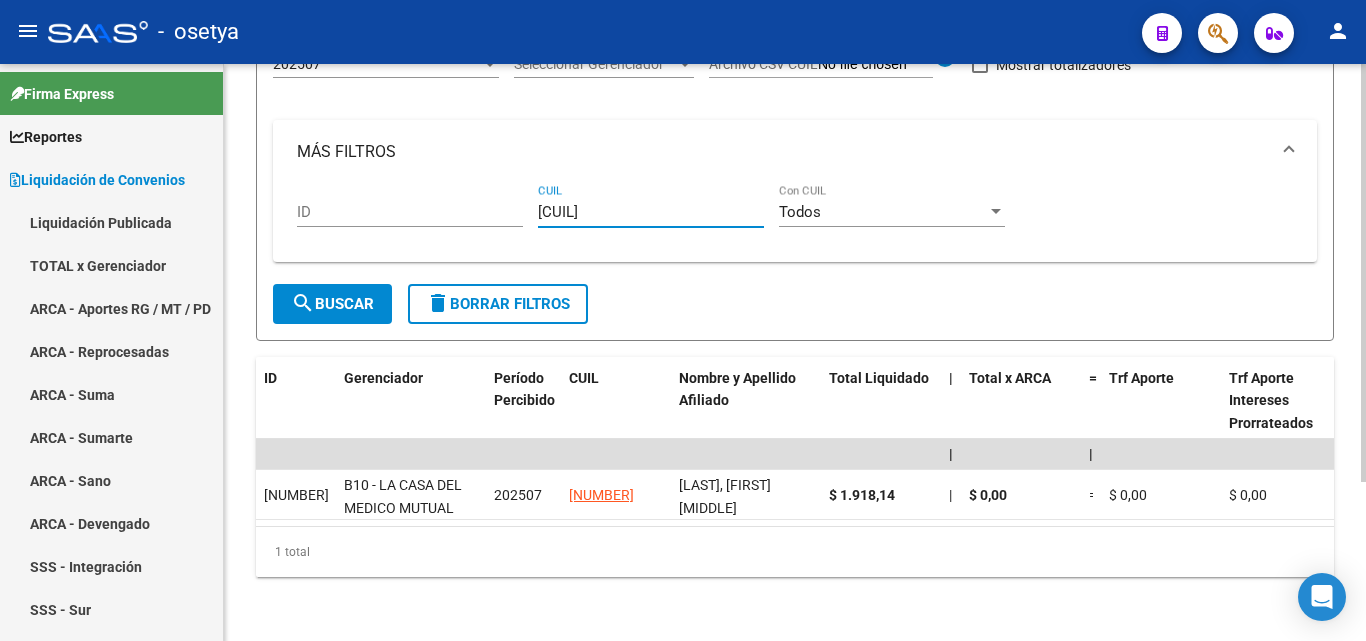 type on "[CUIL]" 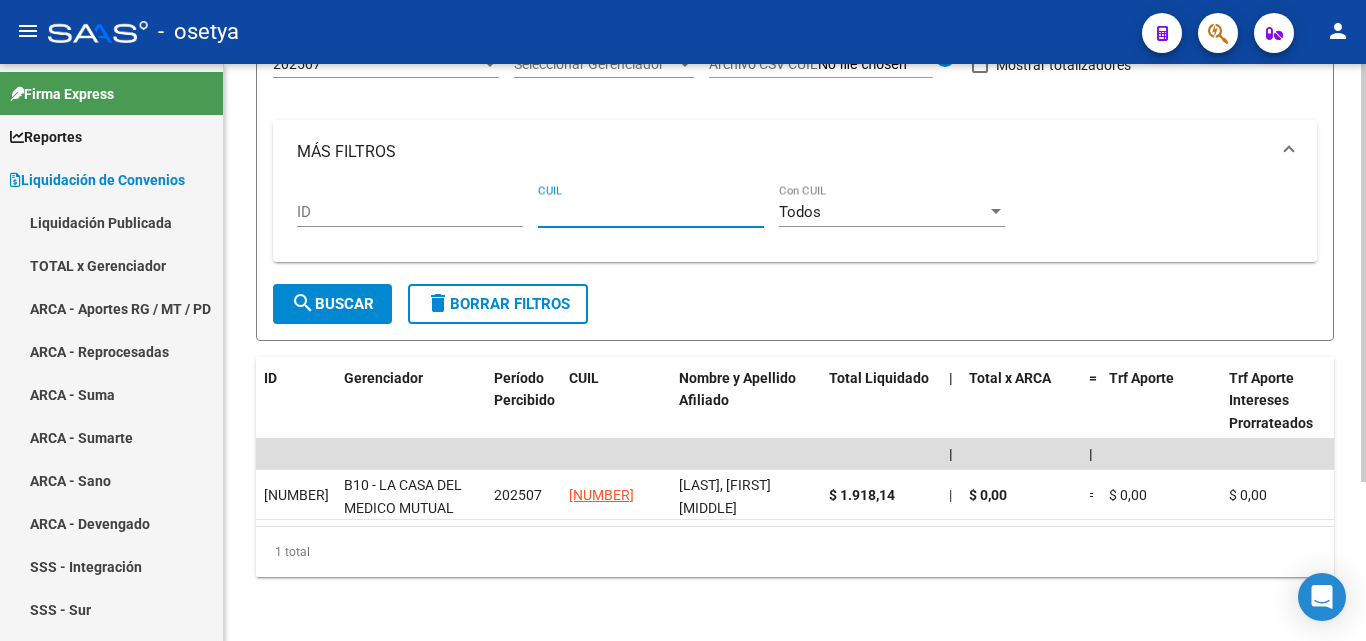 paste on "[SSN]" 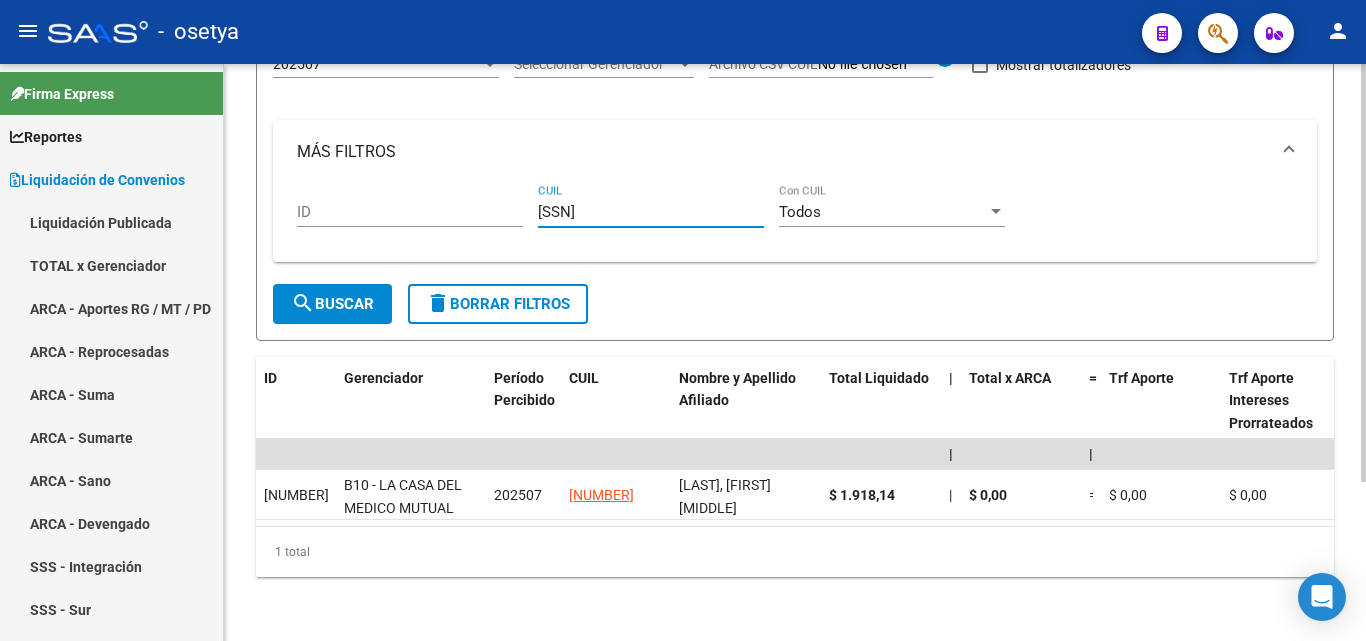 type on "[SSN]" 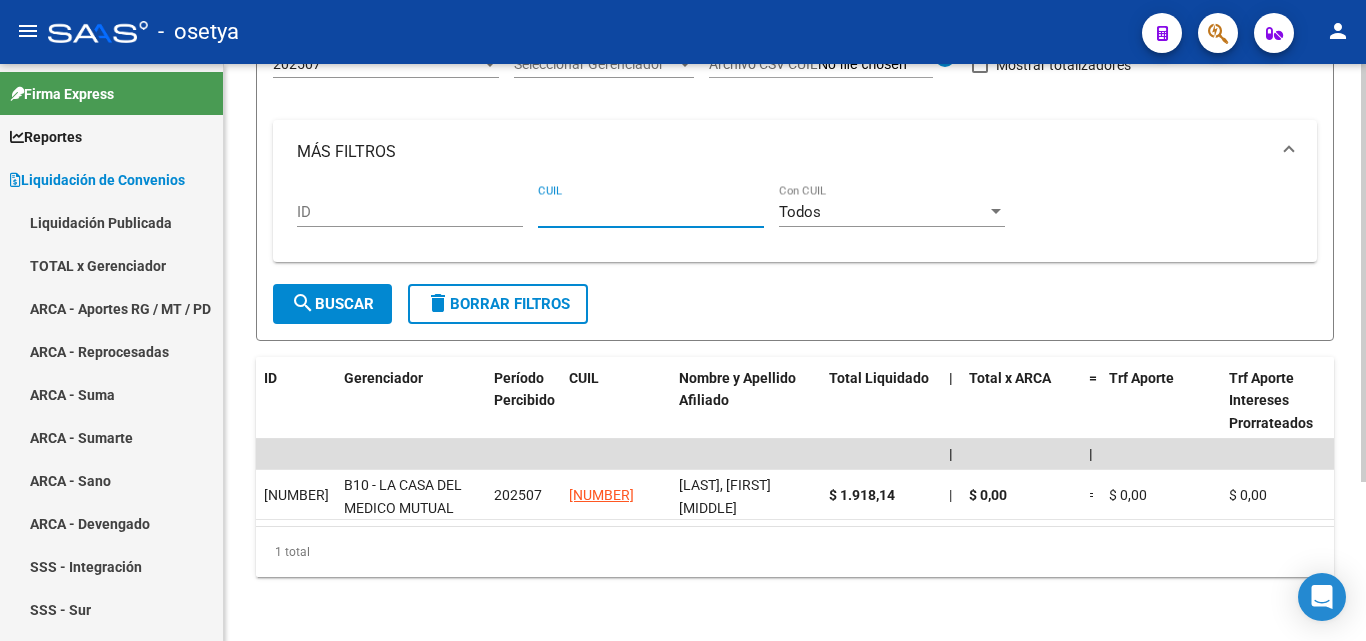 paste on "[CUIL]" 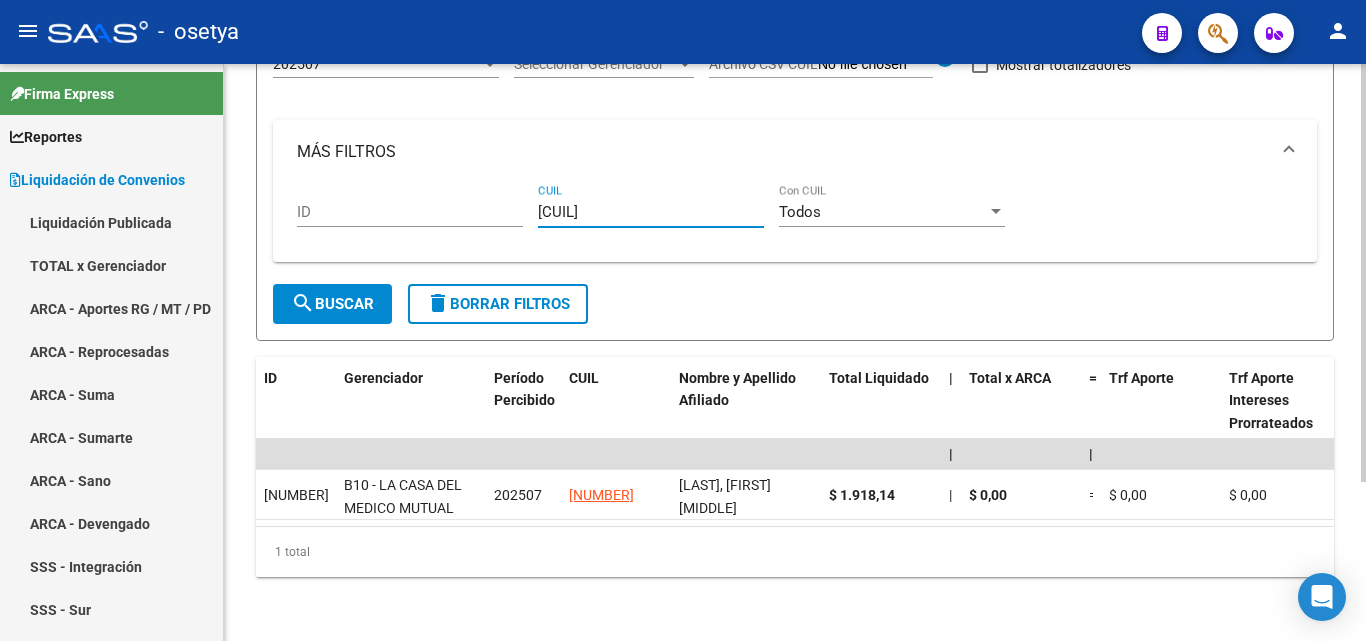 type on "[CUIL]" 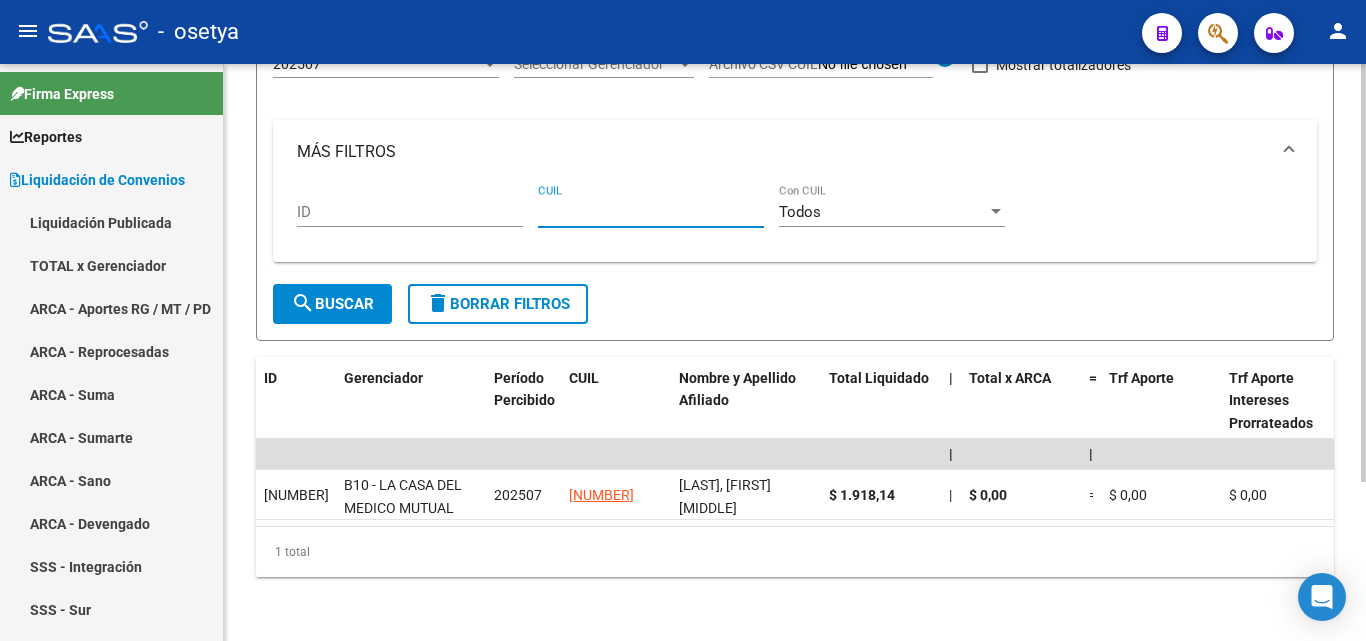 paste on "[CUIL]" 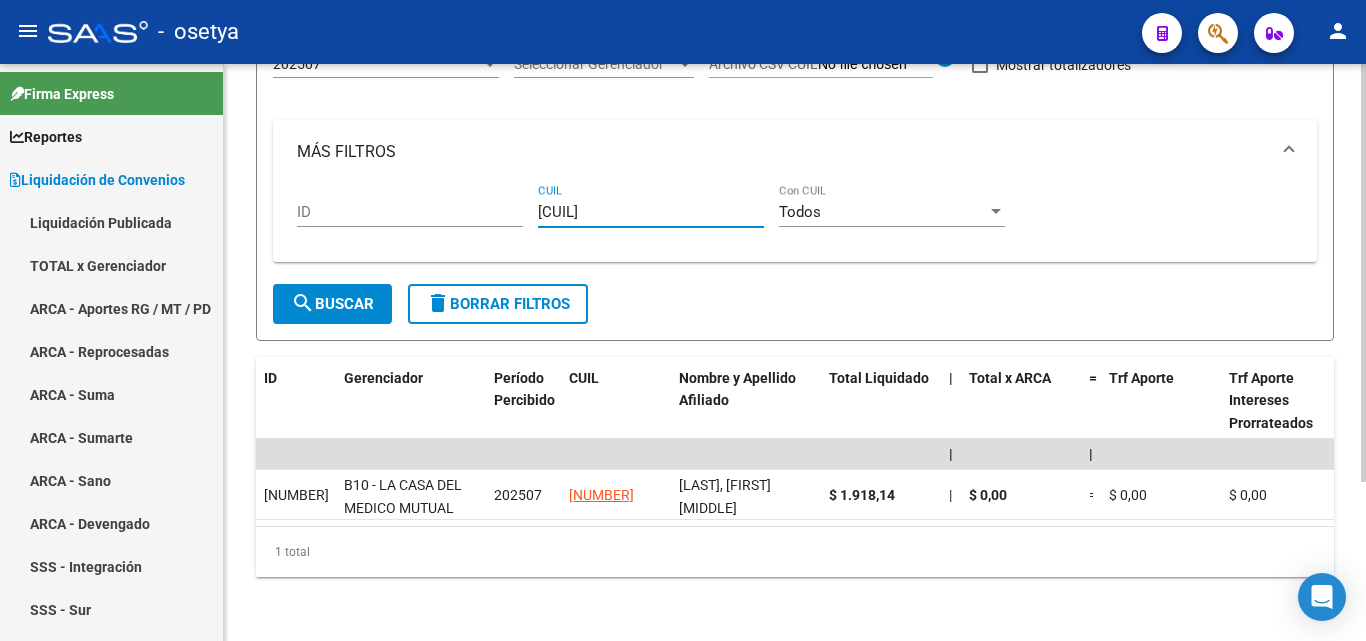 type on "[CUIL]" 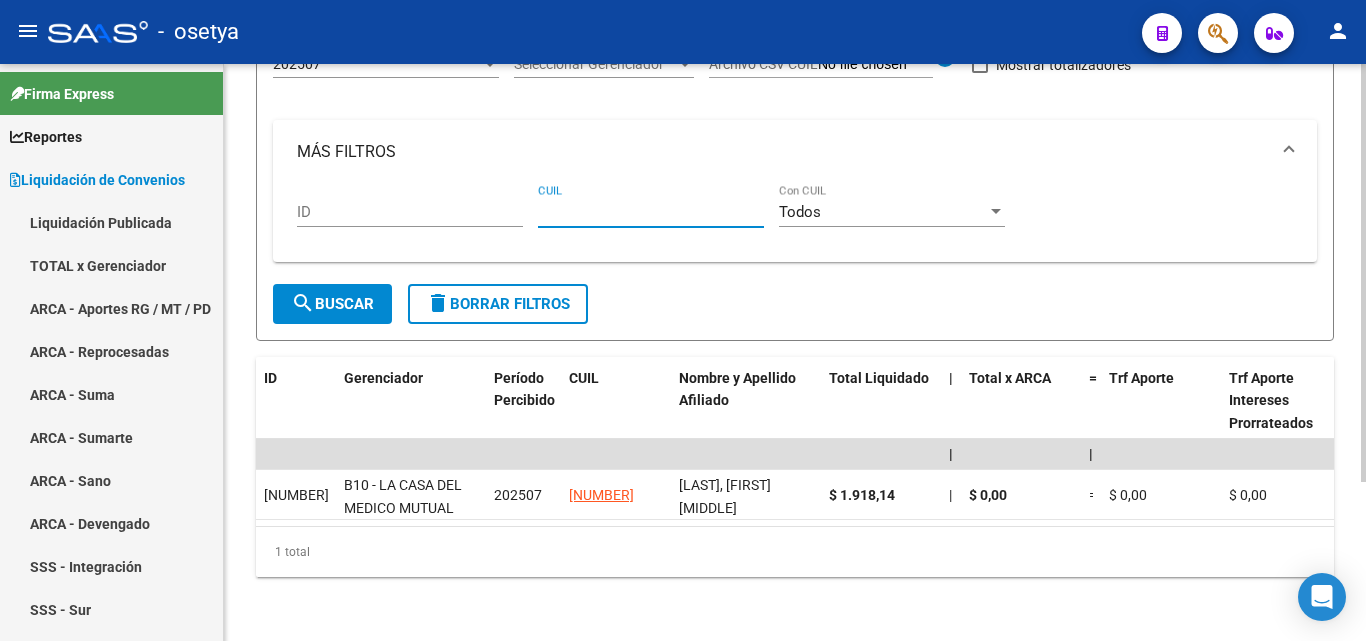 paste on "[SSN]" 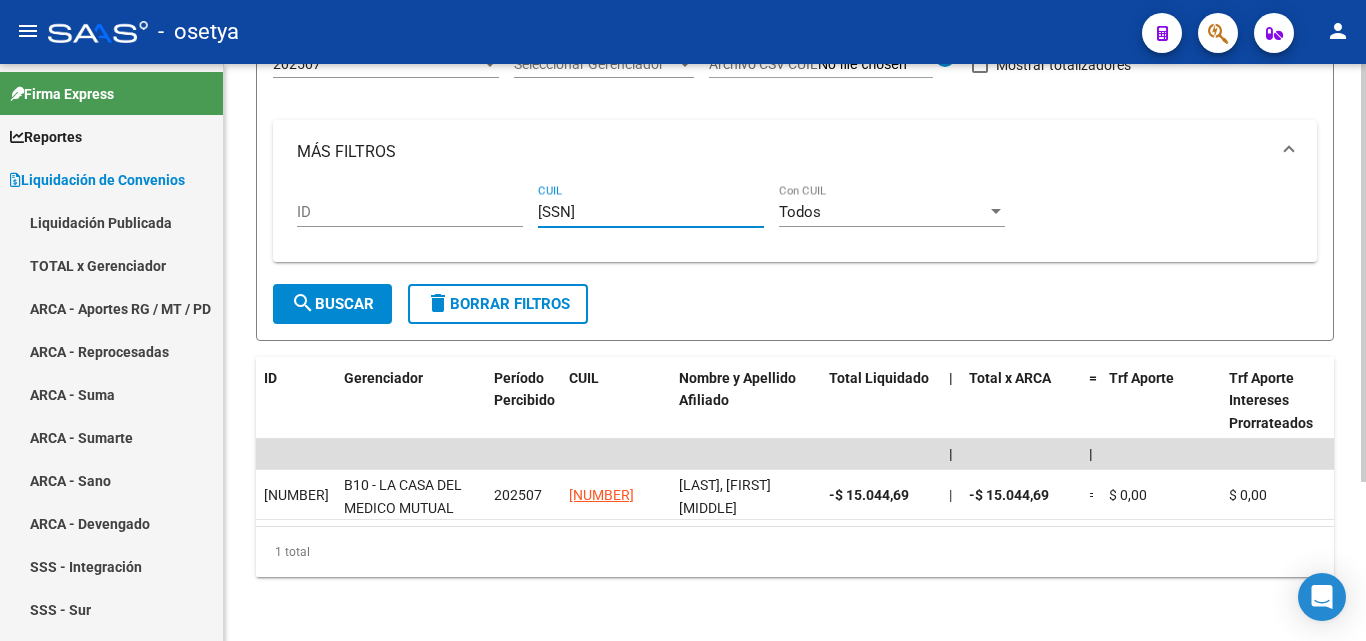 type on "[SSN]" 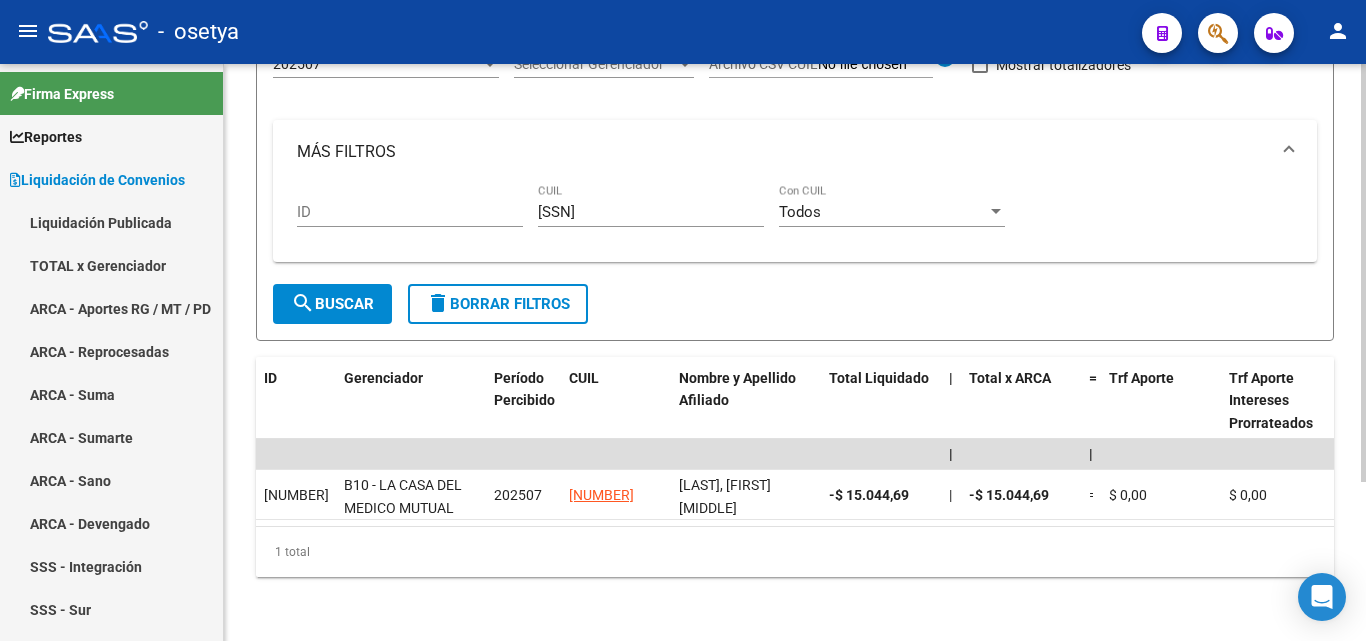 drag, startPoint x: 660, startPoint y: 205, endPoint x: 578, endPoint y: 205, distance: 82 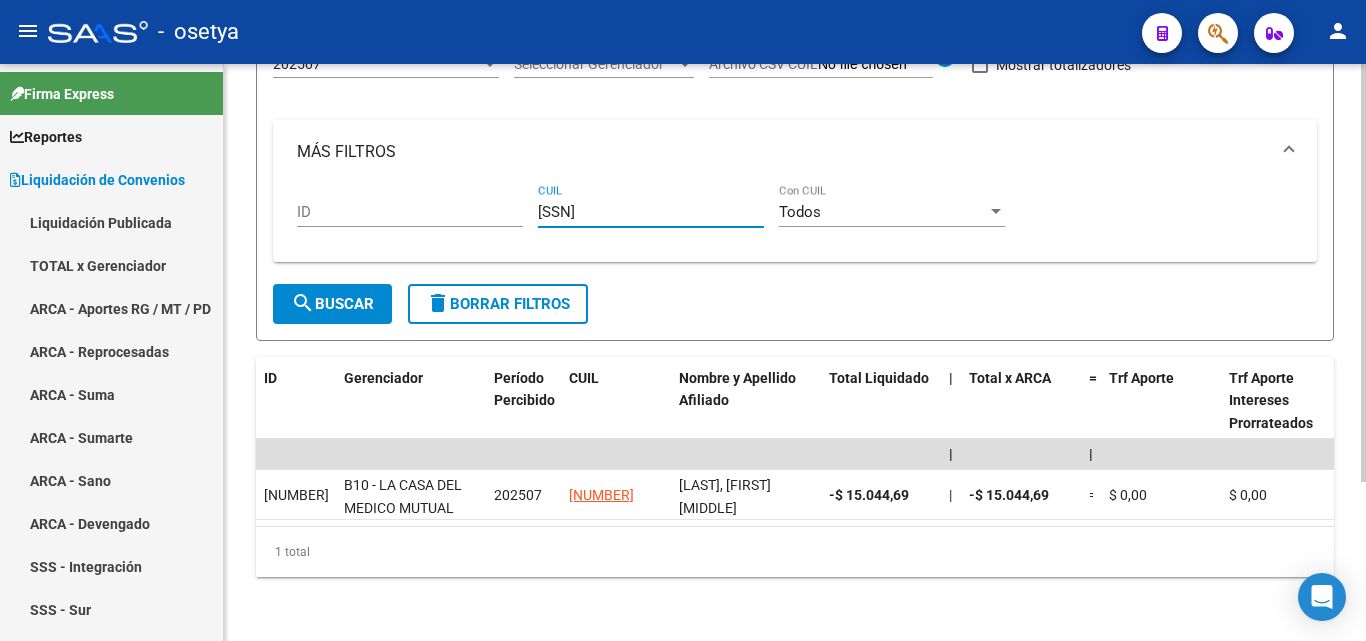 drag, startPoint x: 645, startPoint y: 188, endPoint x: 530, endPoint y: 195, distance: 115.212845 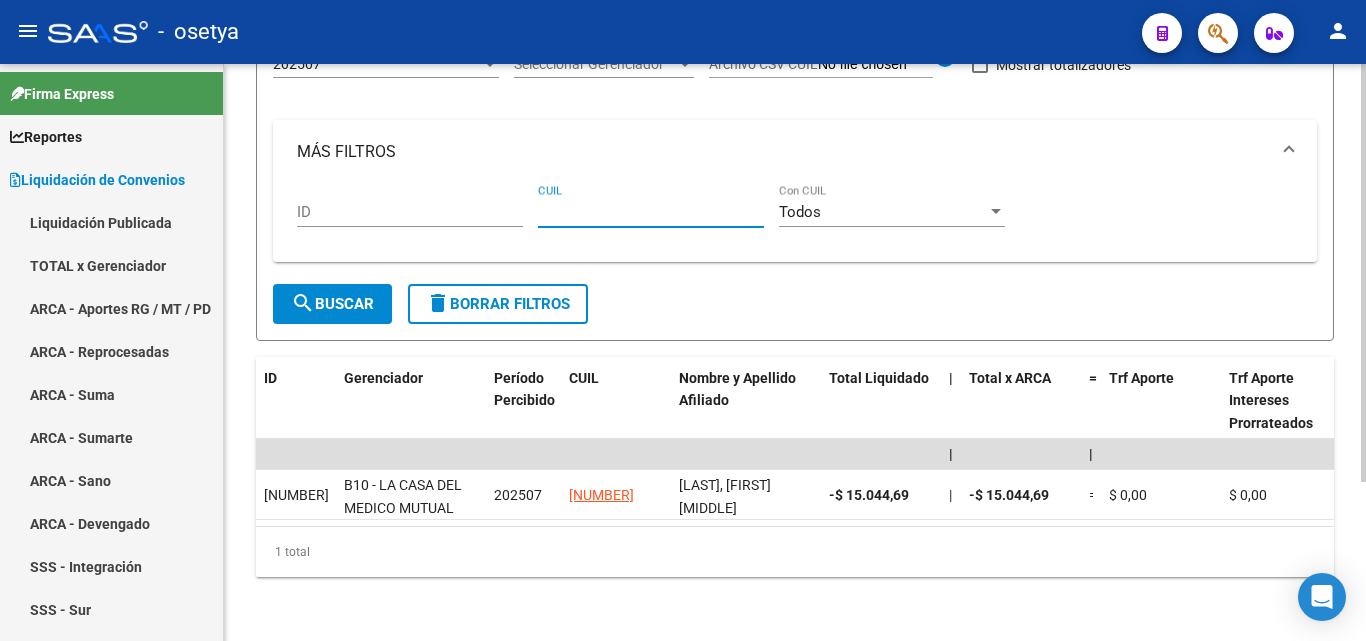 paste on "[CUIL]" 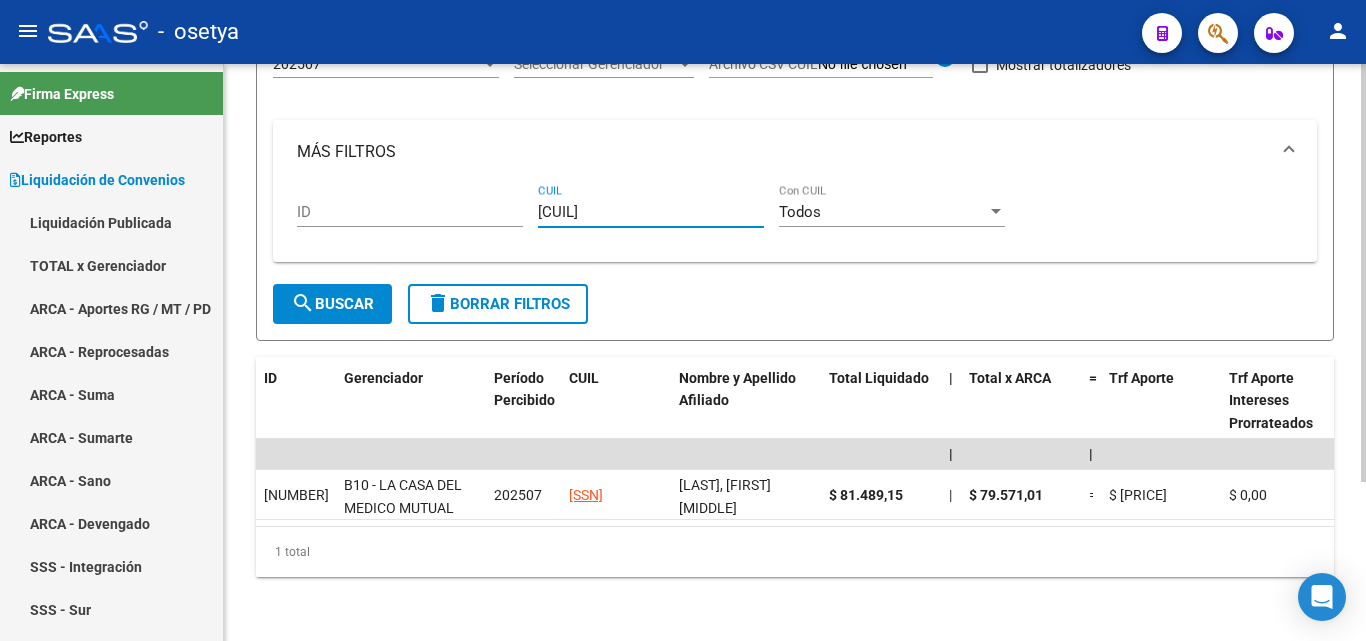 type on "[CUIL]" 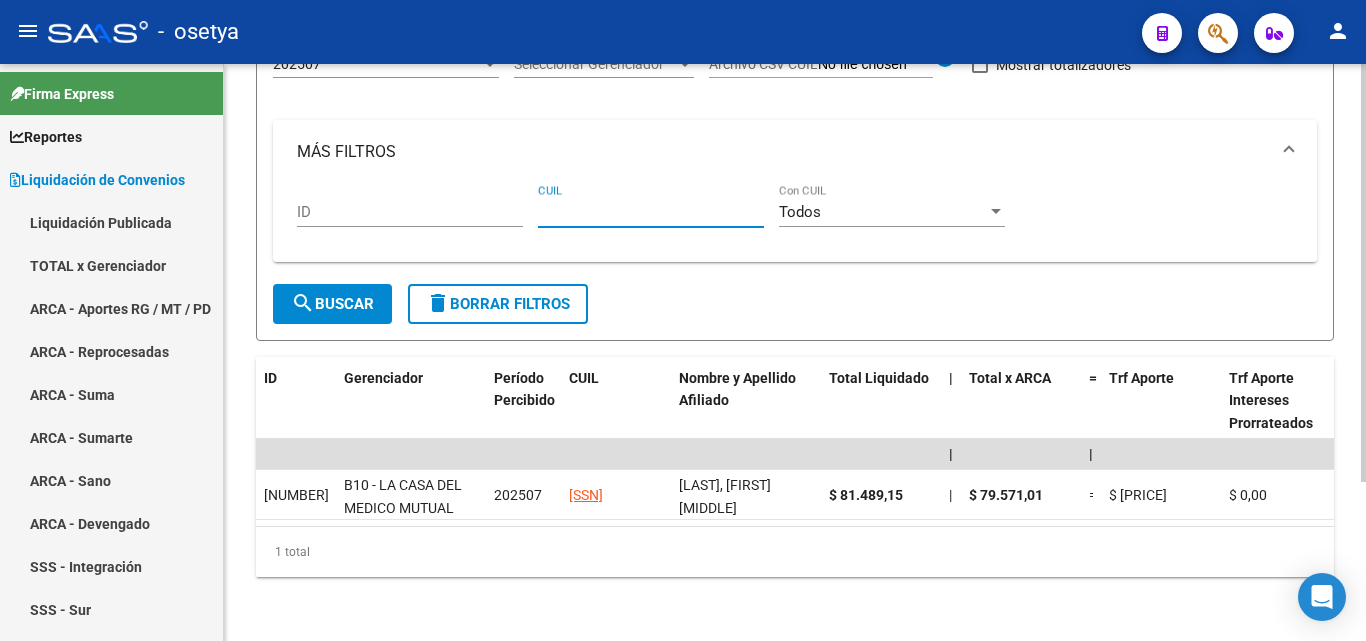 paste on "[CUIL]" 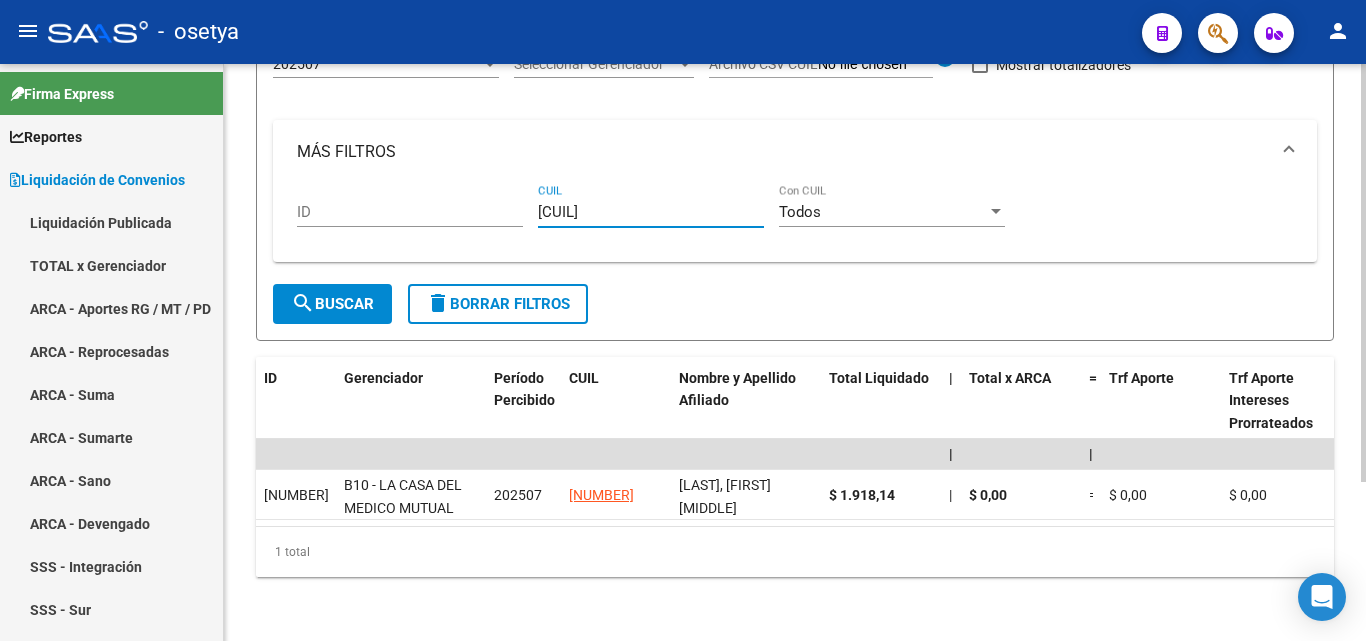 type on "[CUIL]" 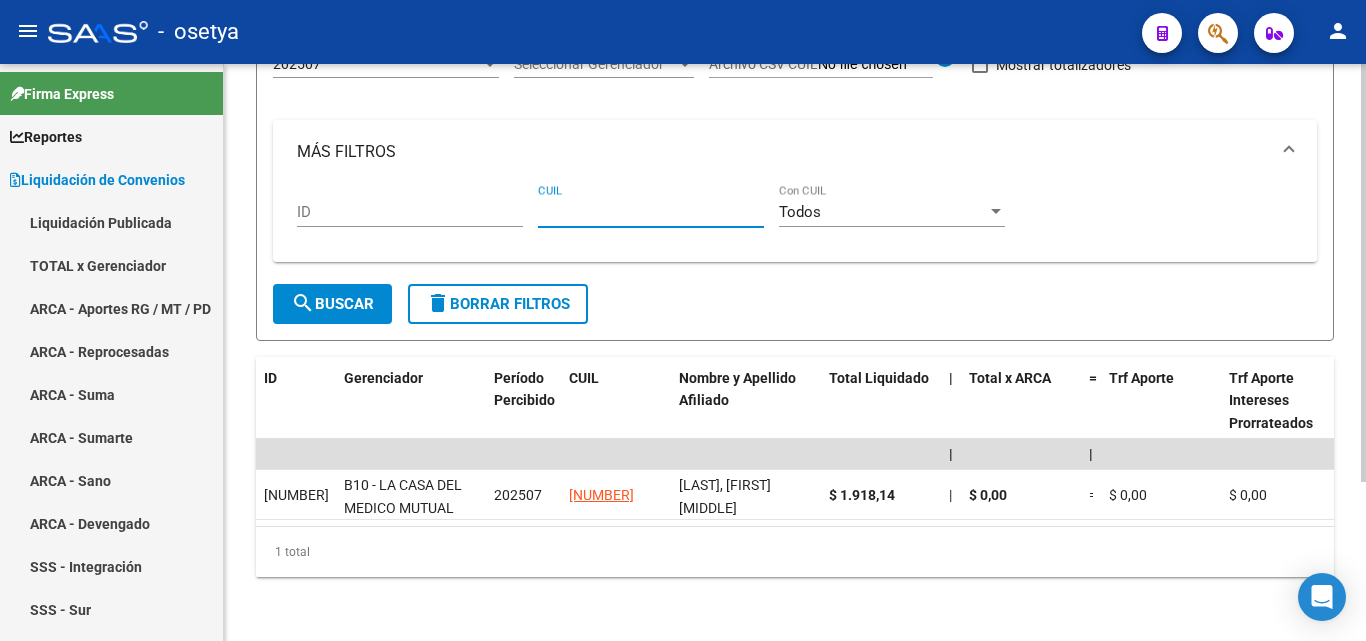 paste on "[SSN]" 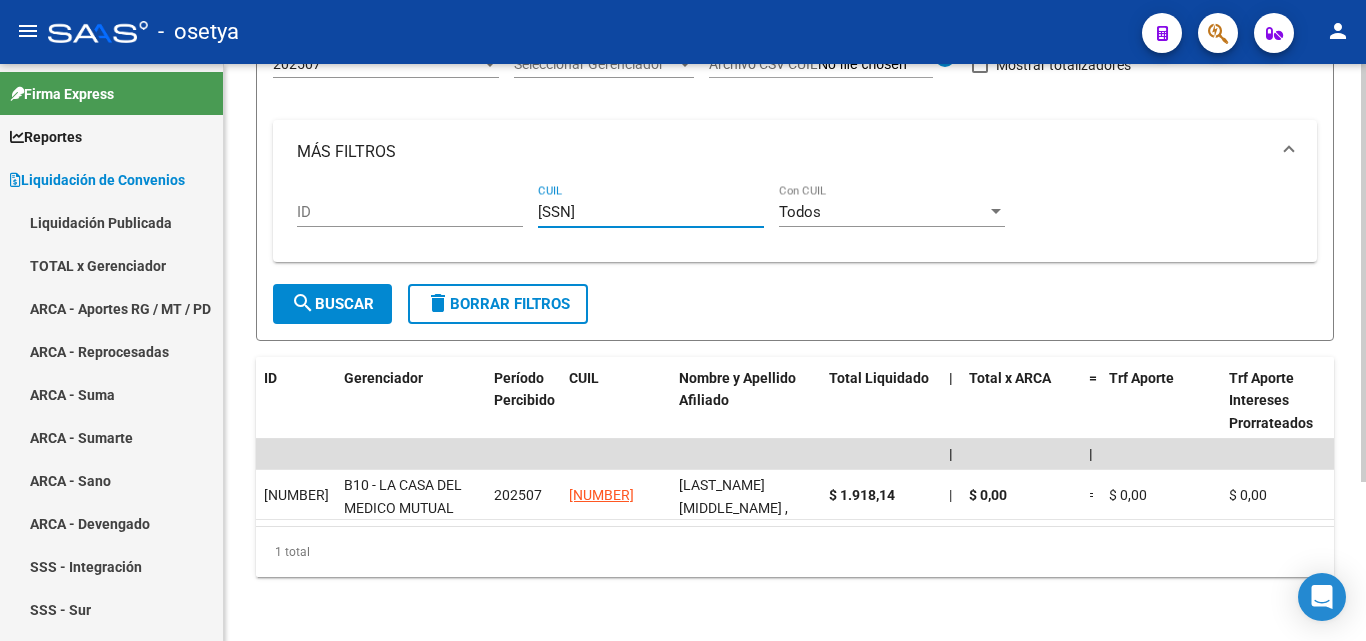 type on "[SSN]" 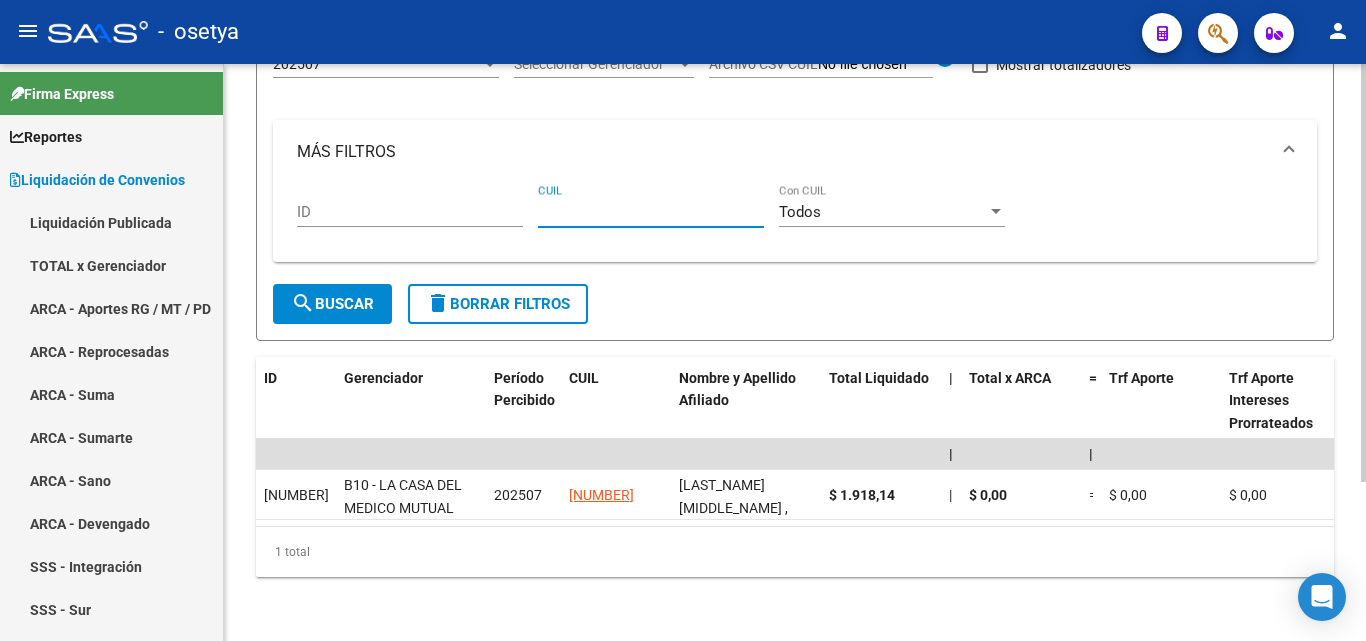paste on "[CUIL]" 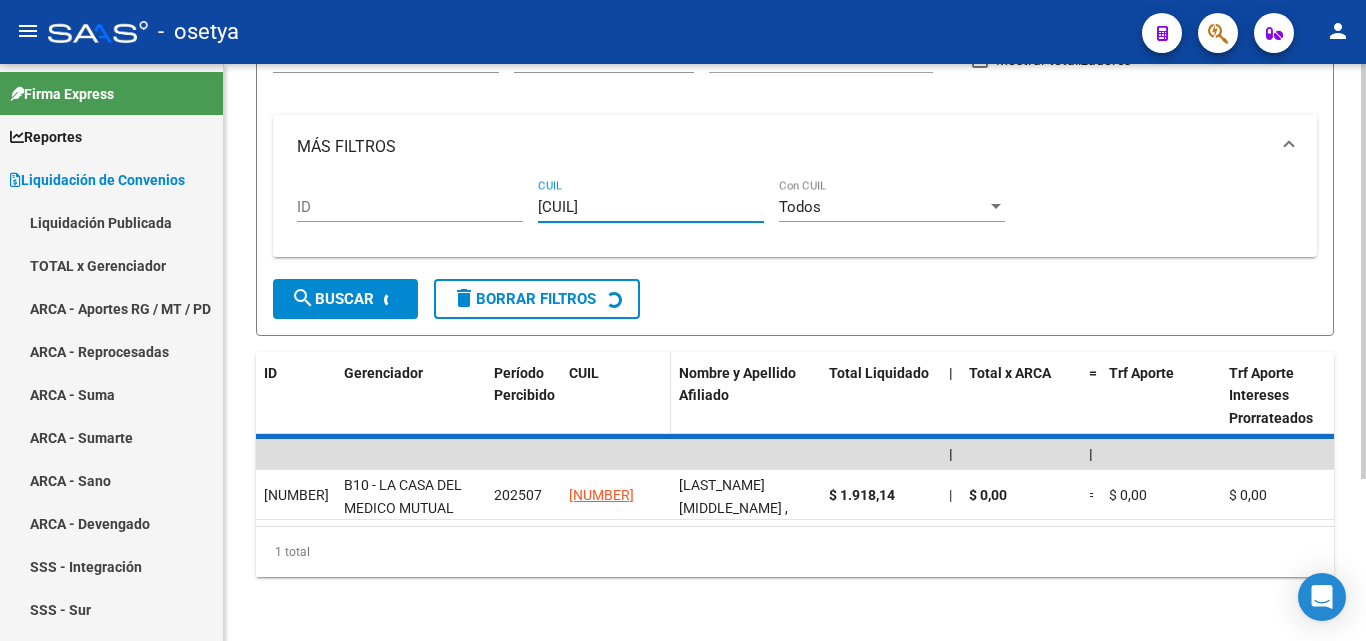 scroll, scrollTop: 167, scrollLeft: 0, axis: vertical 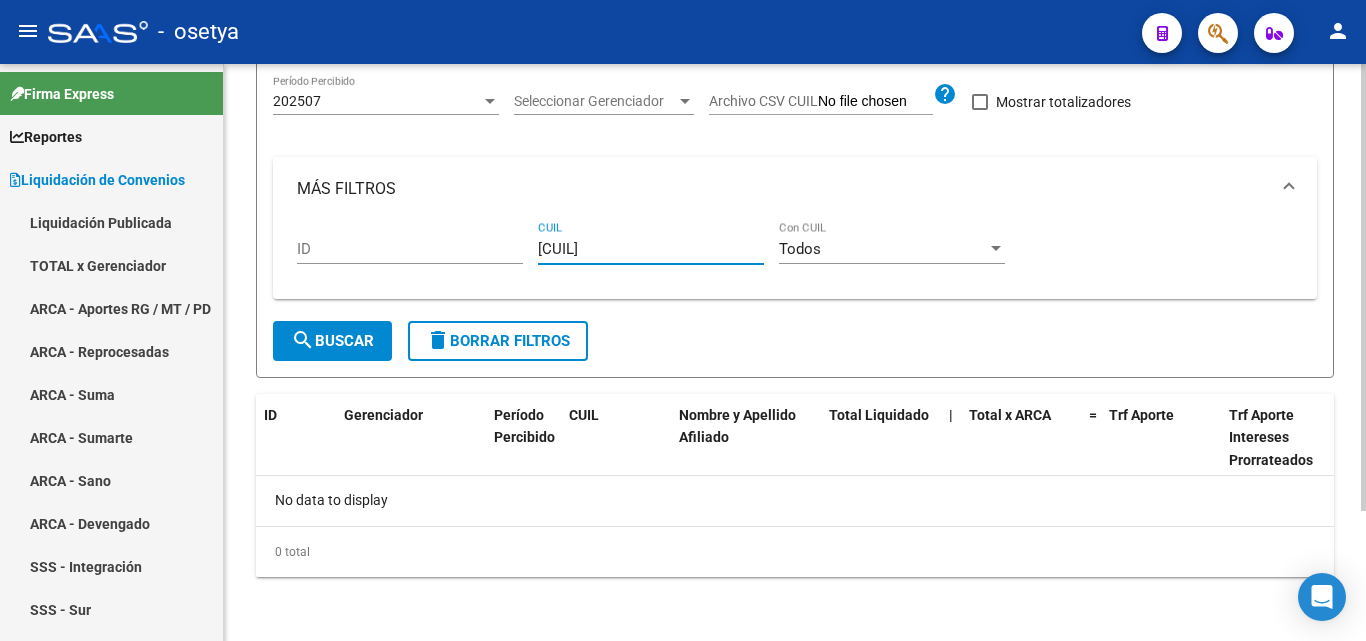 type on "[CUIL]" 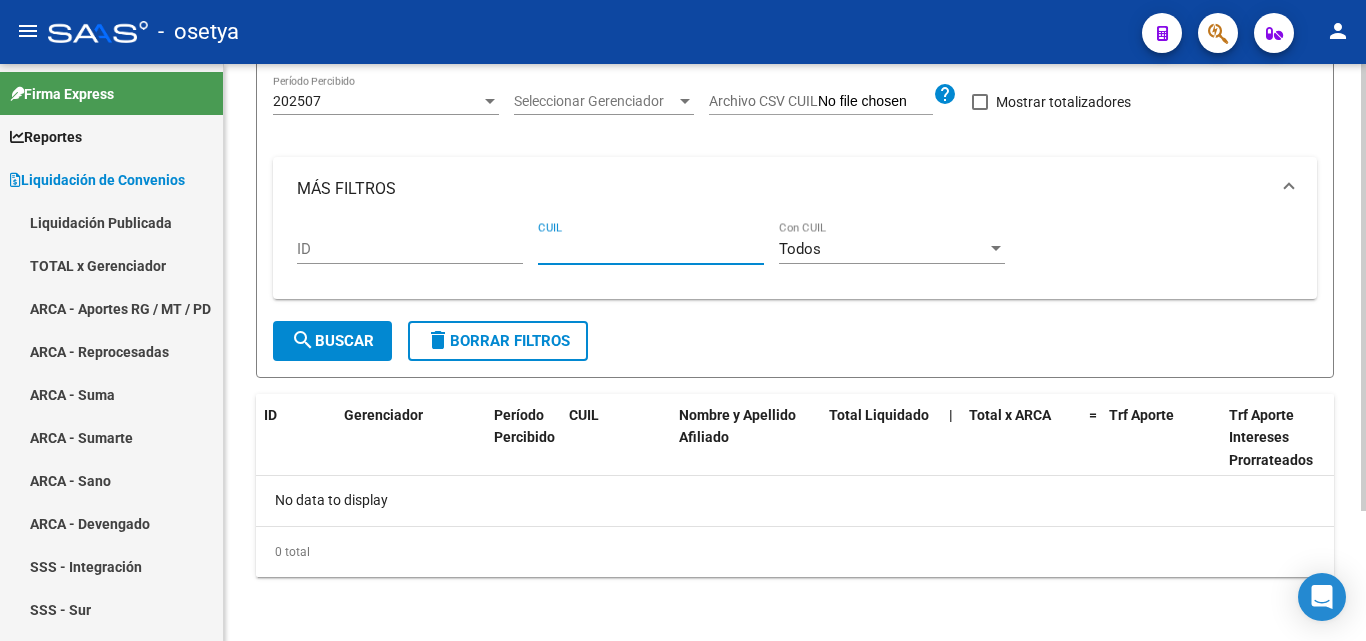 paste on "[CUIL]" 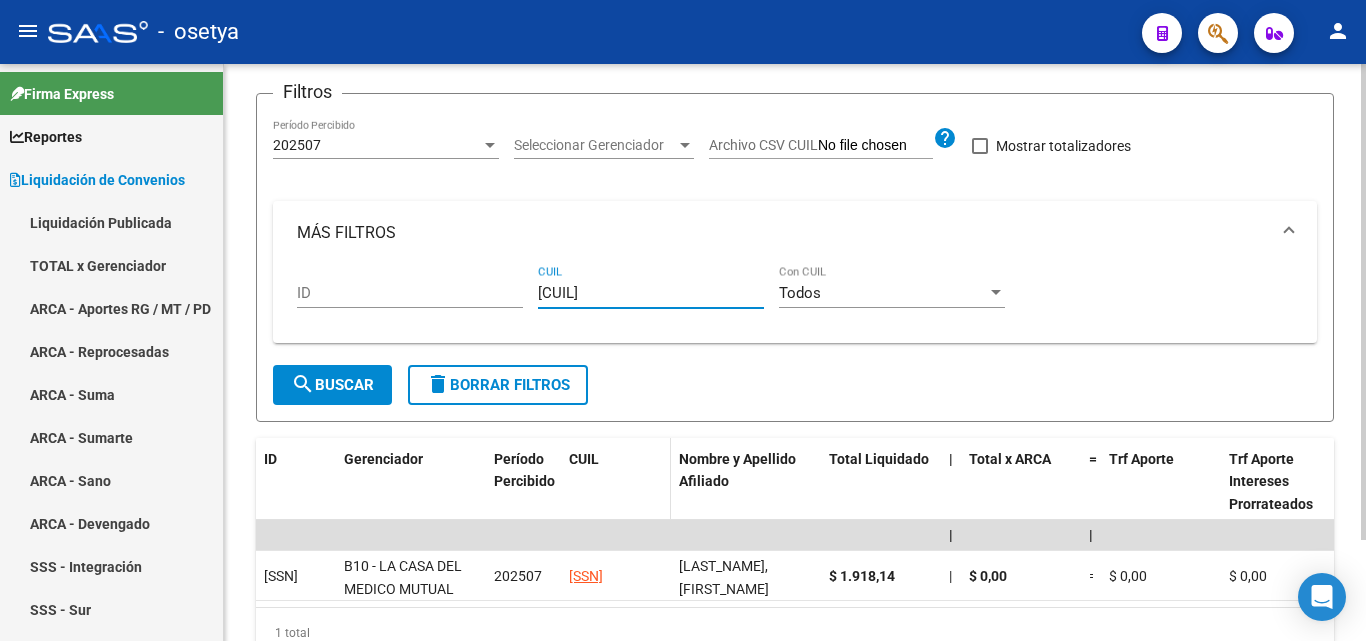 scroll, scrollTop: 220, scrollLeft: 0, axis: vertical 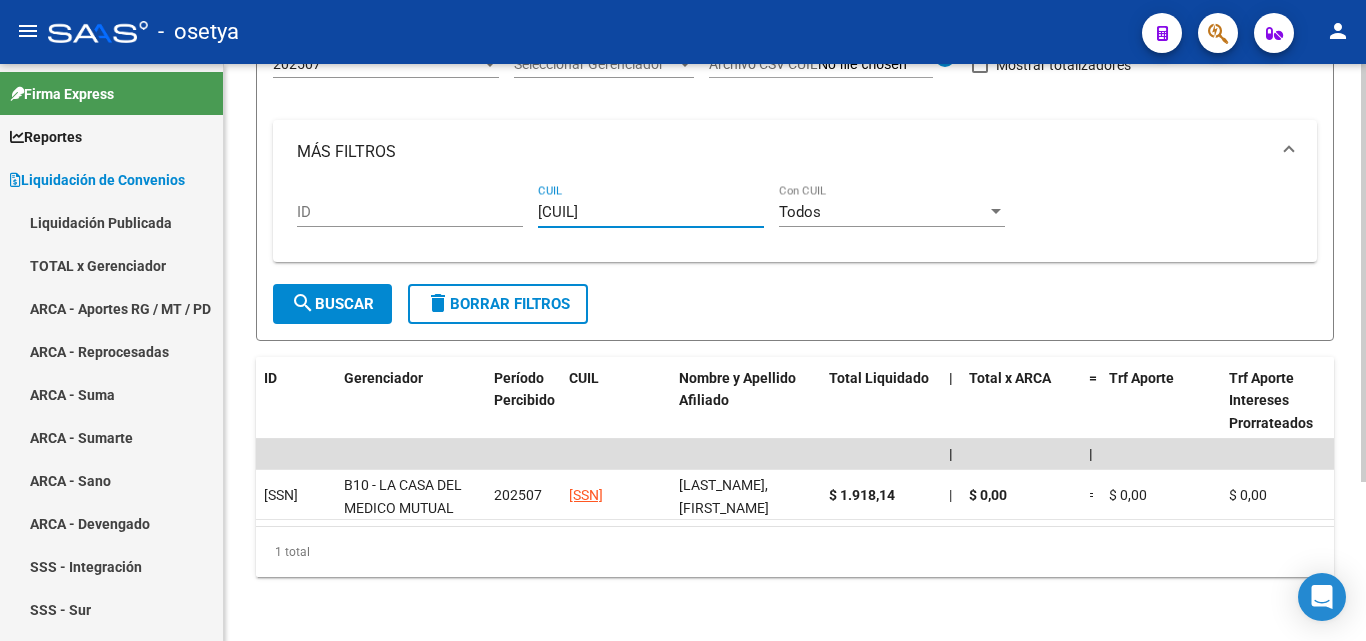 type on "[CUIL]" 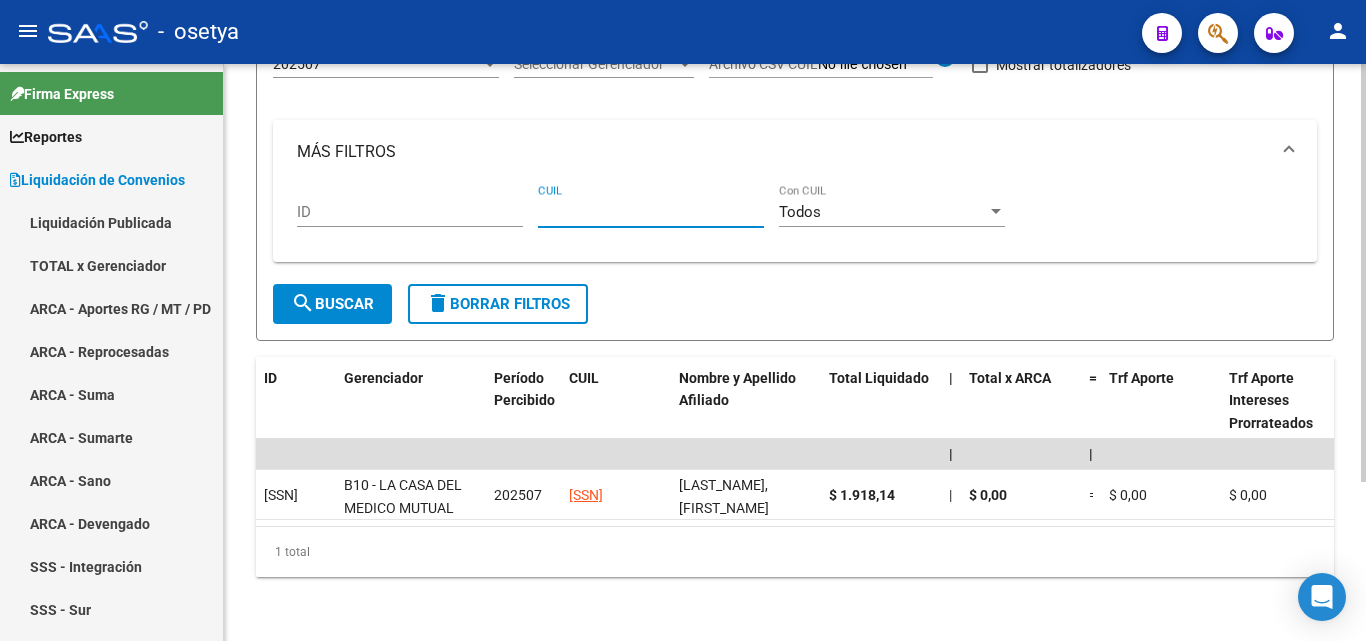 paste on "[SSN]" 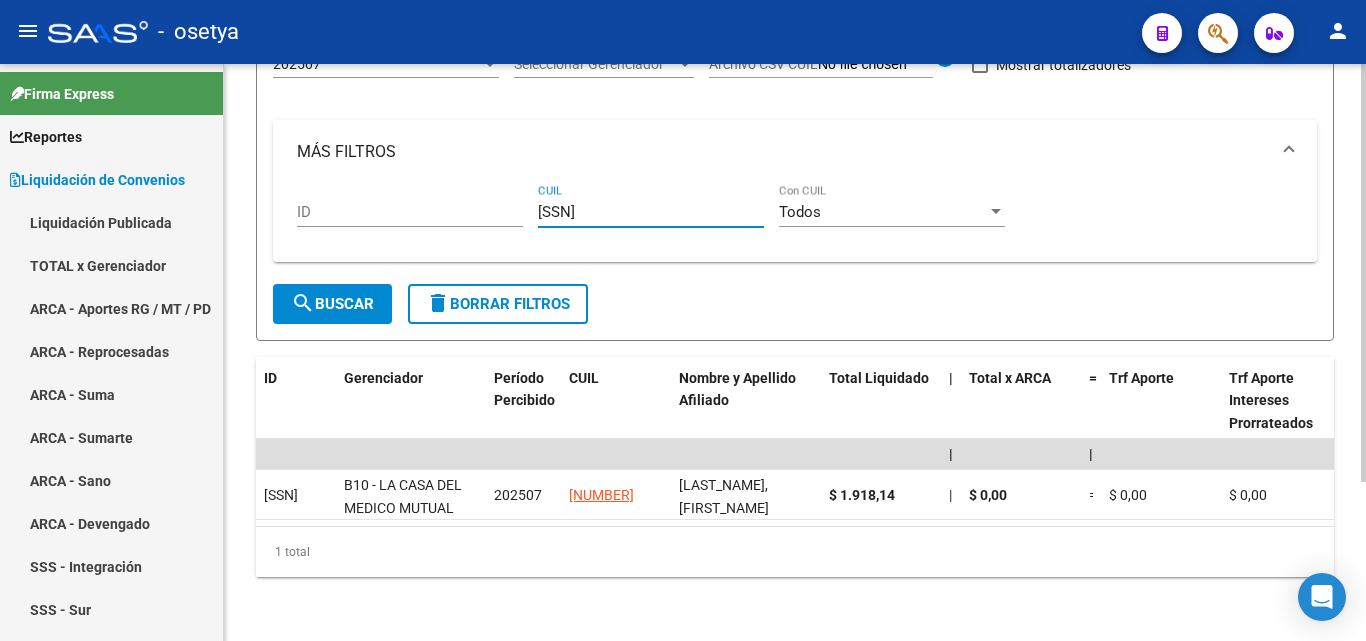 type on "[SSN]" 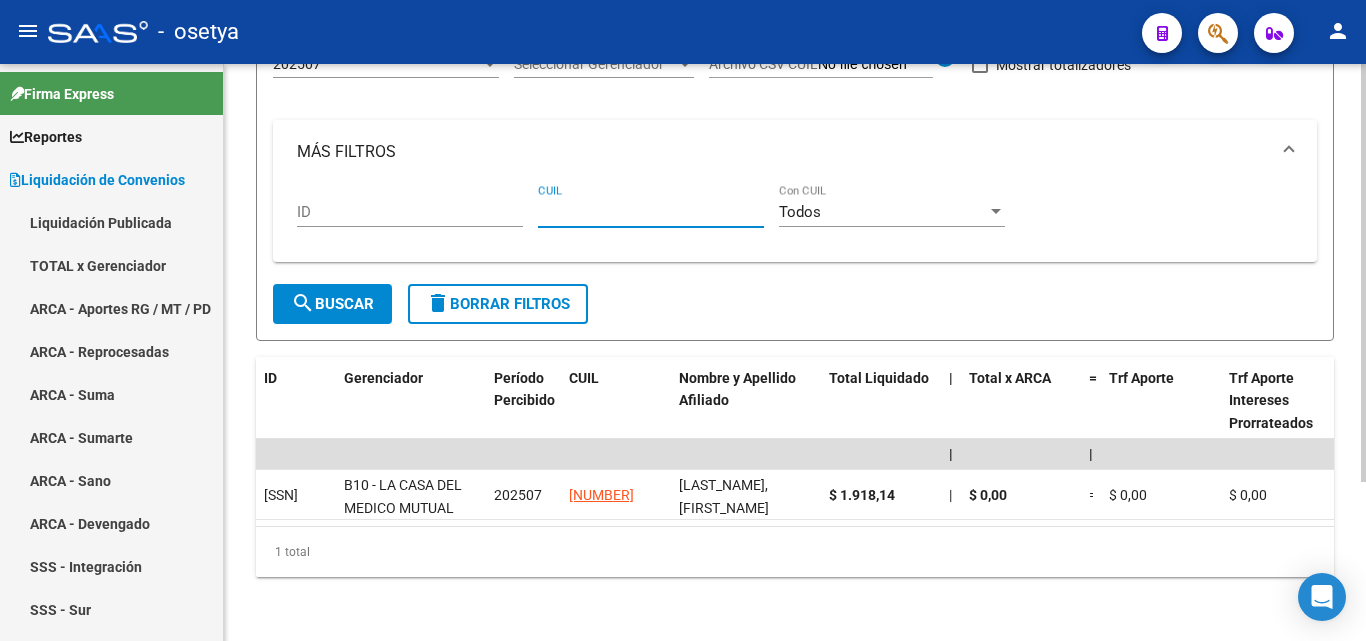 paste on "[CUIL]" 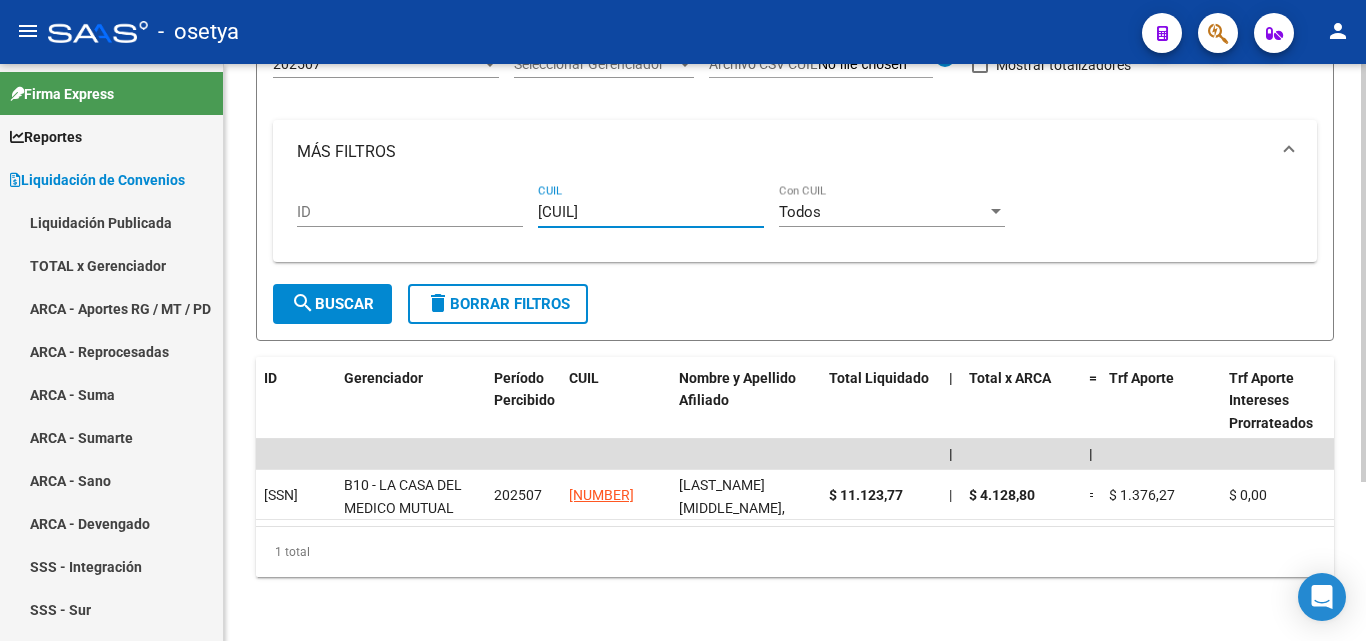 type on "[CUIL]" 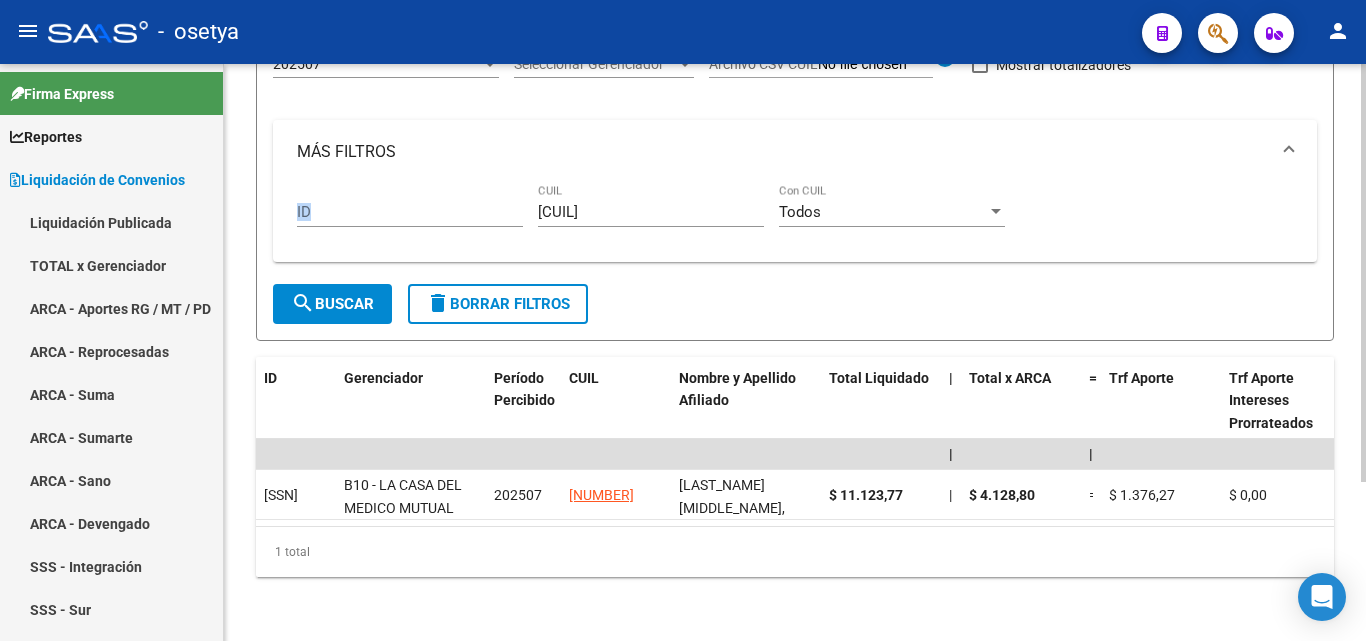 drag, startPoint x: 663, startPoint y: 188, endPoint x: 441, endPoint y: 189, distance: 222.00226 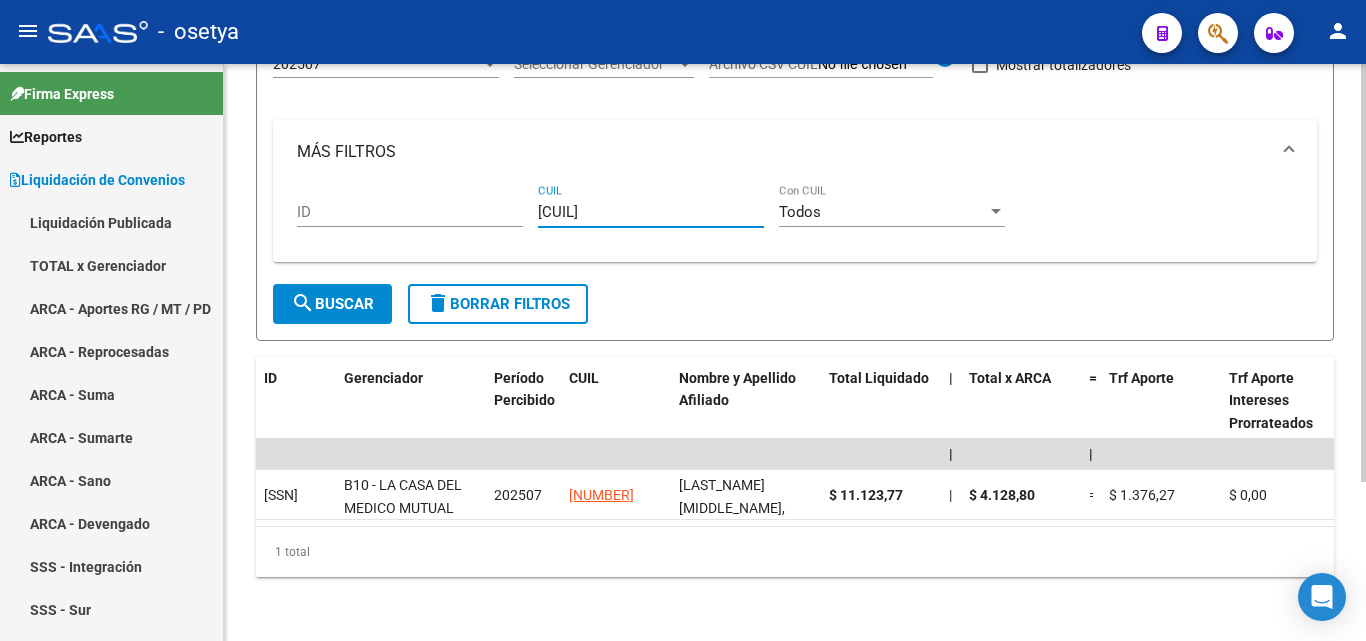 drag, startPoint x: 649, startPoint y: 191, endPoint x: 505, endPoint y: 193, distance: 144.01389 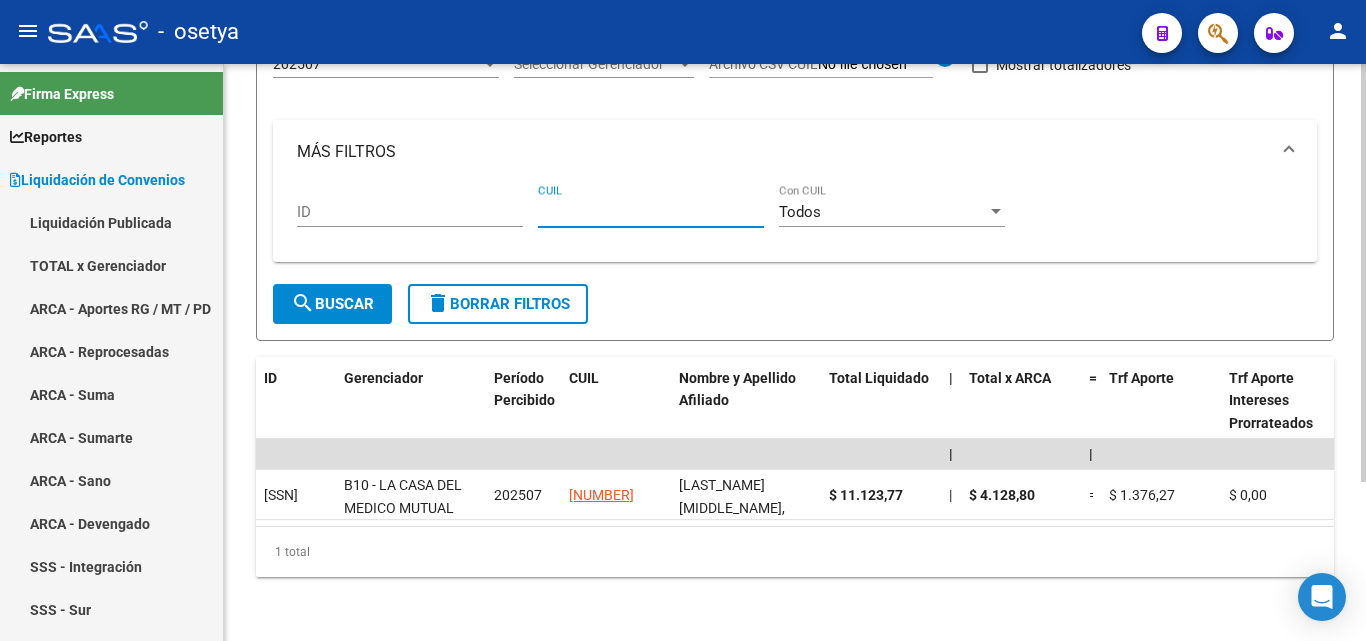 paste on "[CUIL]" 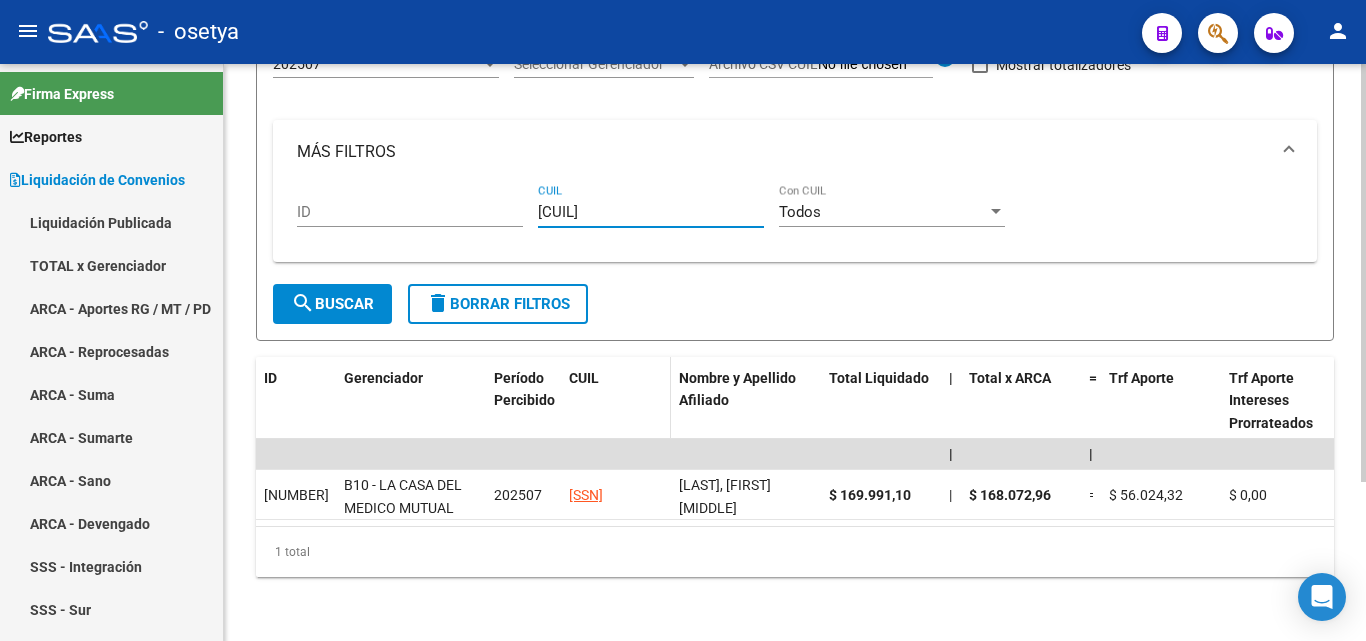 type on "[CUIL]" 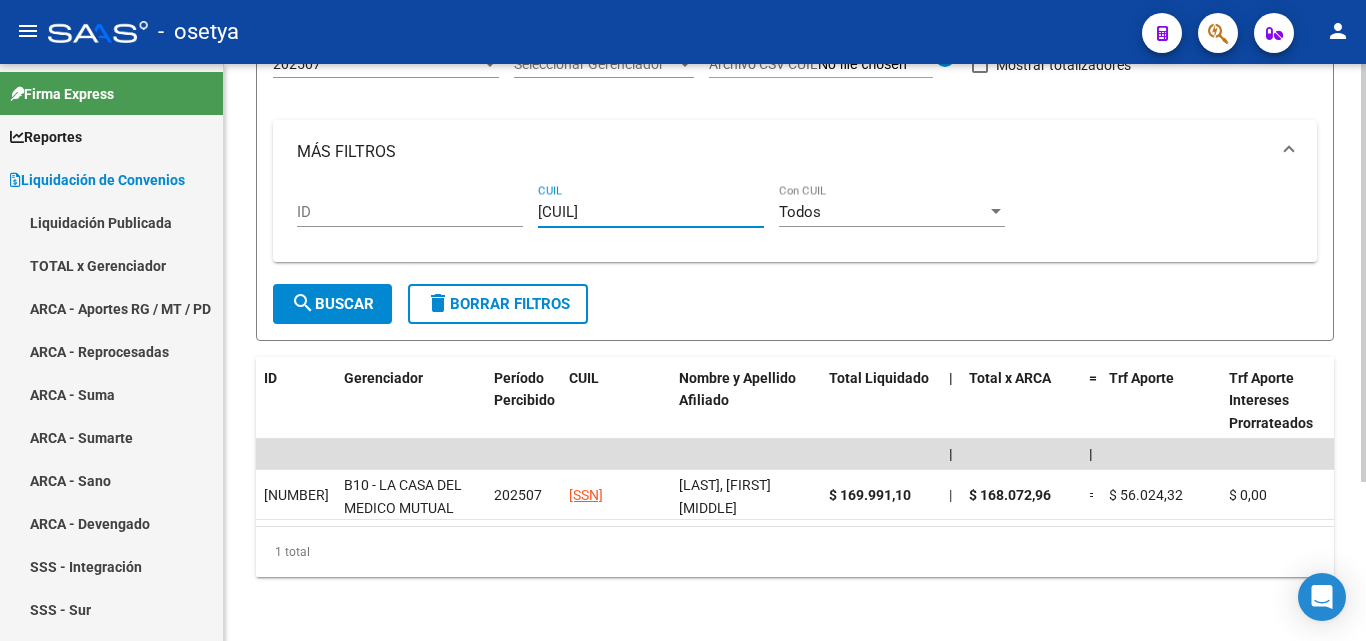 drag, startPoint x: 643, startPoint y: 201, endPoint x: 526, endPoint y: 207, distance: 117.15375 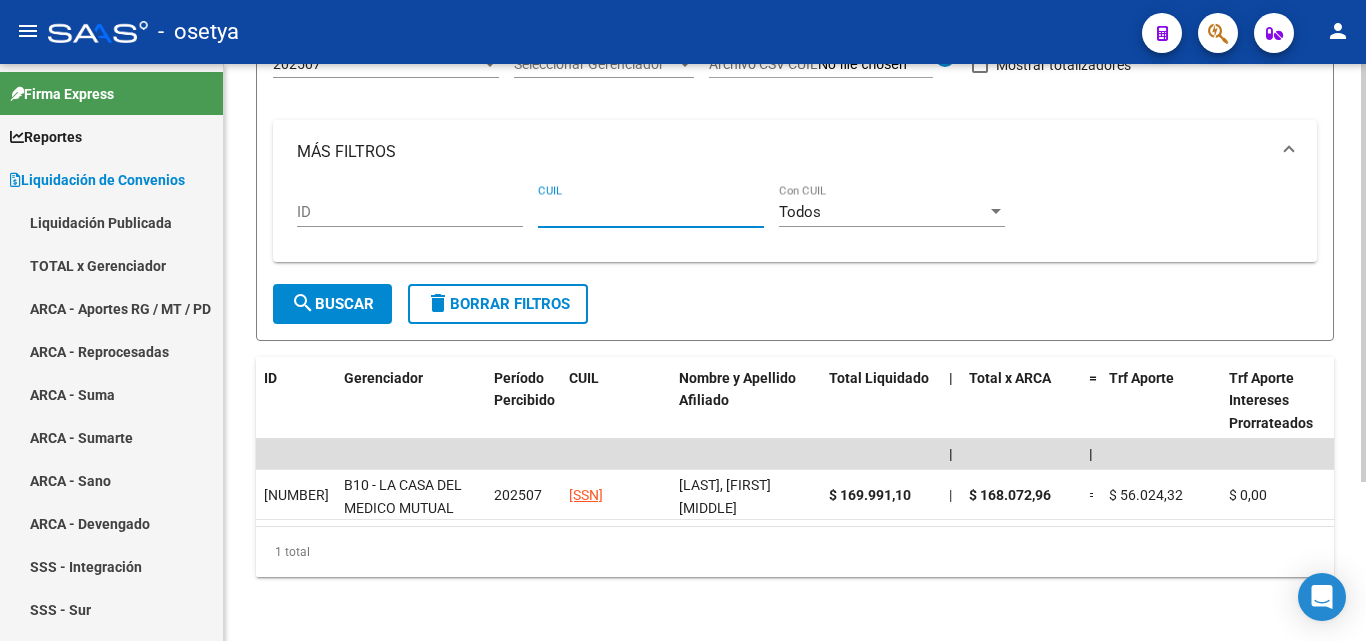paste on "[CUIL]" 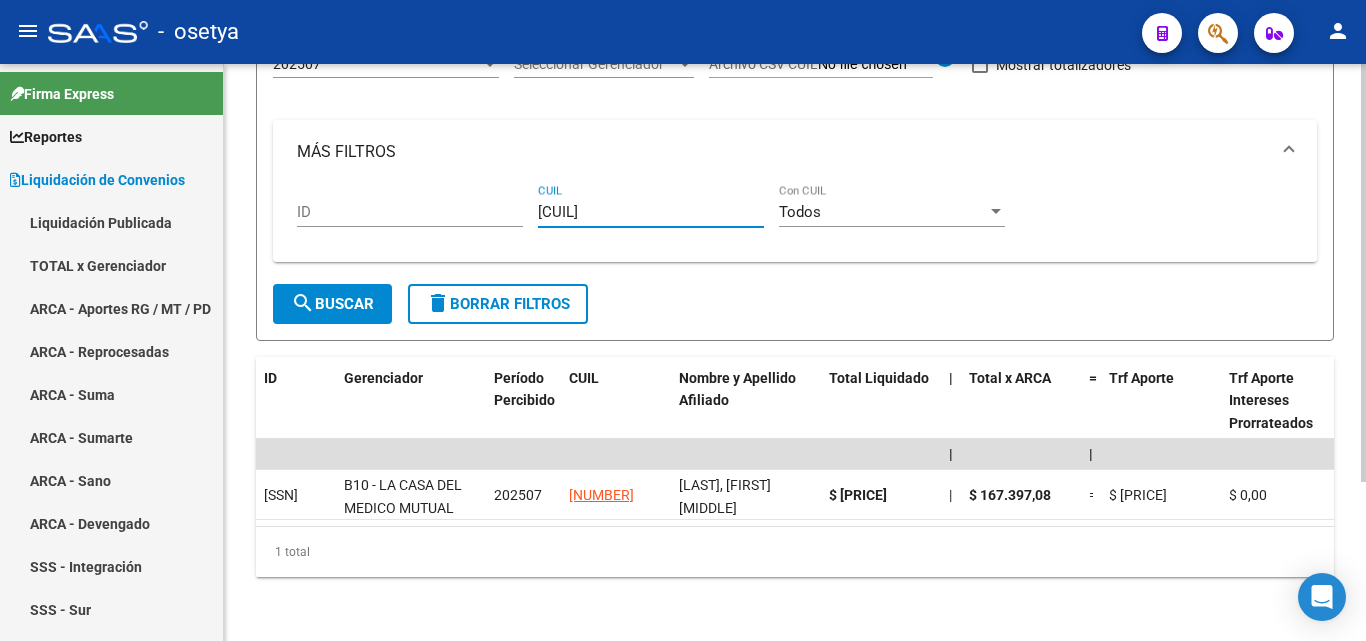 type on "[CUIL]" 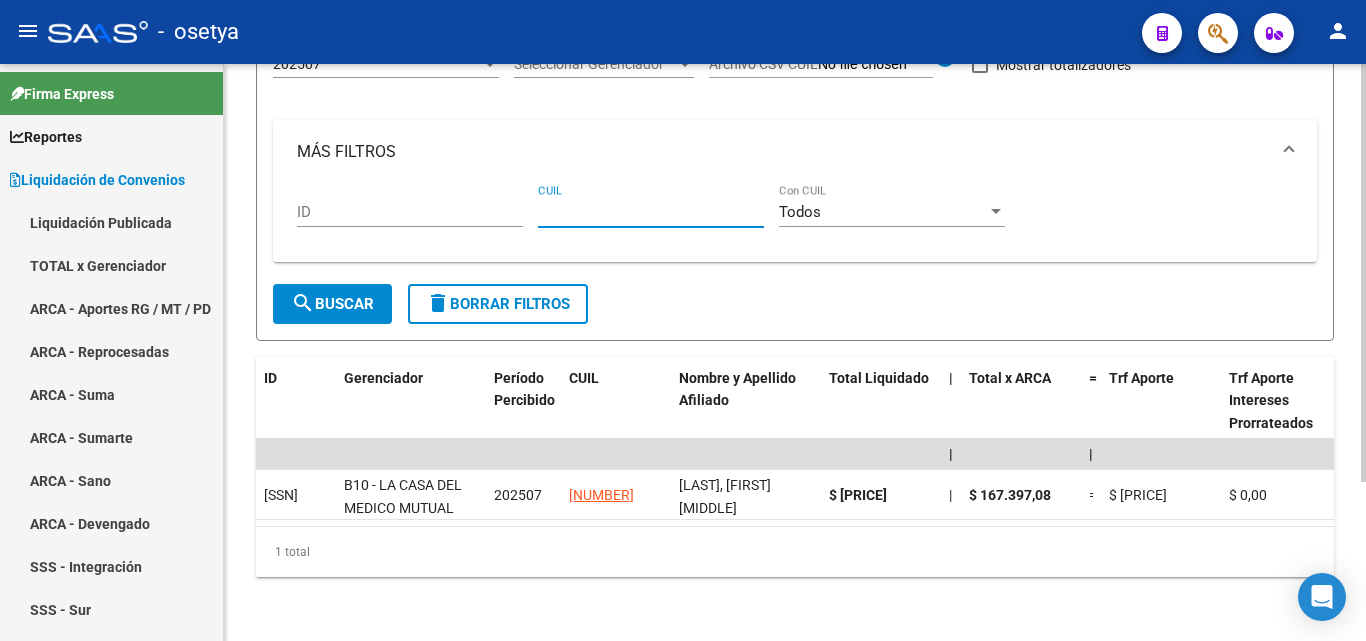 paste on "[CUIL]" 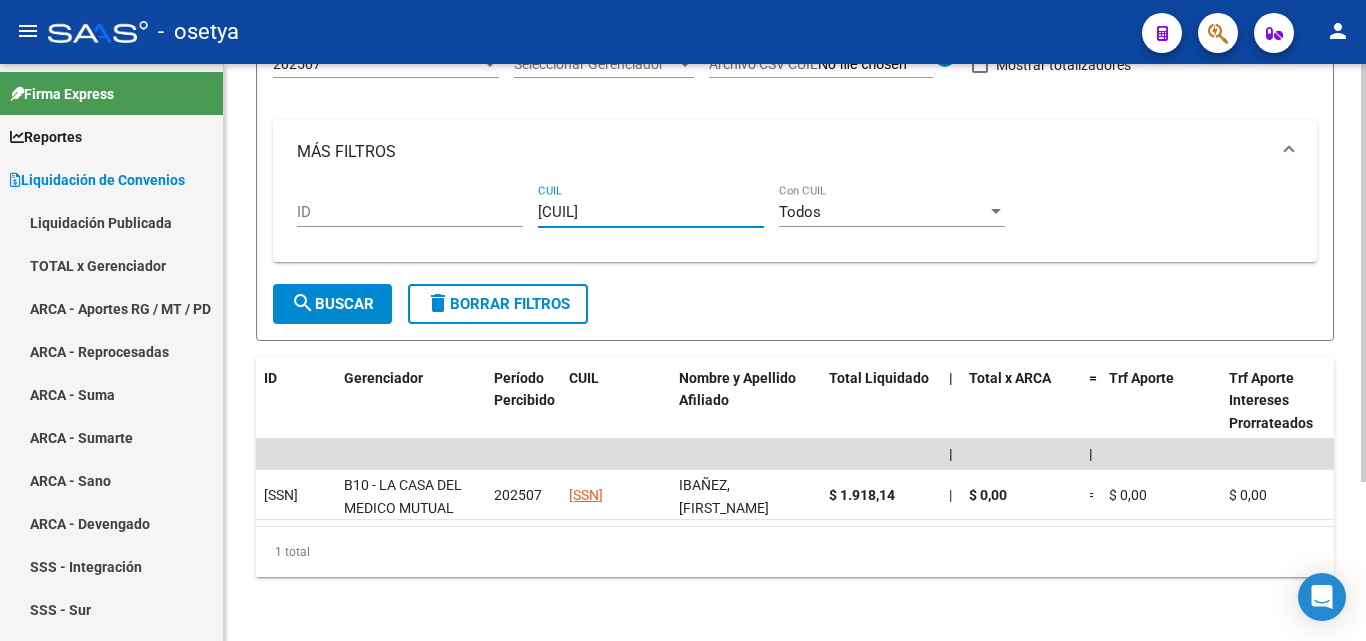 type on "[CUIL]" 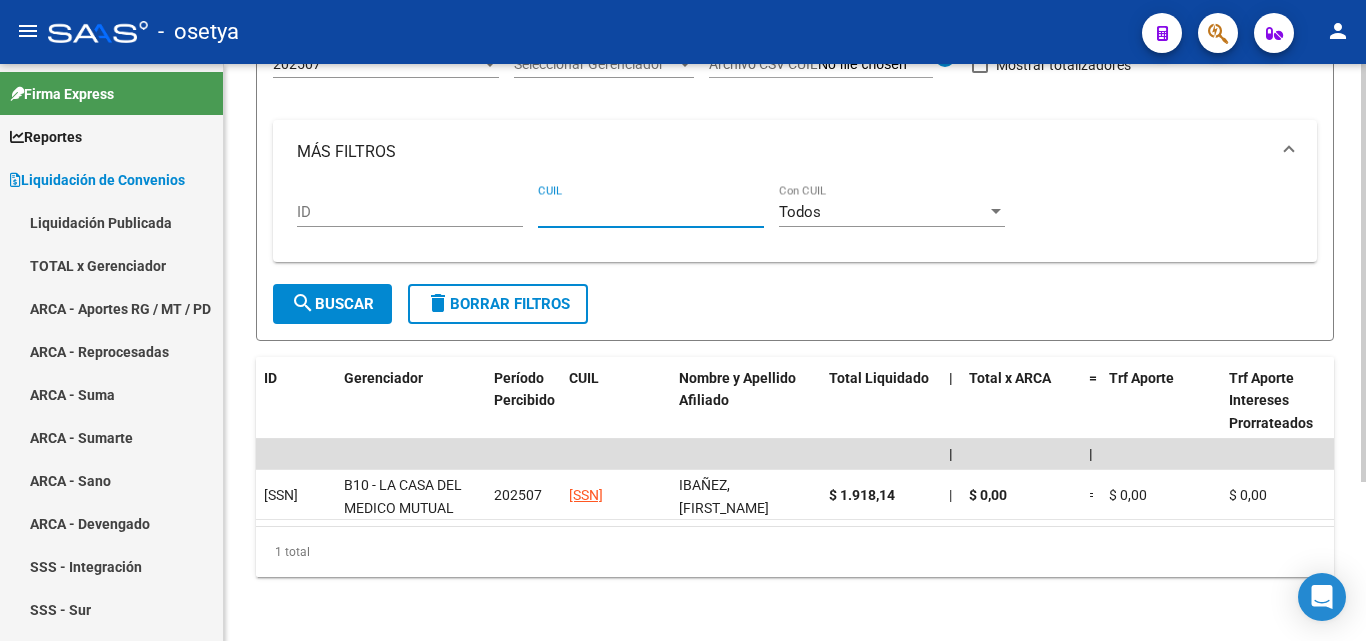 paste on "[SSN]" 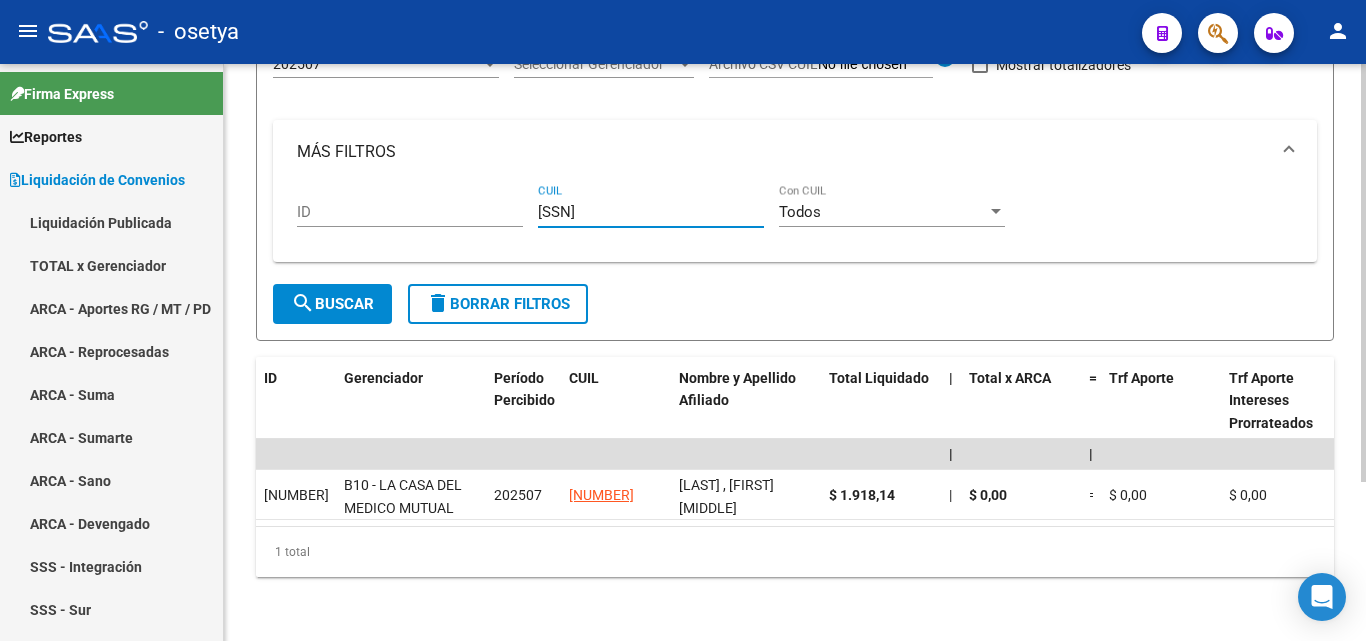 type on "[SSN]" 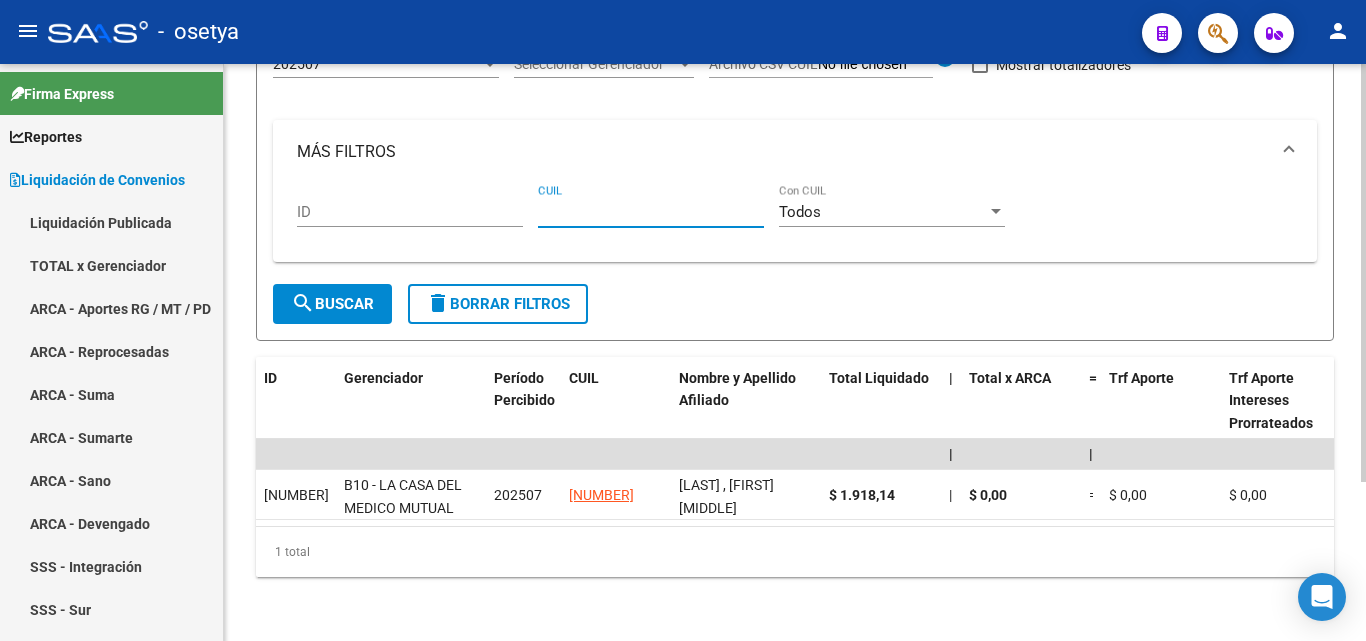 paste on "[SSN]" 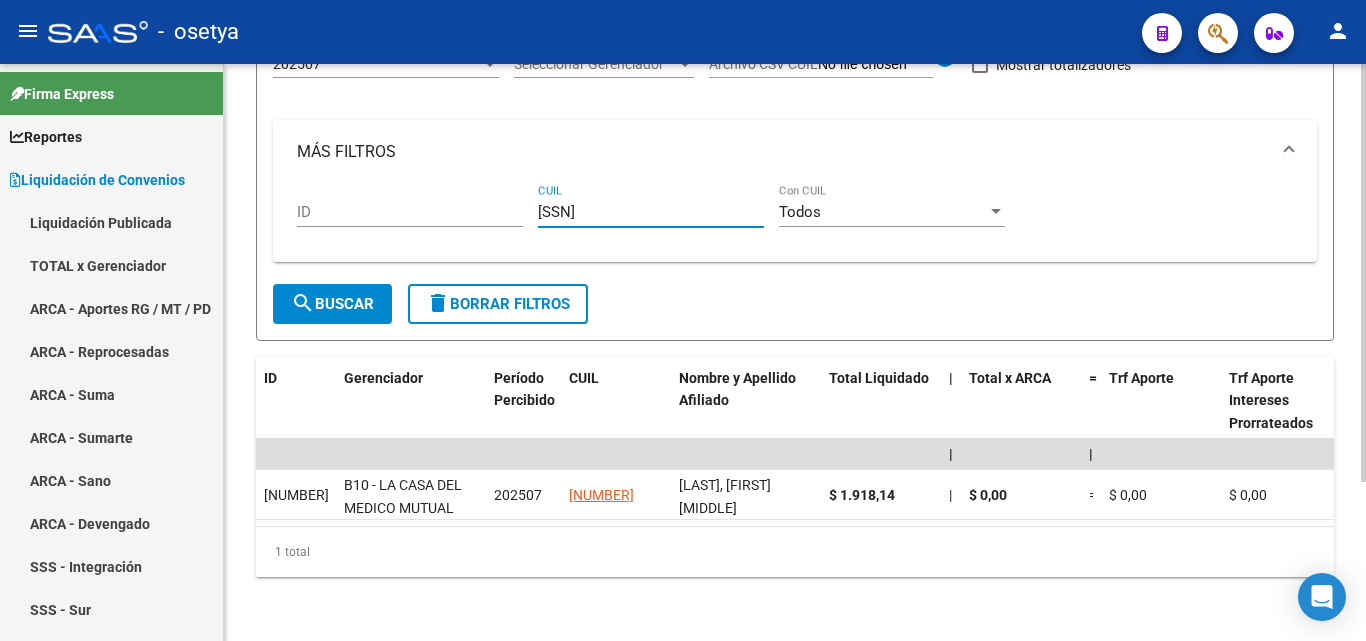 type on "[SSN]" 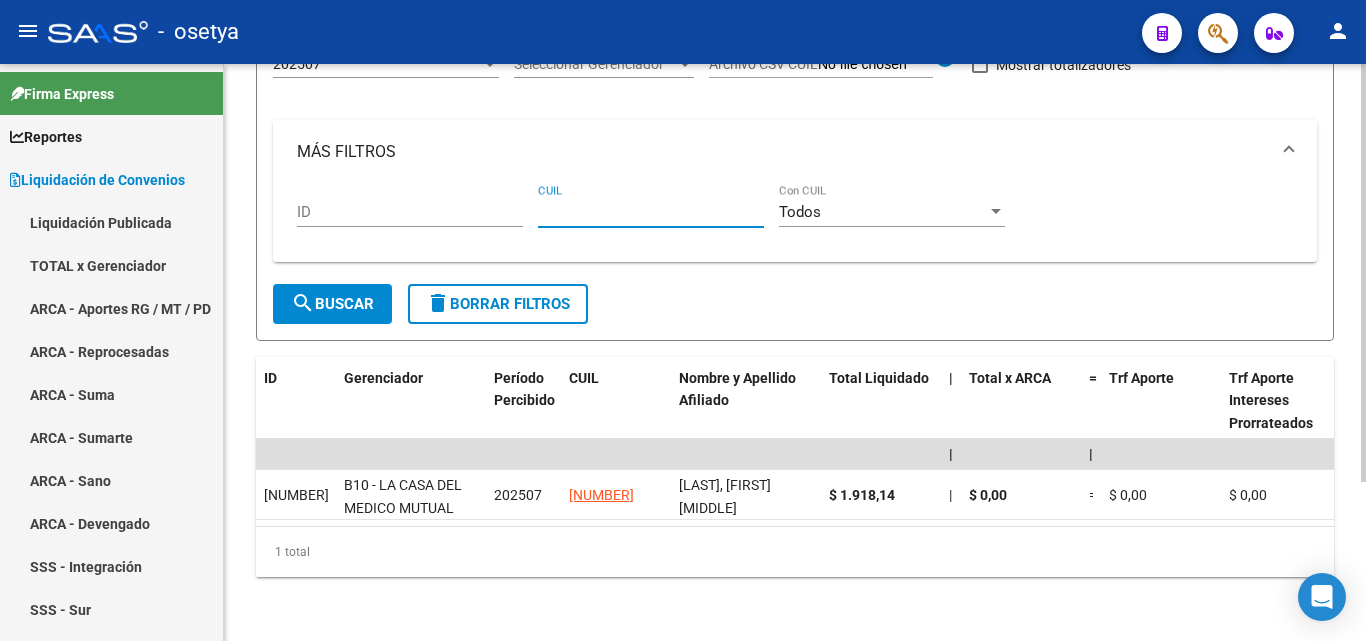 paste on "[CUIL]" 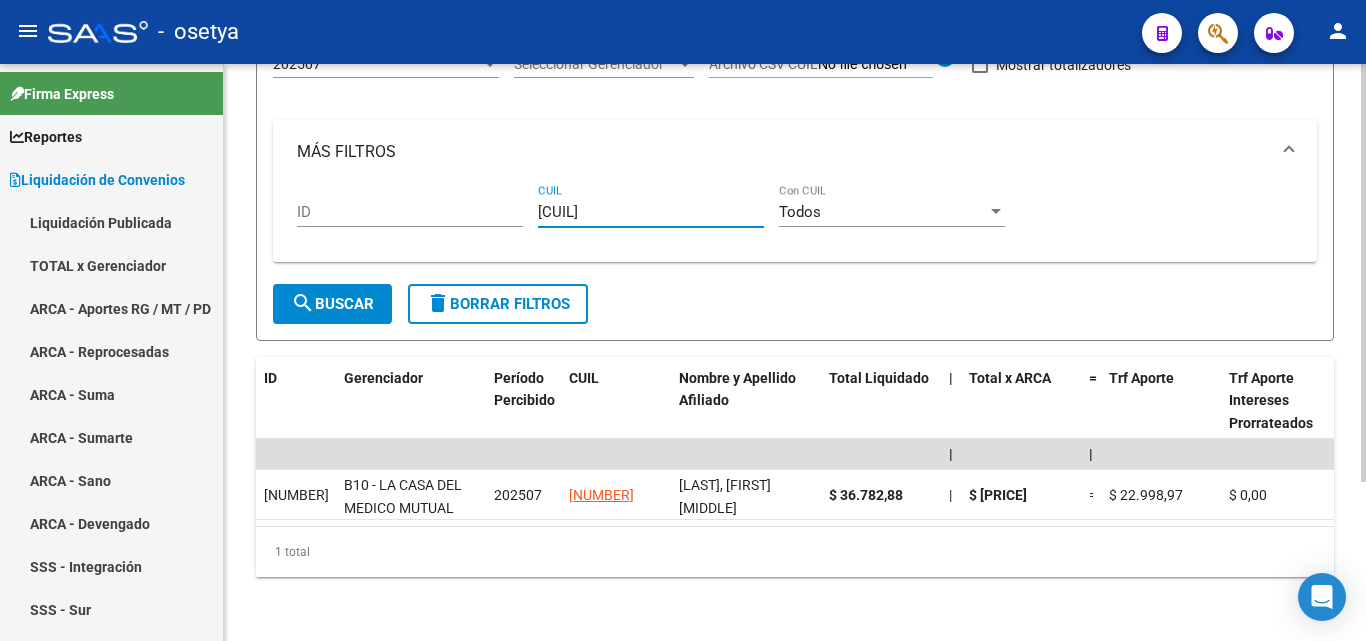 type on "[CUIL]" 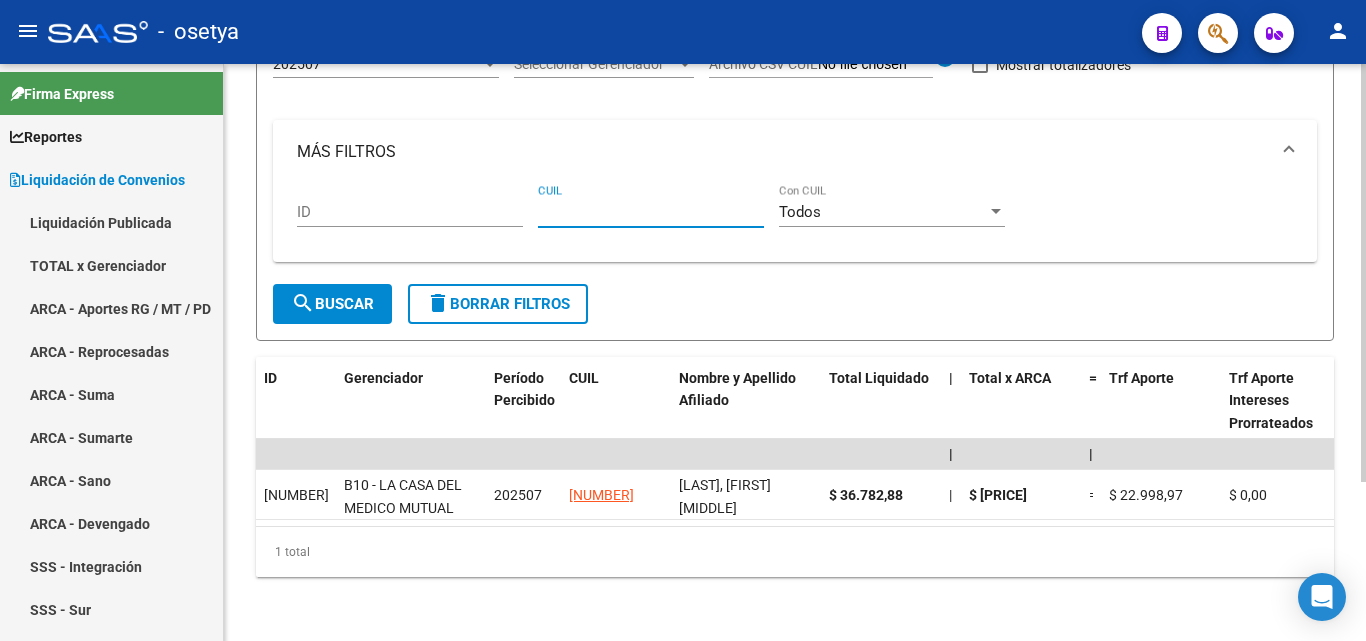paste on "[CUIL]" 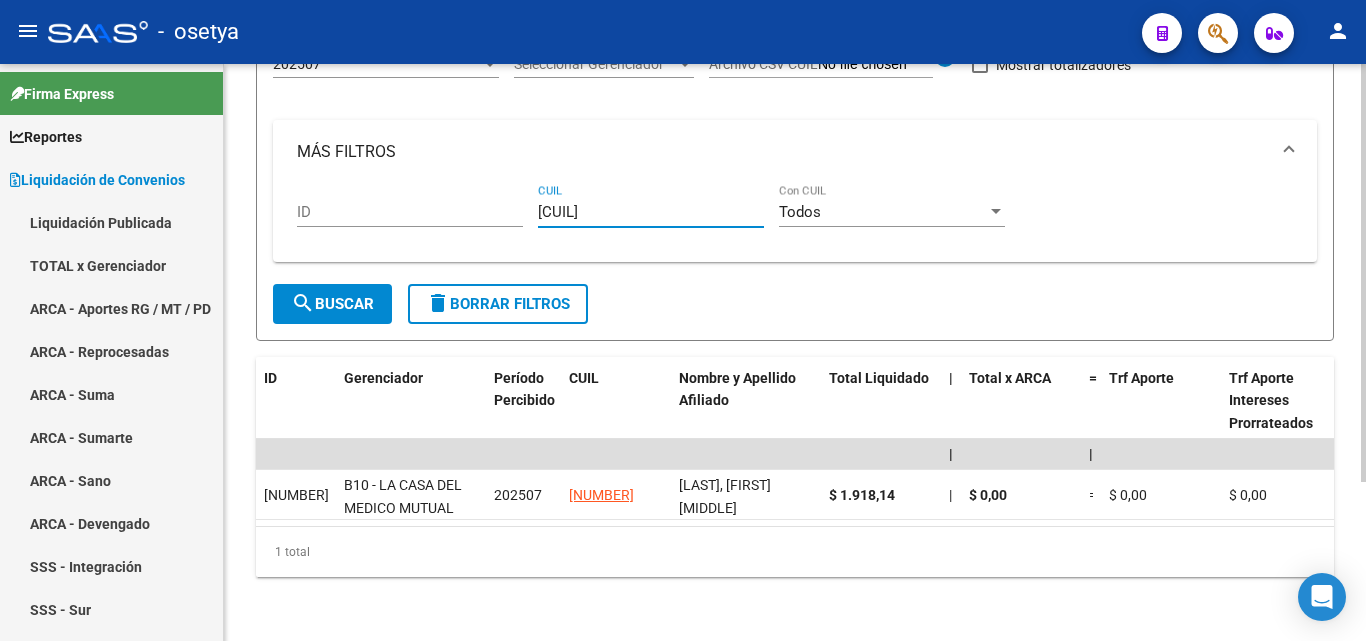 type on "[CUIL]" 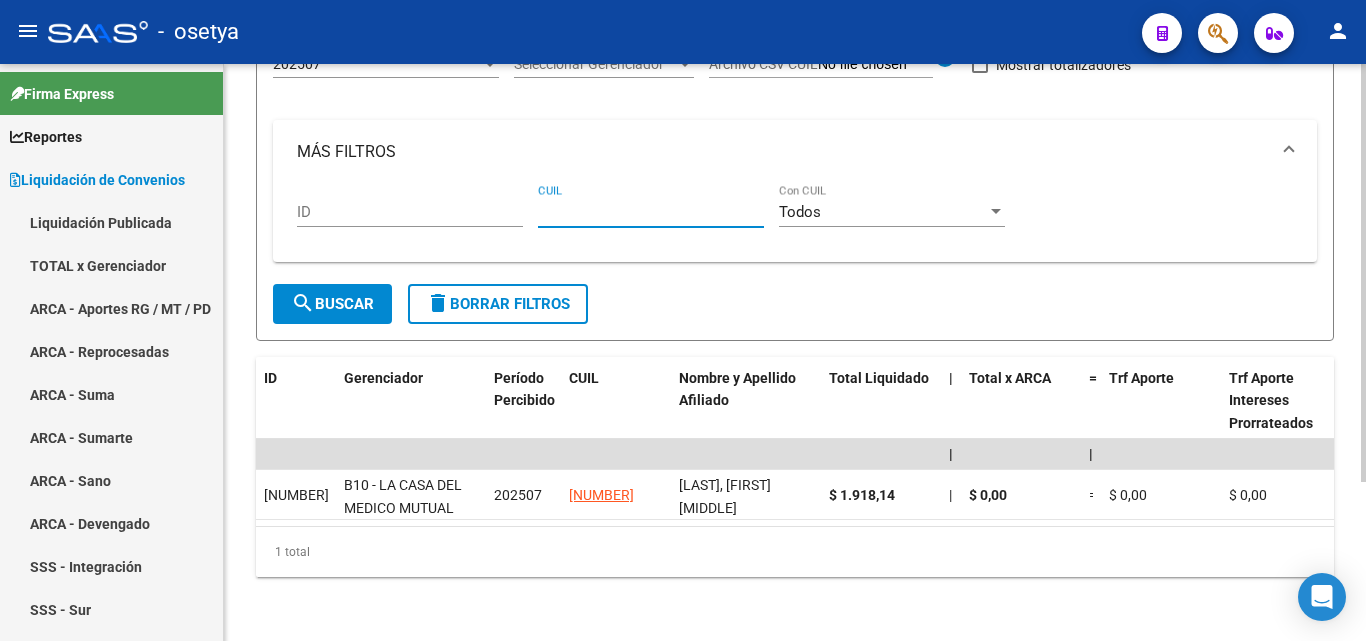 paste on "[SSN]" 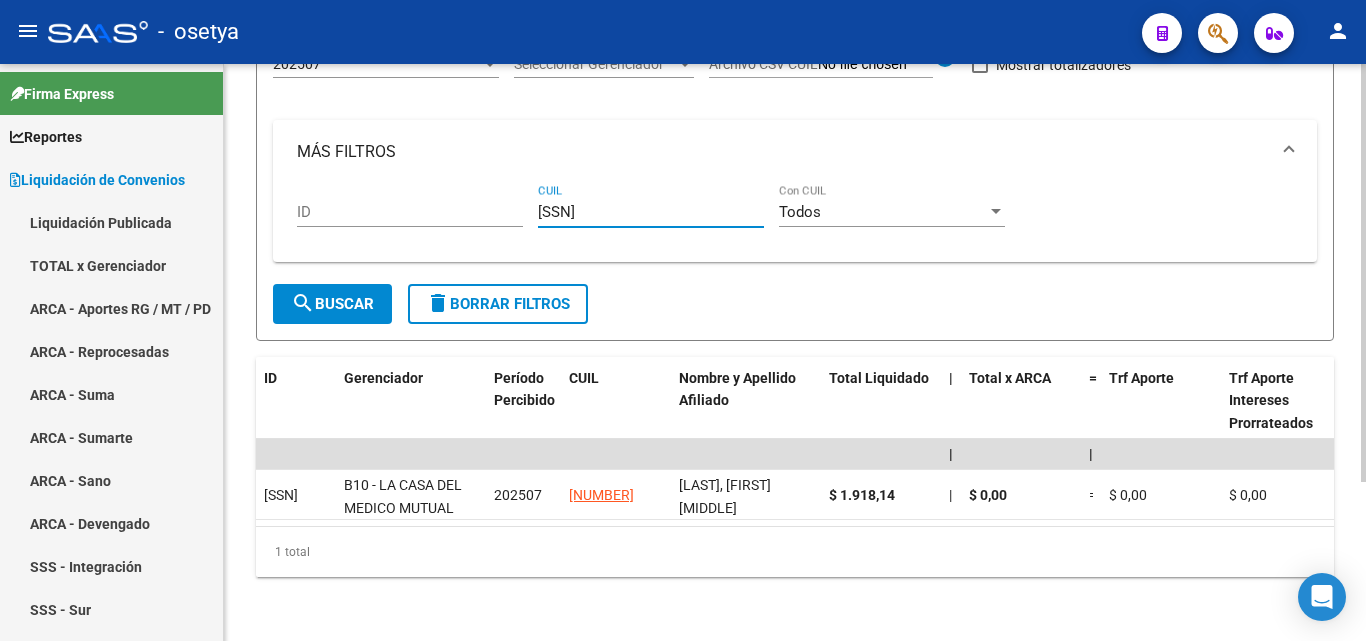 type on "[SSN]" 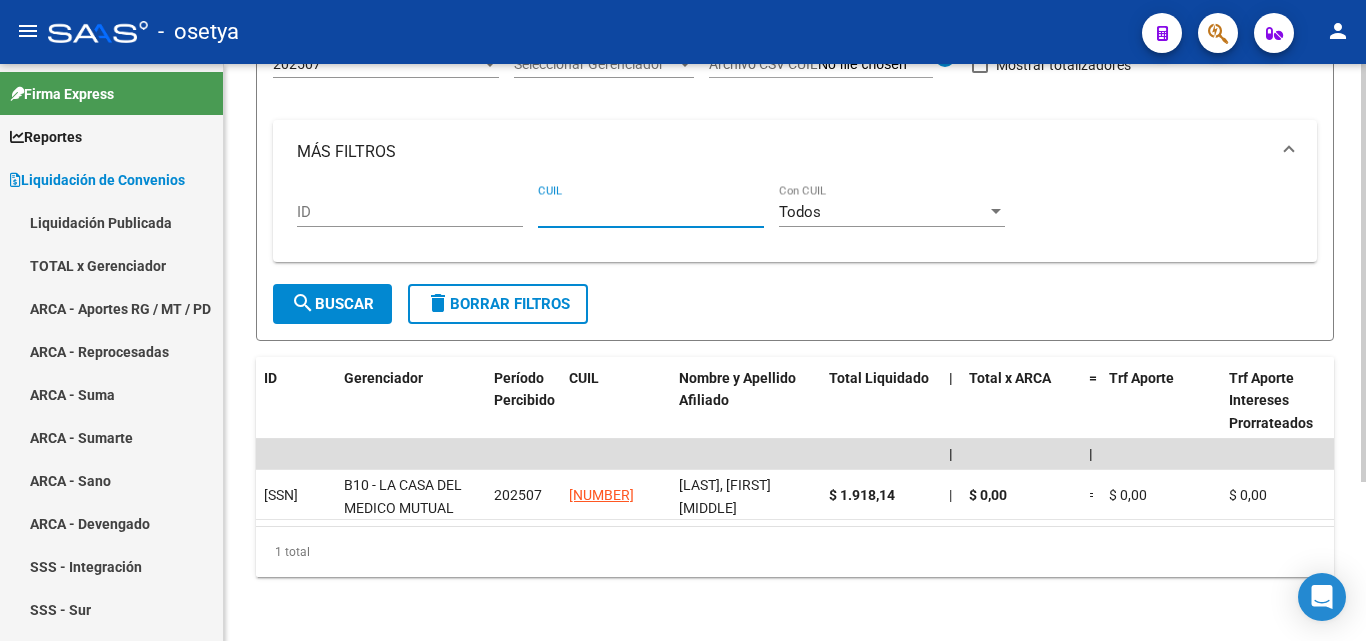 paste on "[SSN]" 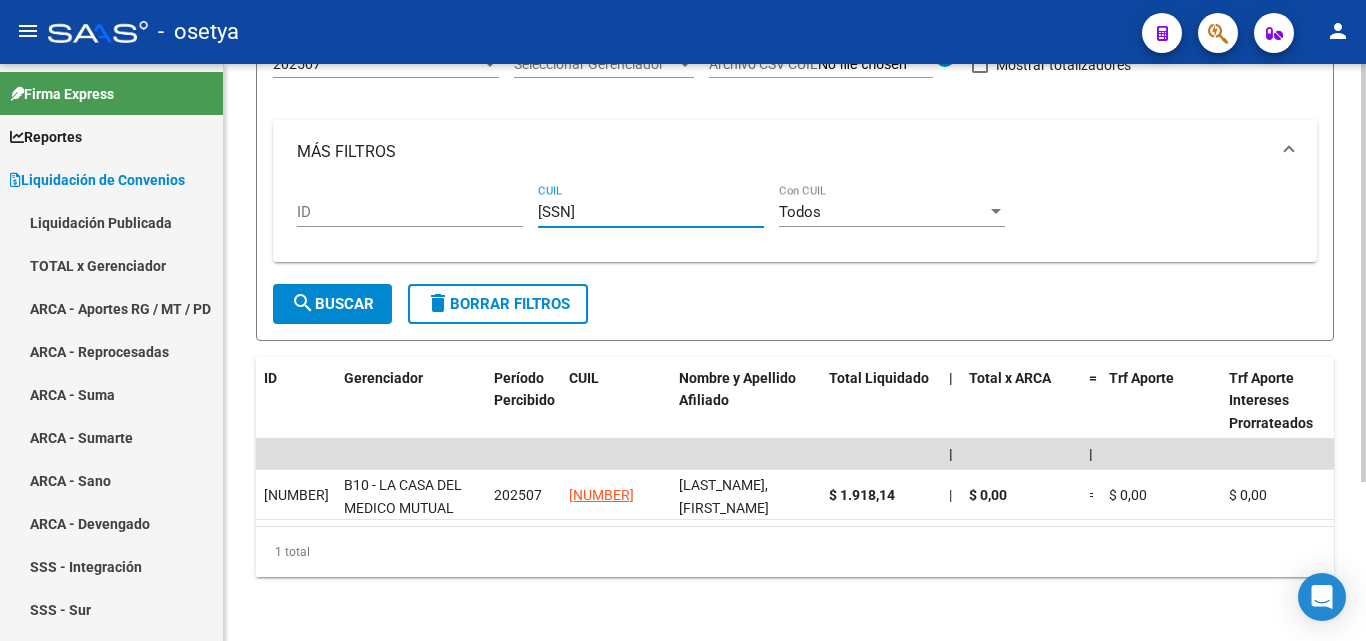 type on "[SSN]" 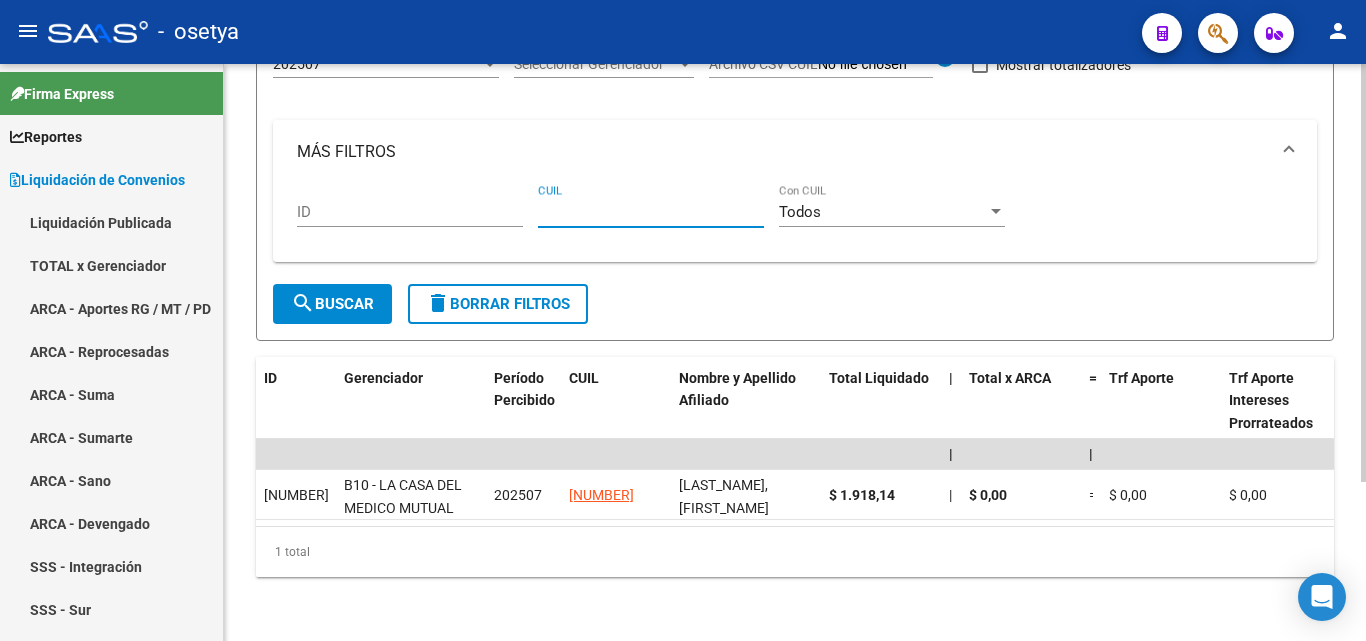 paste on "[SSN]" 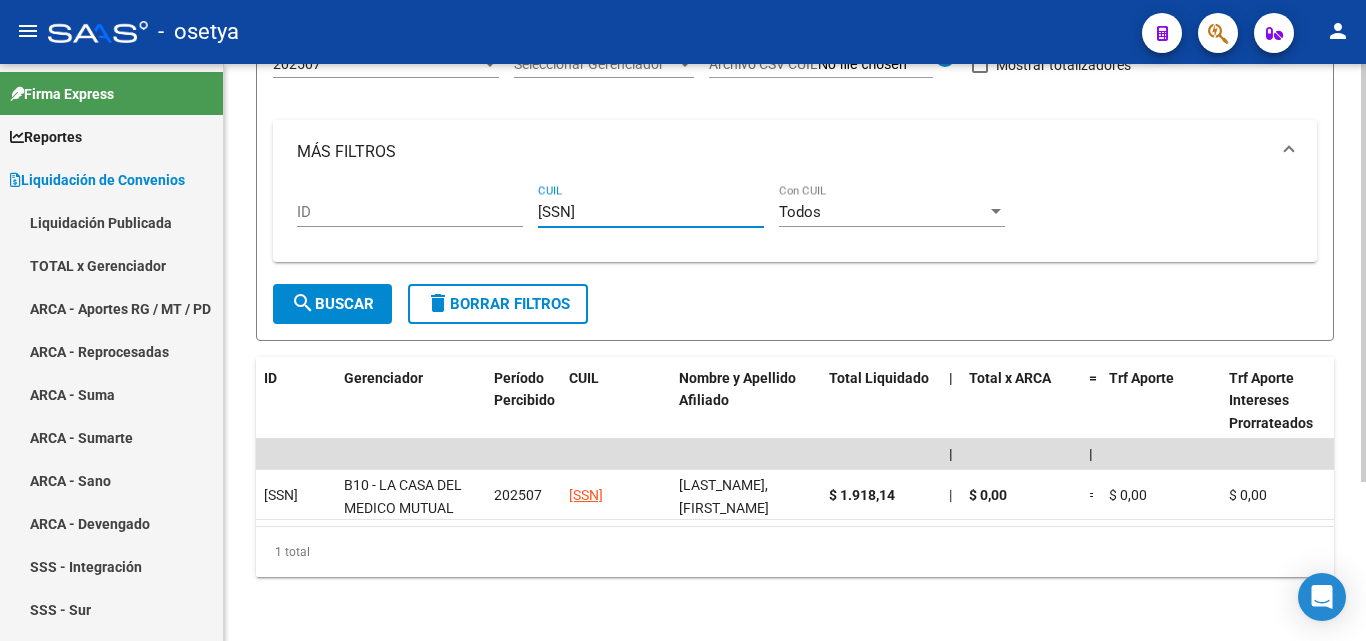type on "[SSN]" 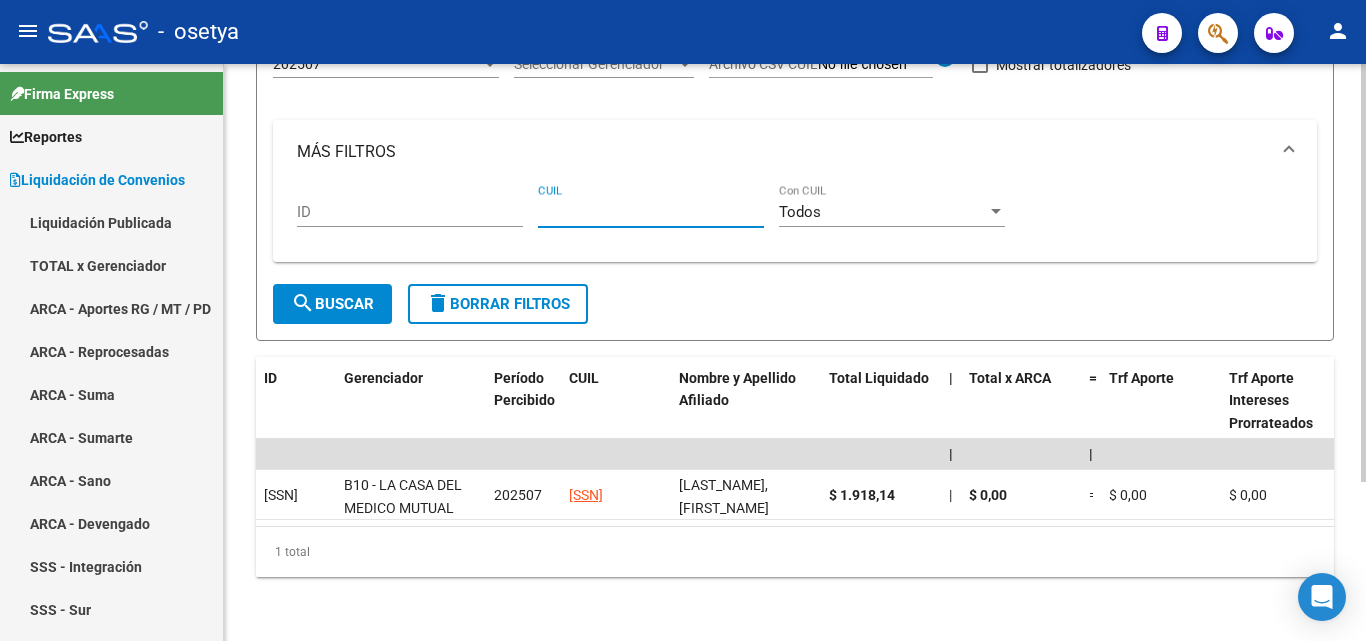 paste on "[SSN]" 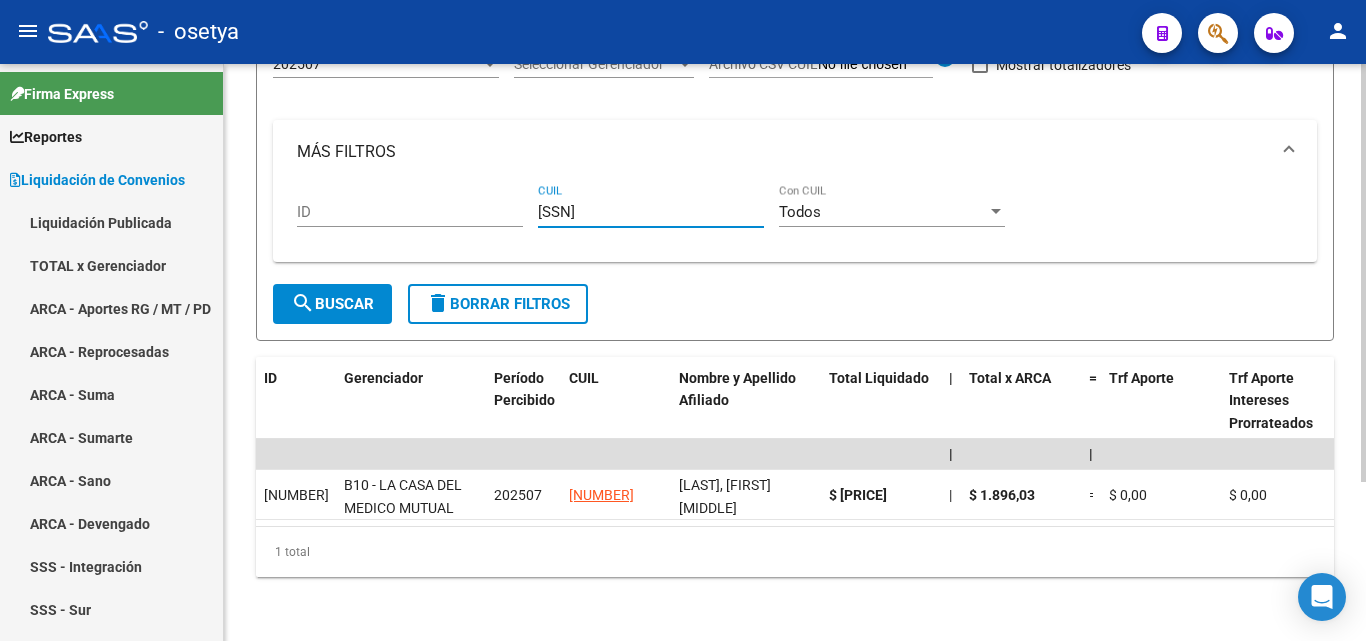 type on "[SSN]" 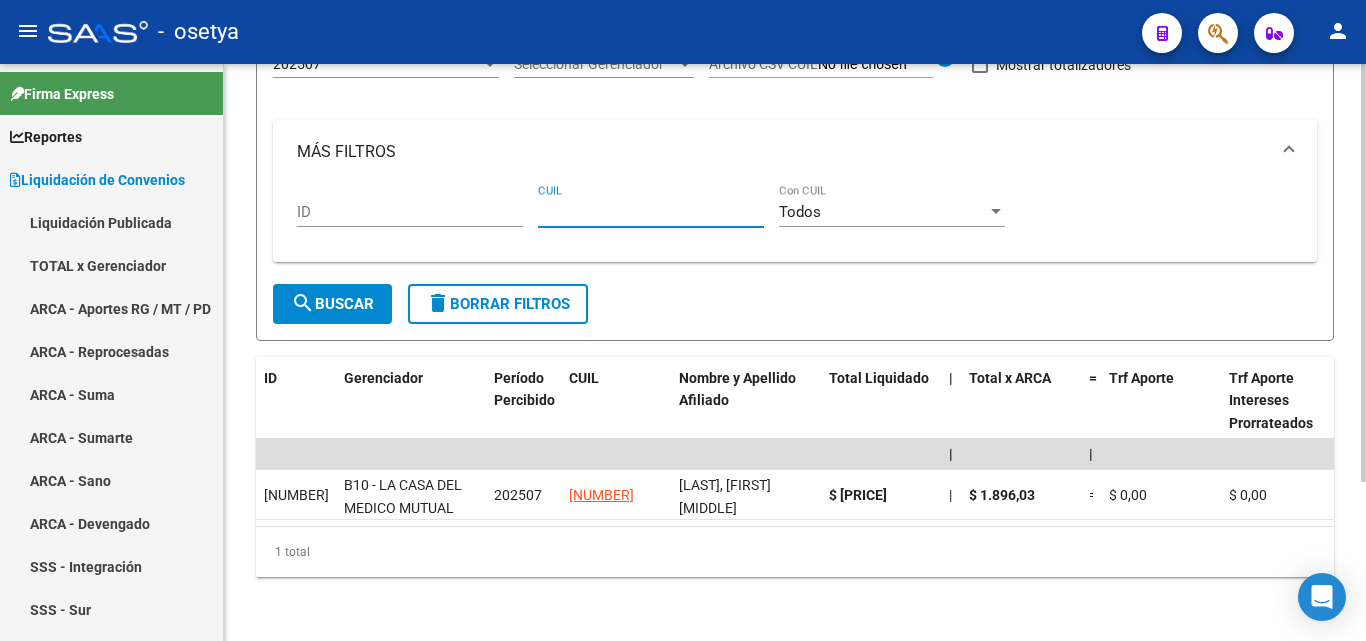 paste on "[SSN]" 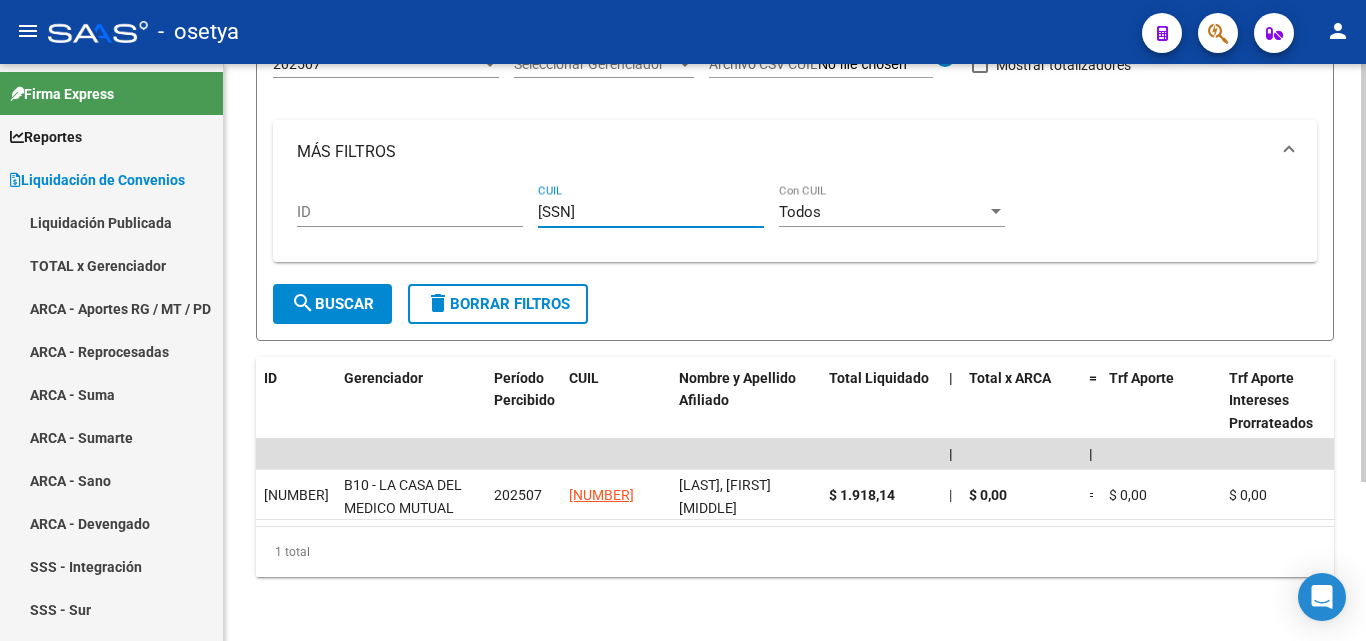 type on "[SSN]" 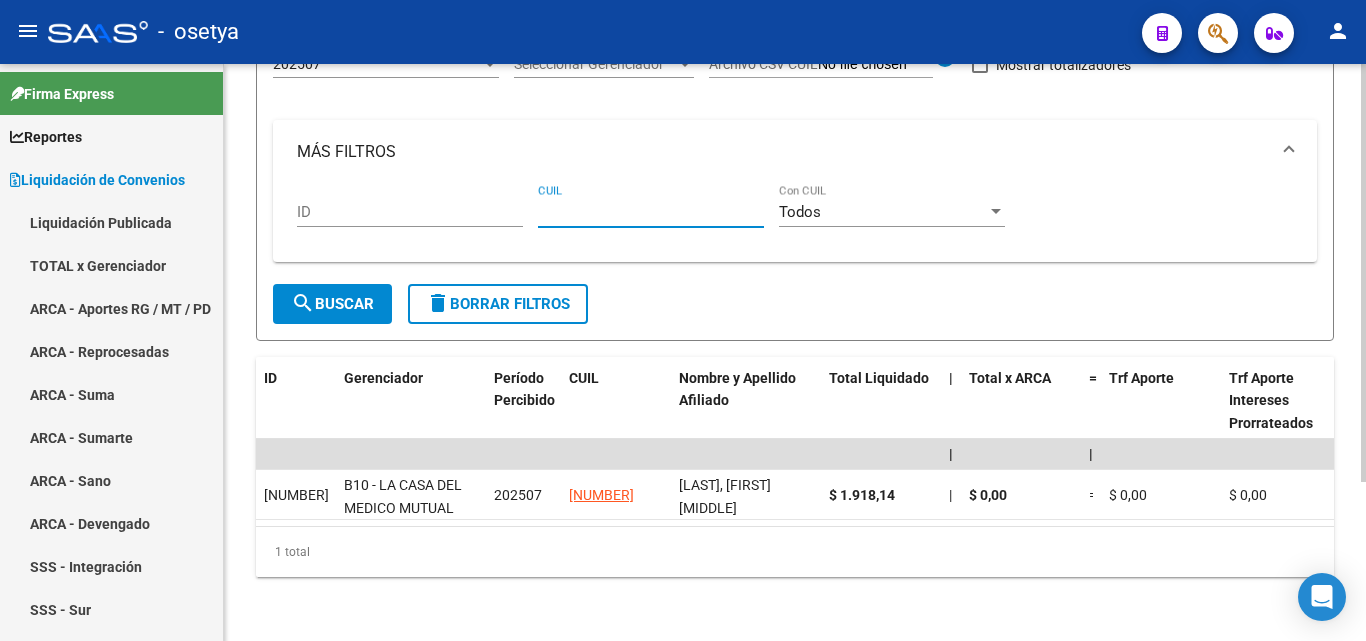 paste on "[CUIL]" 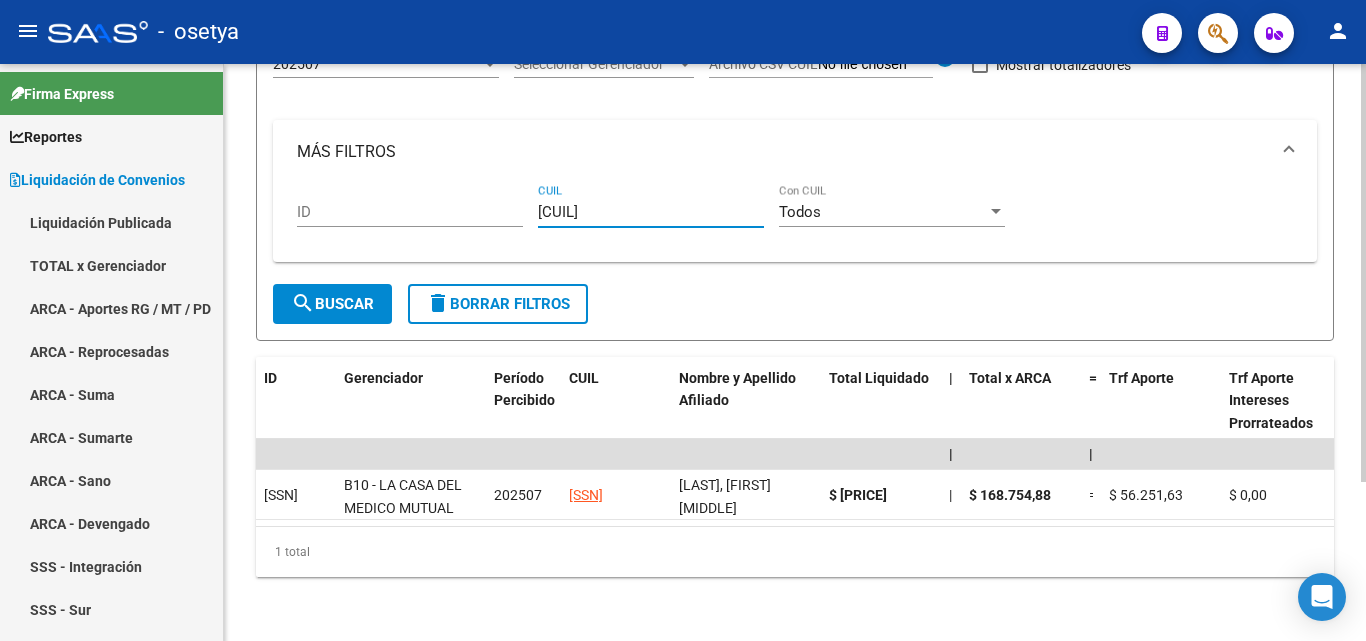 type on "[CUIL]" 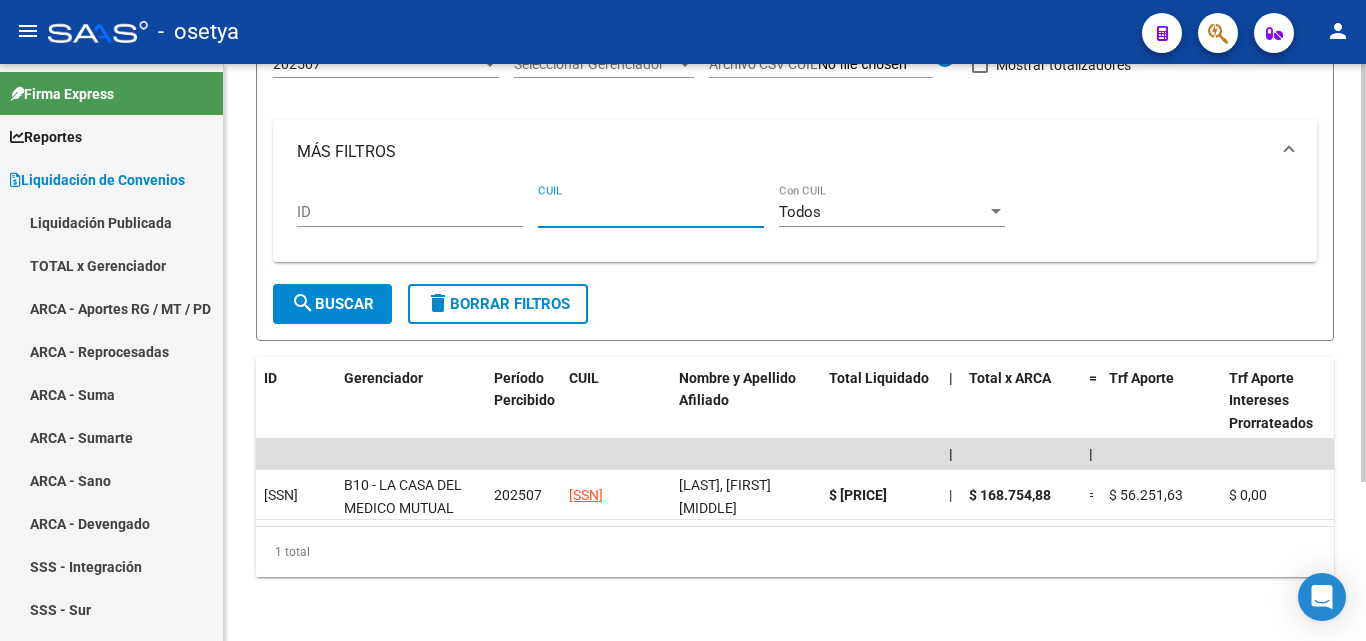 paste on "[CUIL]" 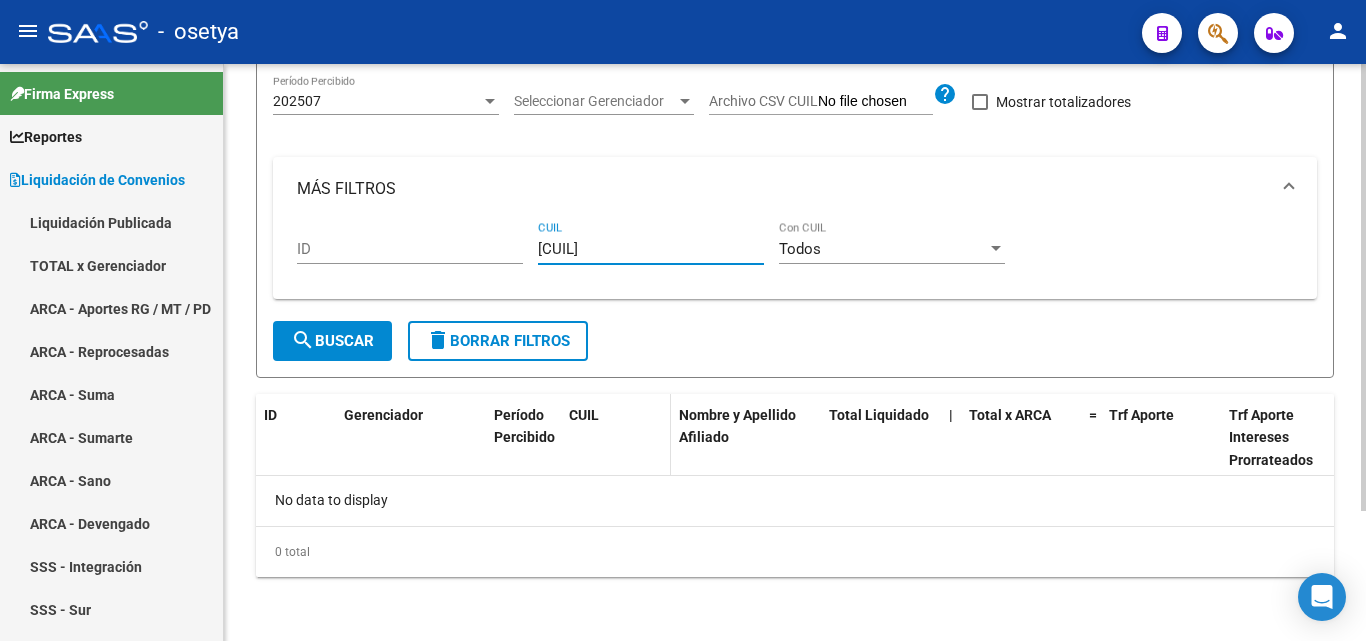 scroll, scrollTop: 167, scrollLeft: 0, axis: vertical 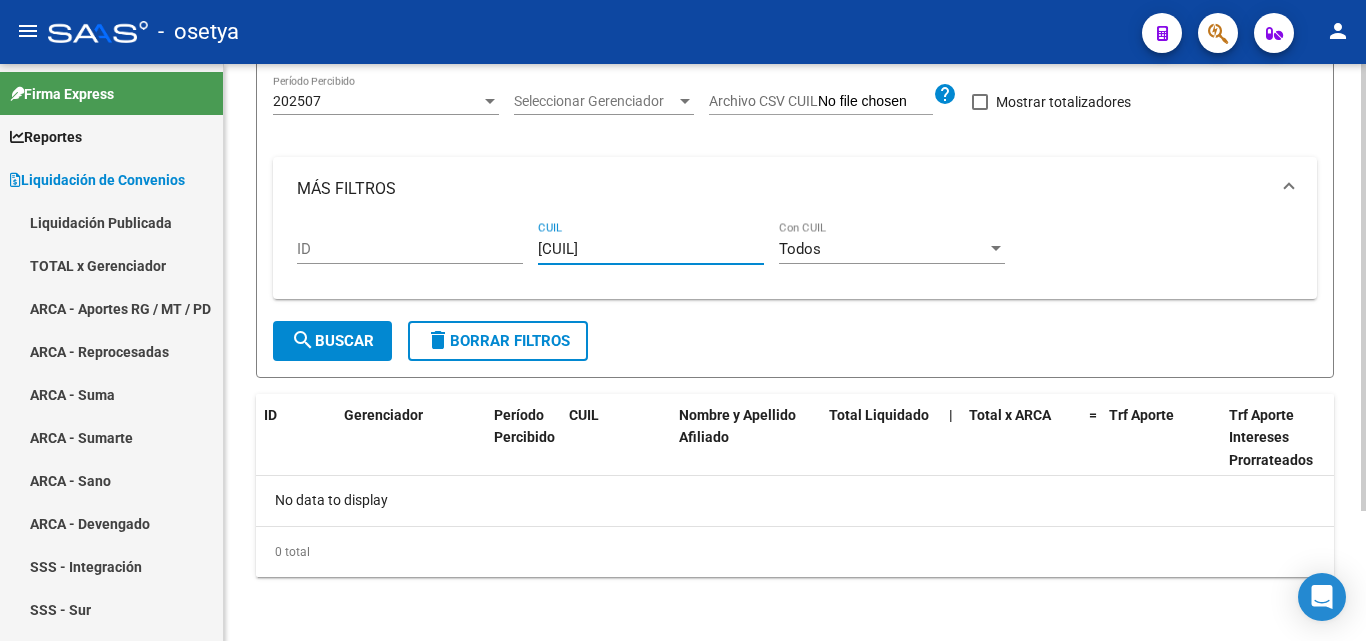 type on "[CUIL]" 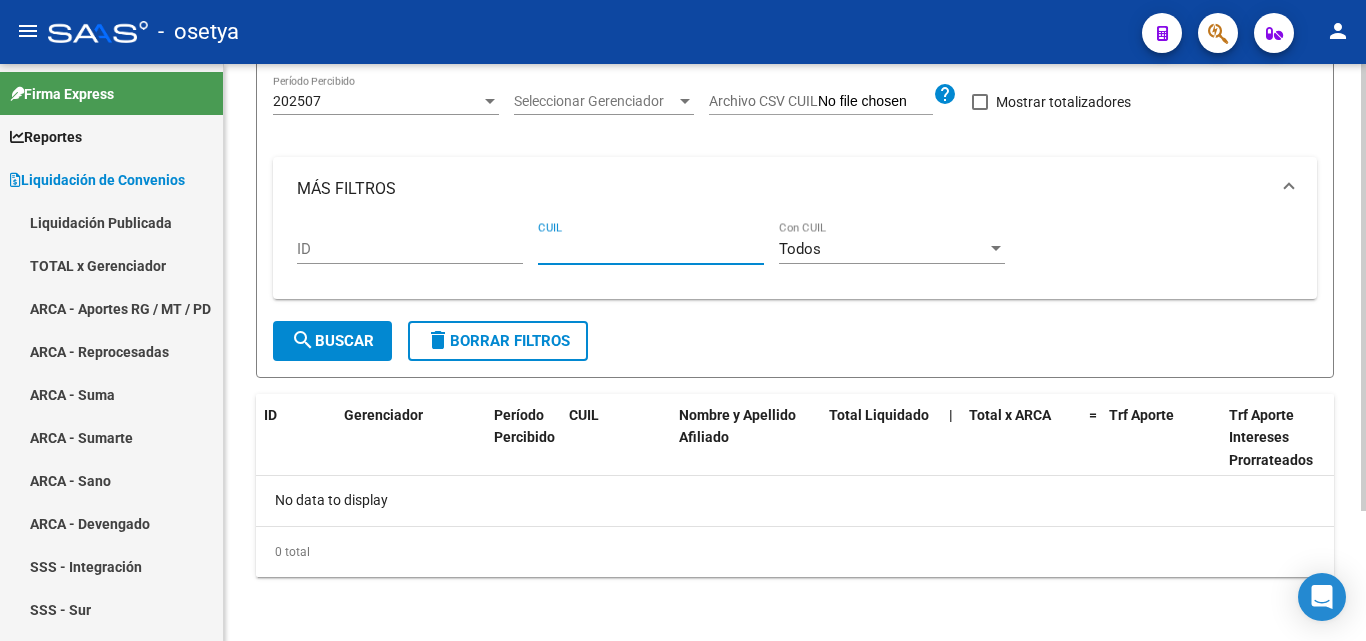 paste on "[CUIL]" 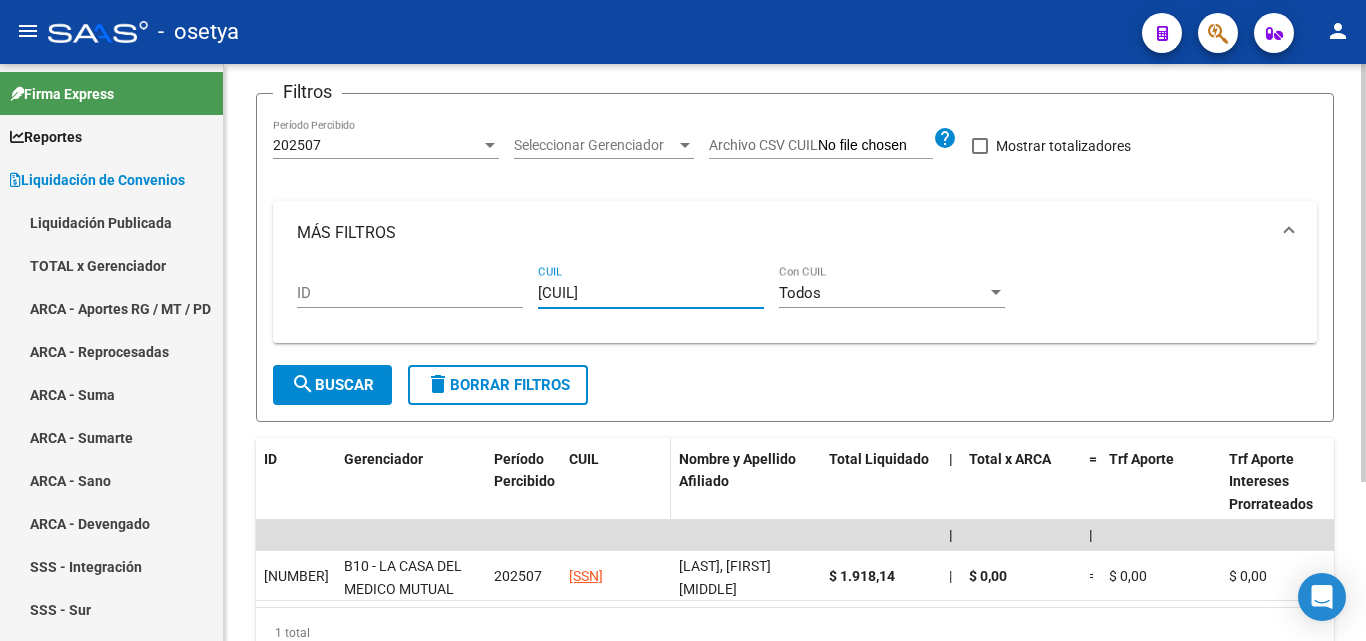 scroll, scrollTop: 220, scrollLeft: 0, axis: vertical 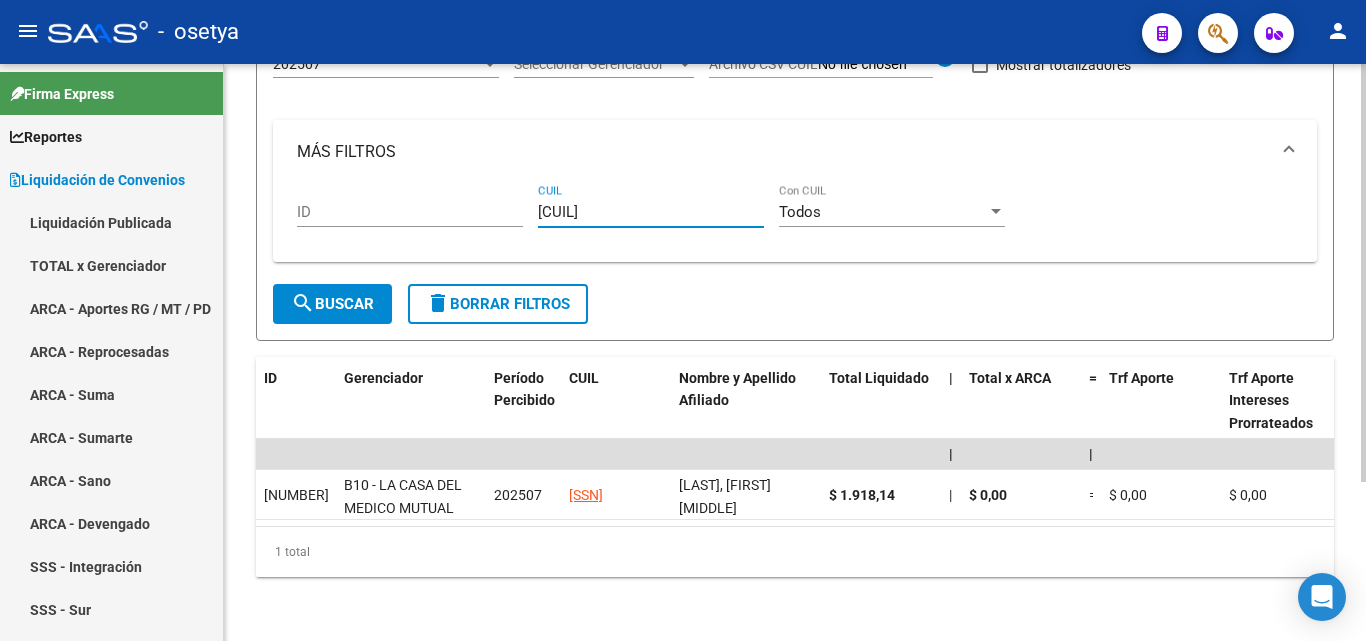 type on "[CUIL]" 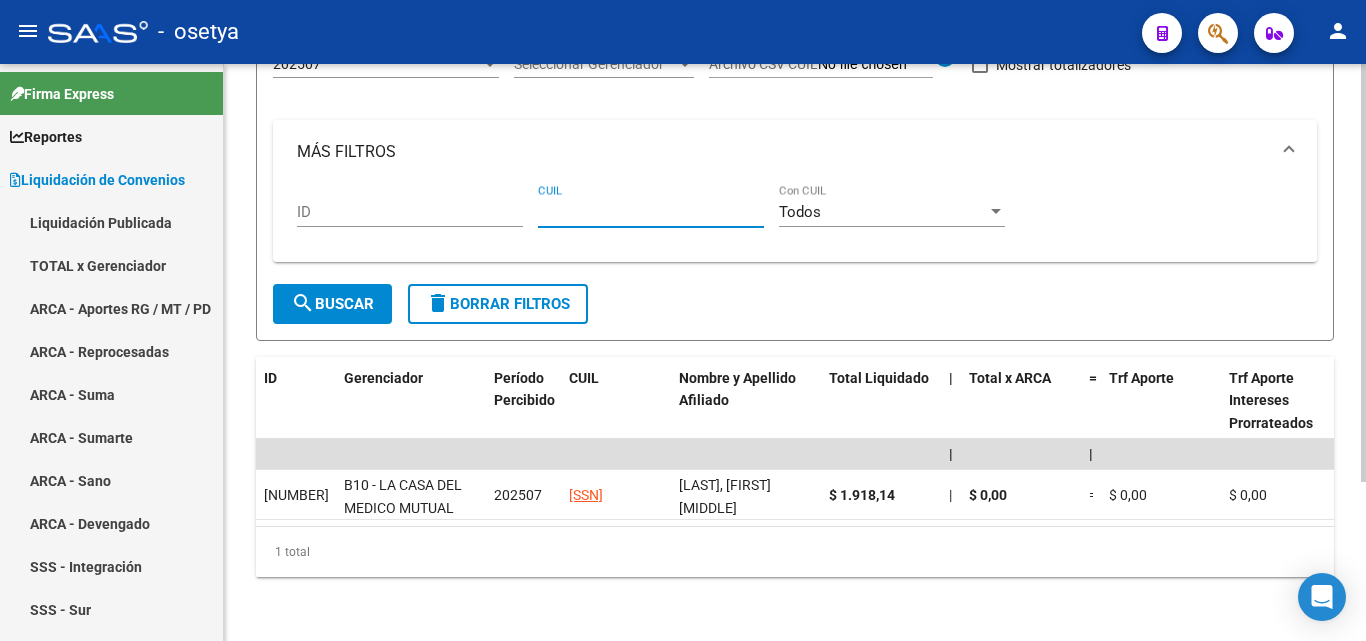 paste on "[CUIL]" 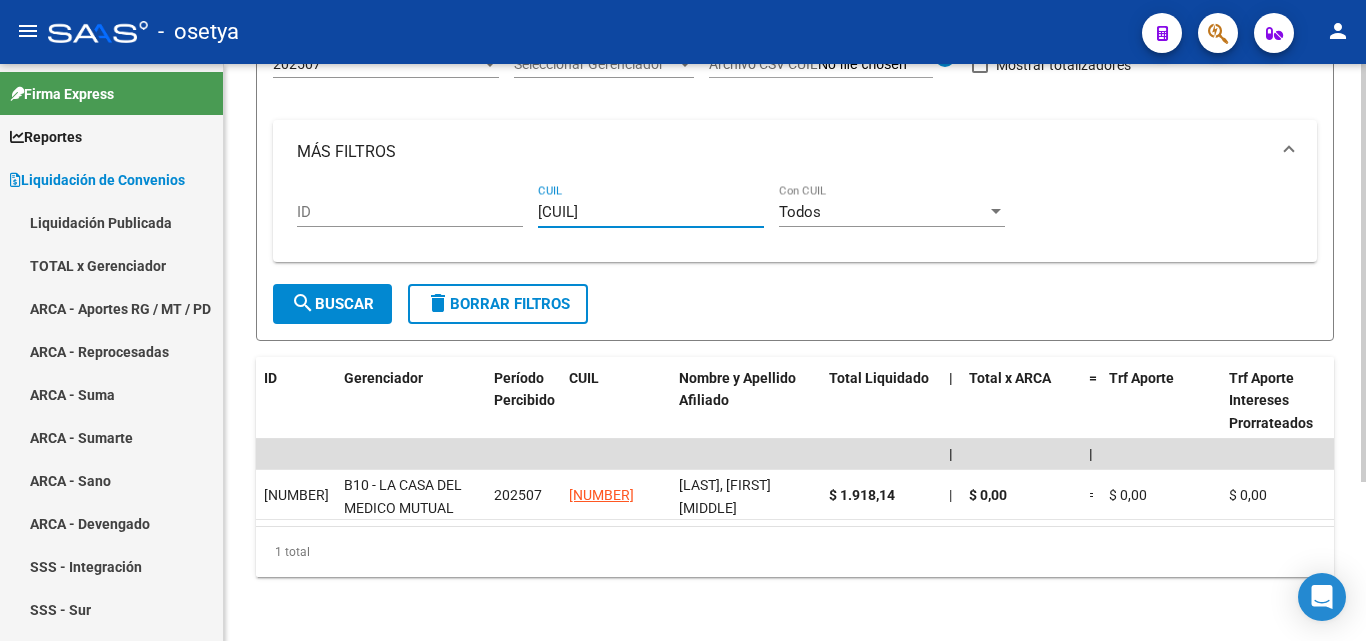 type on "[CUIL]" 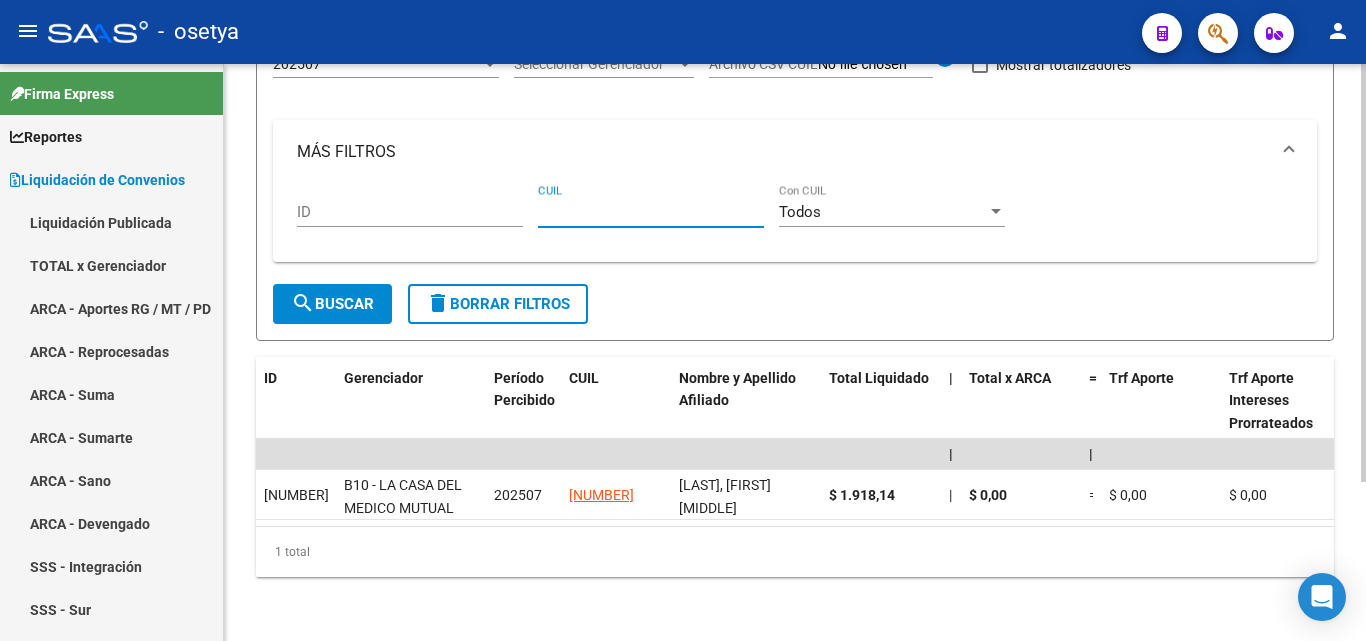 paste on "[CUIL]" 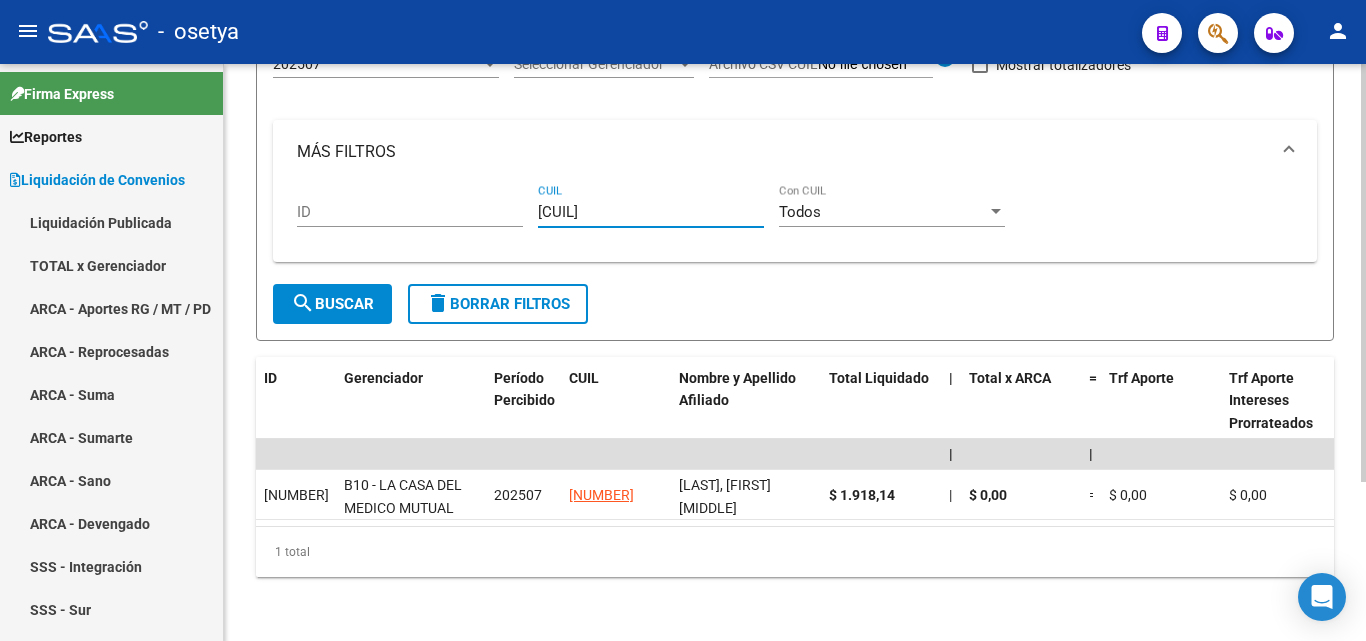 type on "[CUIL]" 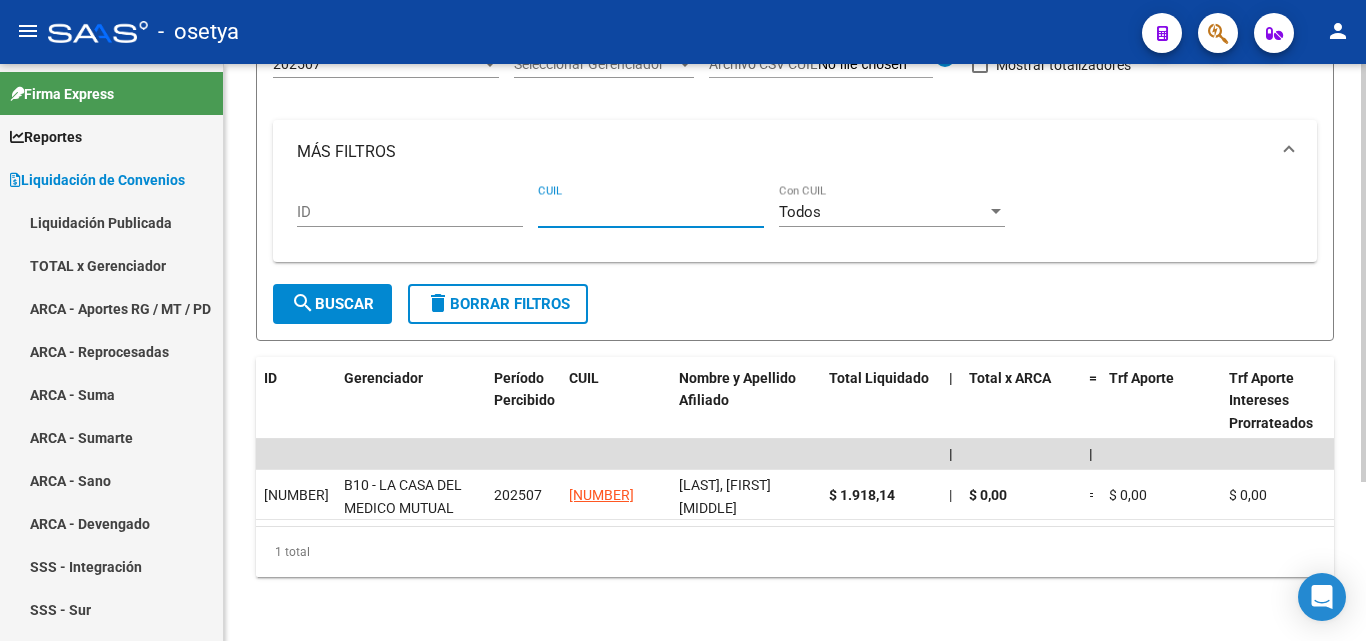 paste on "[CUIL]" 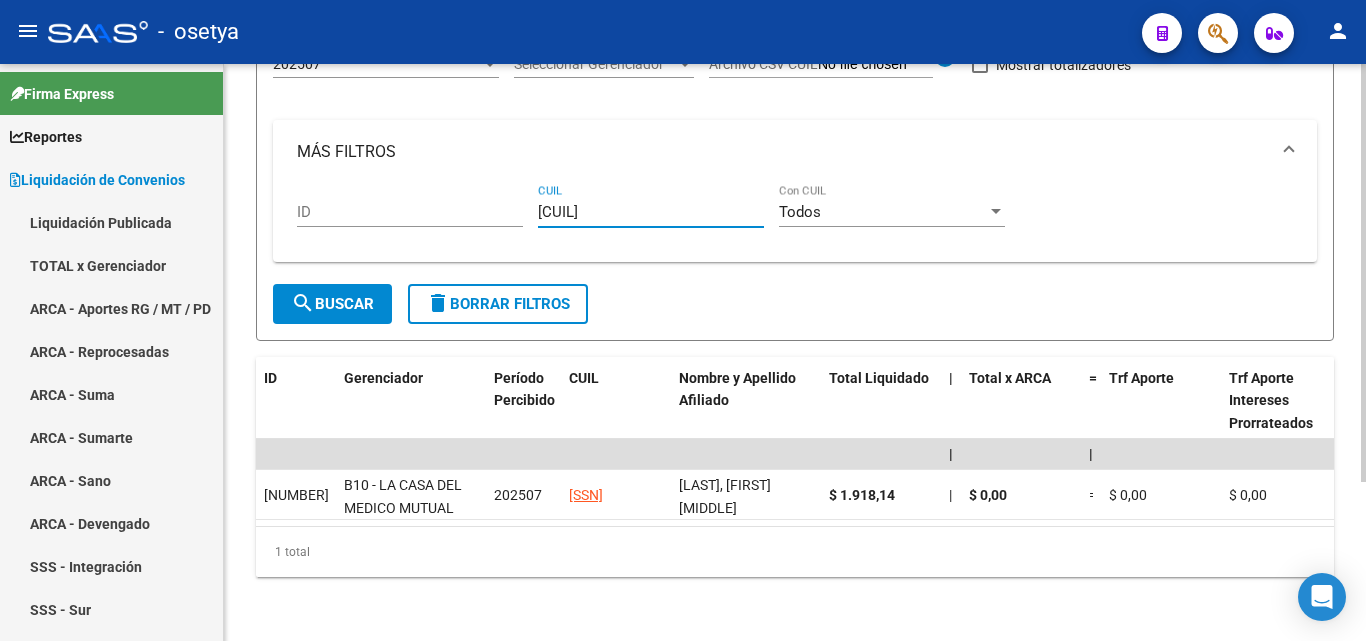 type on "[CUIL]" 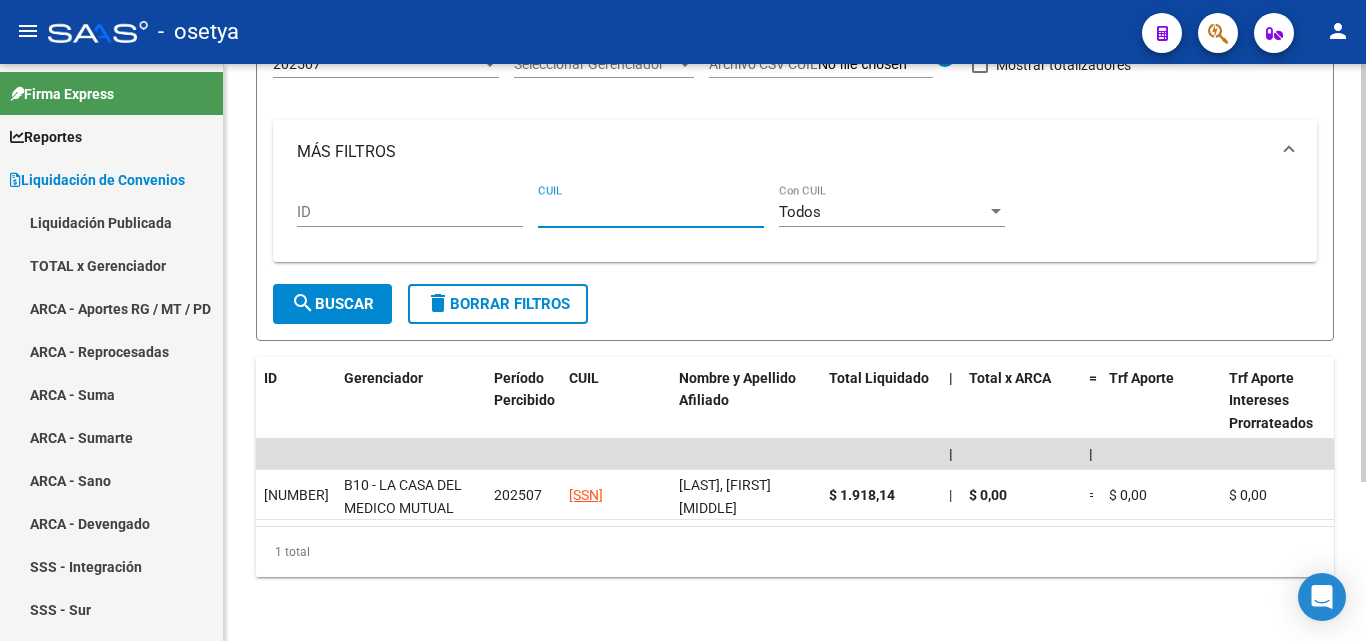 paste on "[CUIL]" 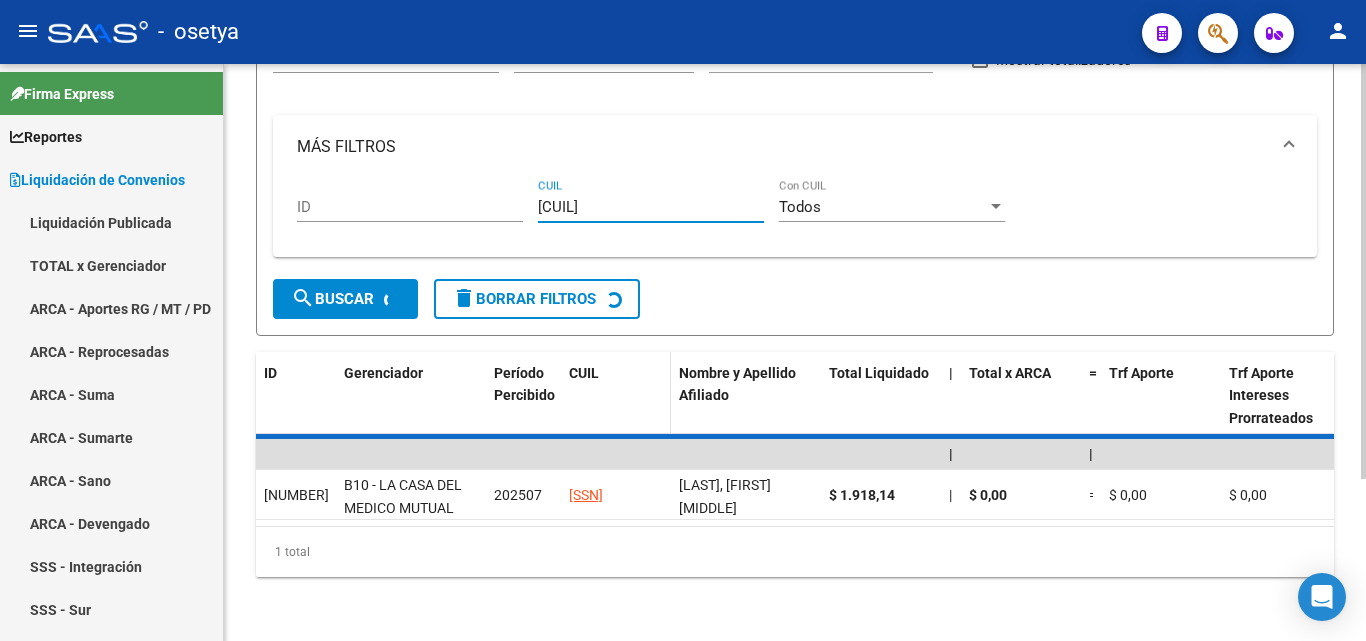 scroll, scrollTop: 167, scrollLeft: 0, axis: vertical 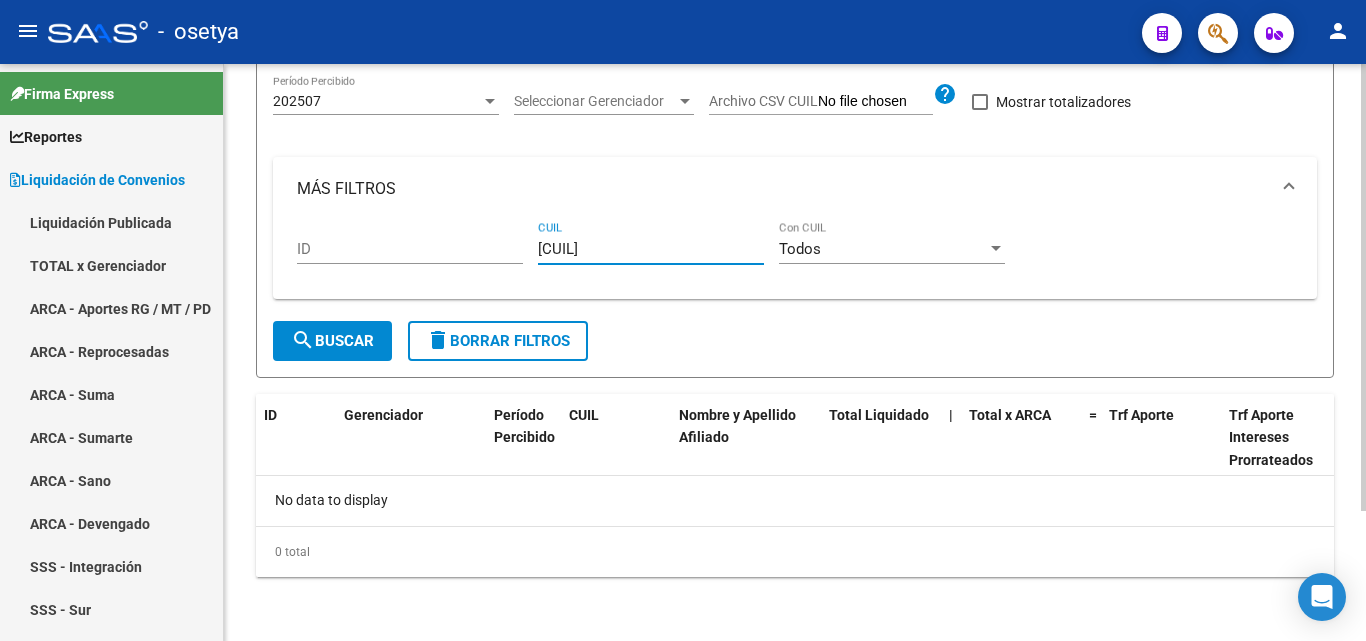 type on "[CUIL]" 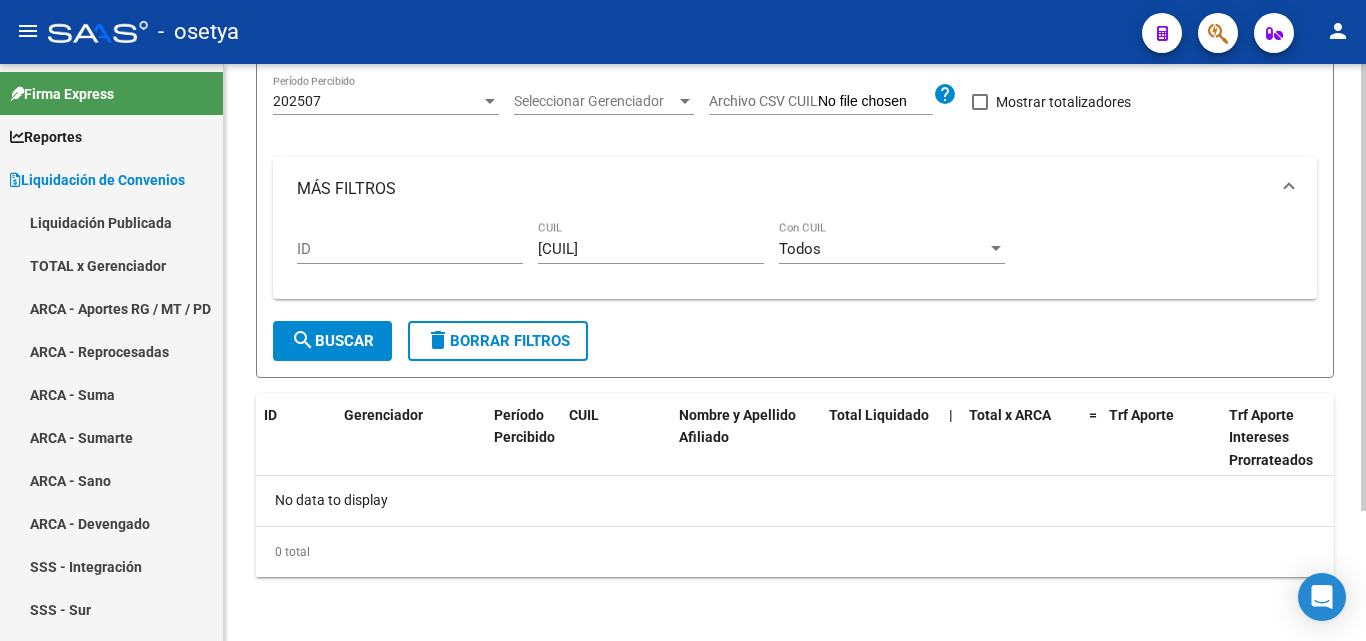 drag, startPoint x: 651, startPoint y: 237, endPoint x: 526, endPoint y: 247, distance: 125.39936 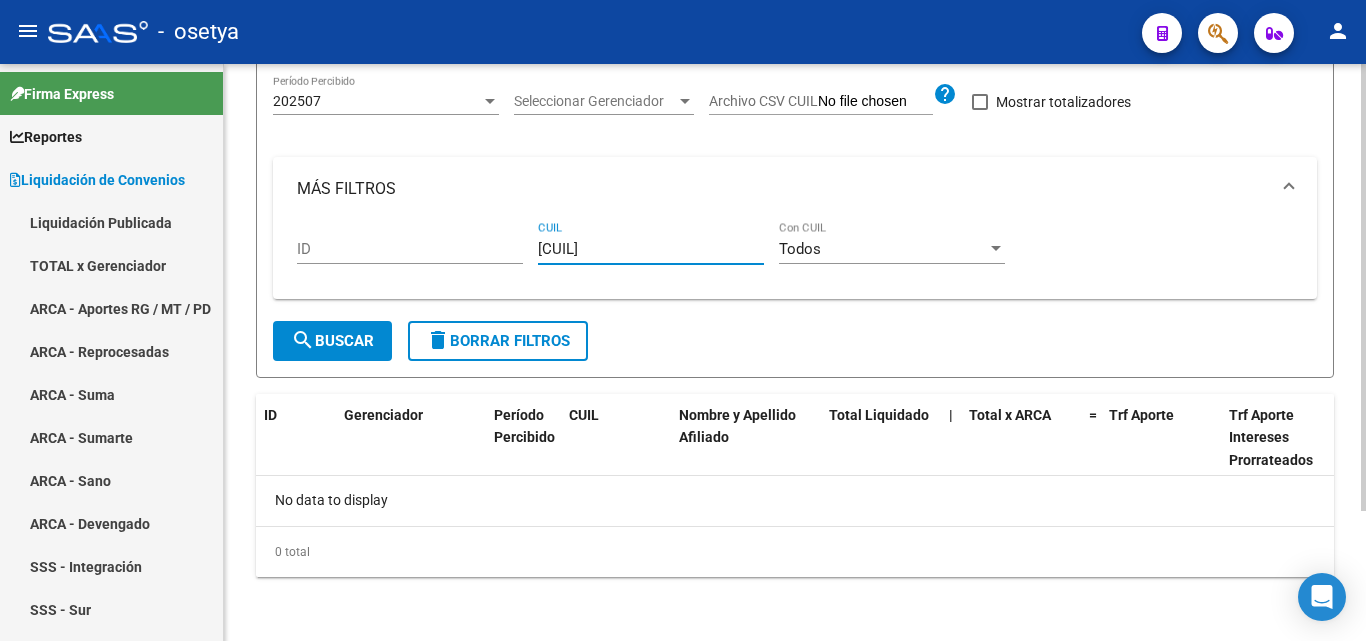 drag, startPoint x: 660, startPoint y: 249, endPoint x: 530, endPoint y: 252, distance: 130.0346 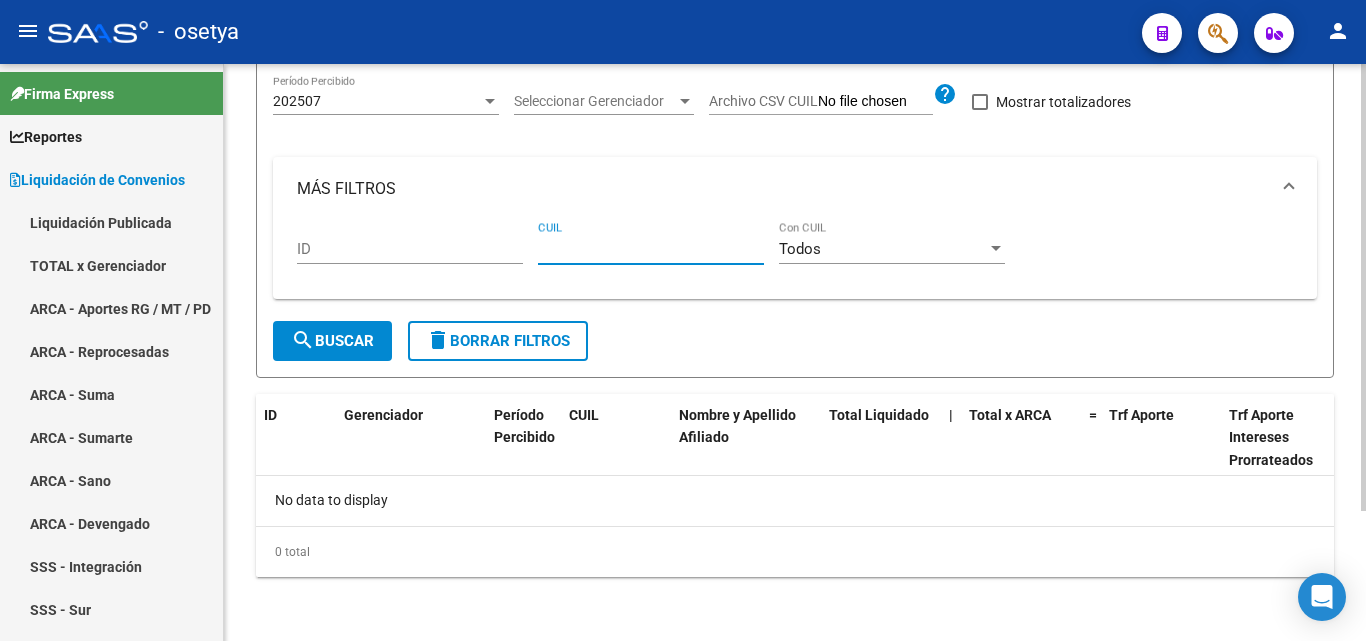 paste on "[CUIL]" 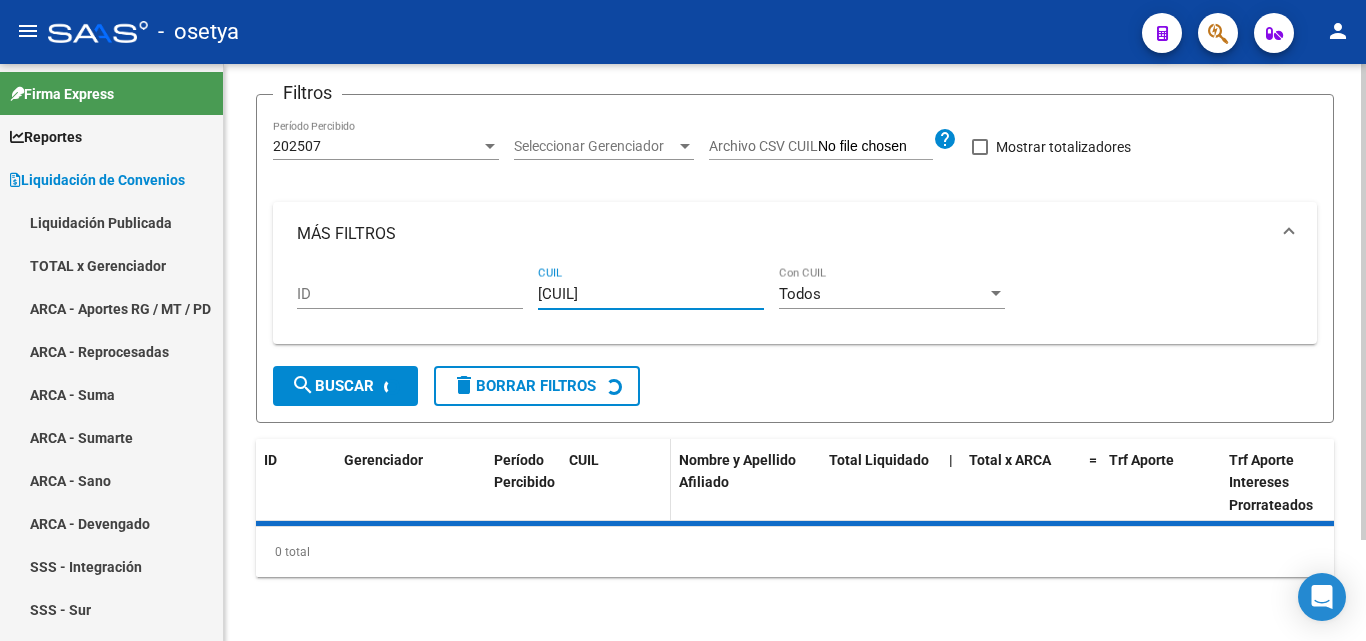scroll, scrollTop: 167, scrollLeft: 0, axis: vertical 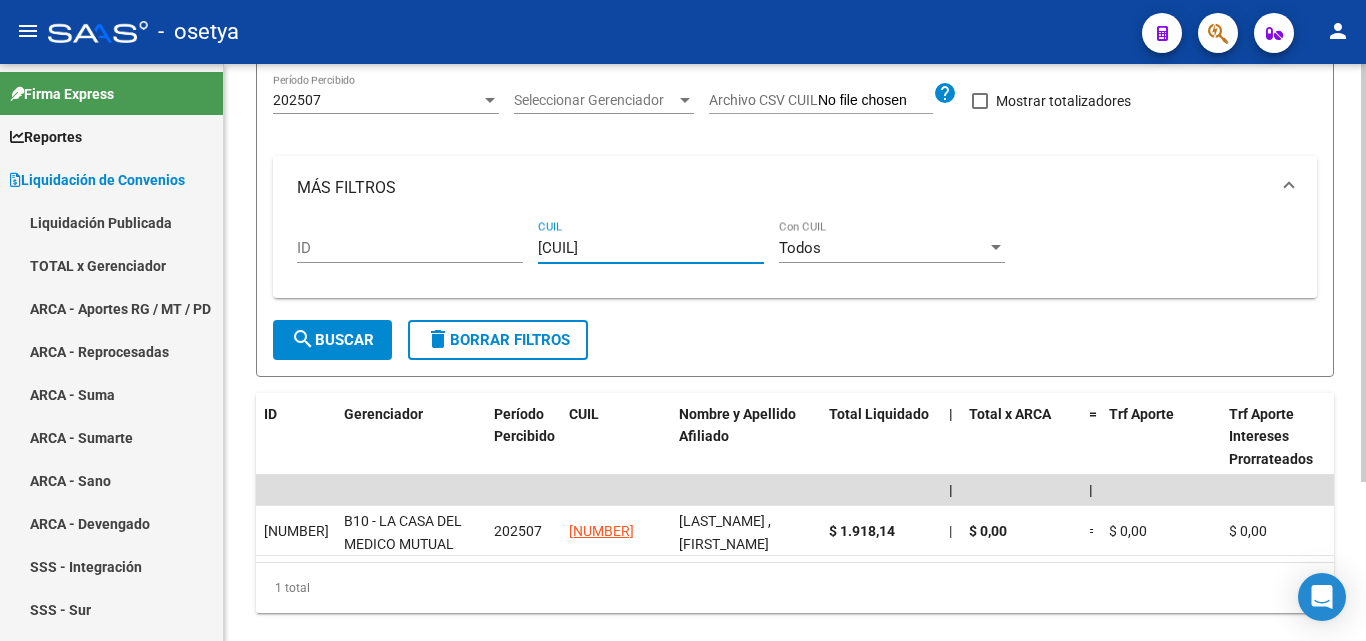 type on "[CUIL]" 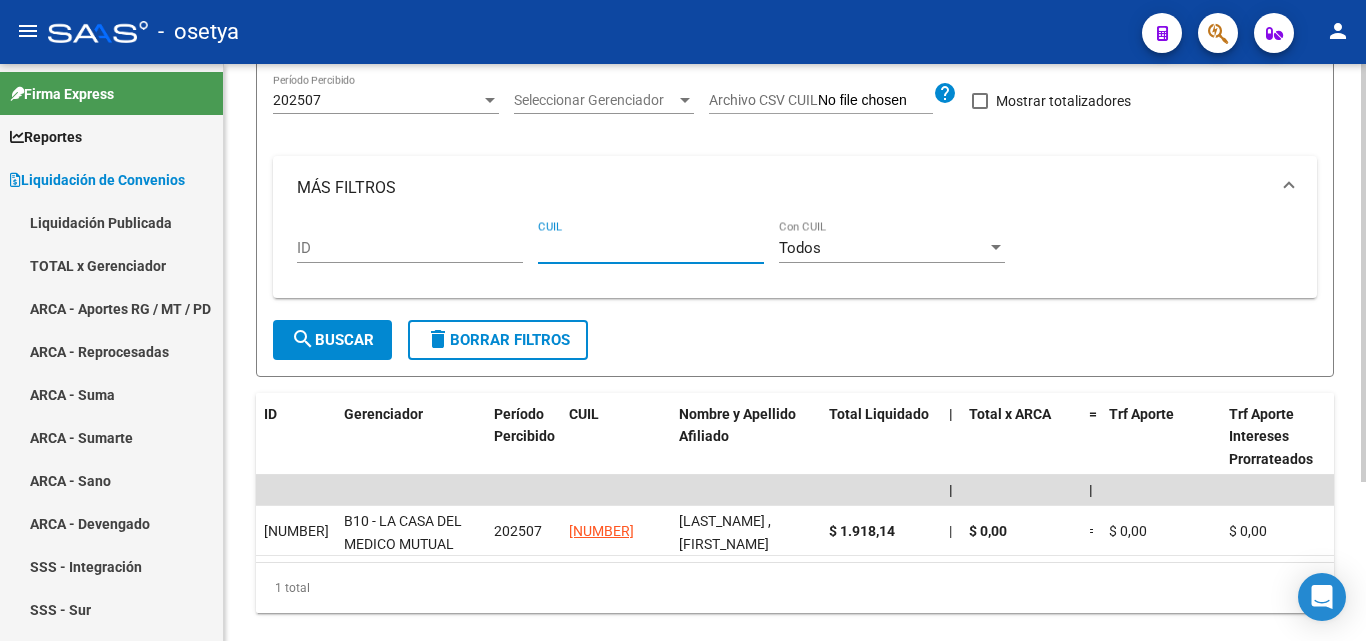 paste on "[CUIL]" 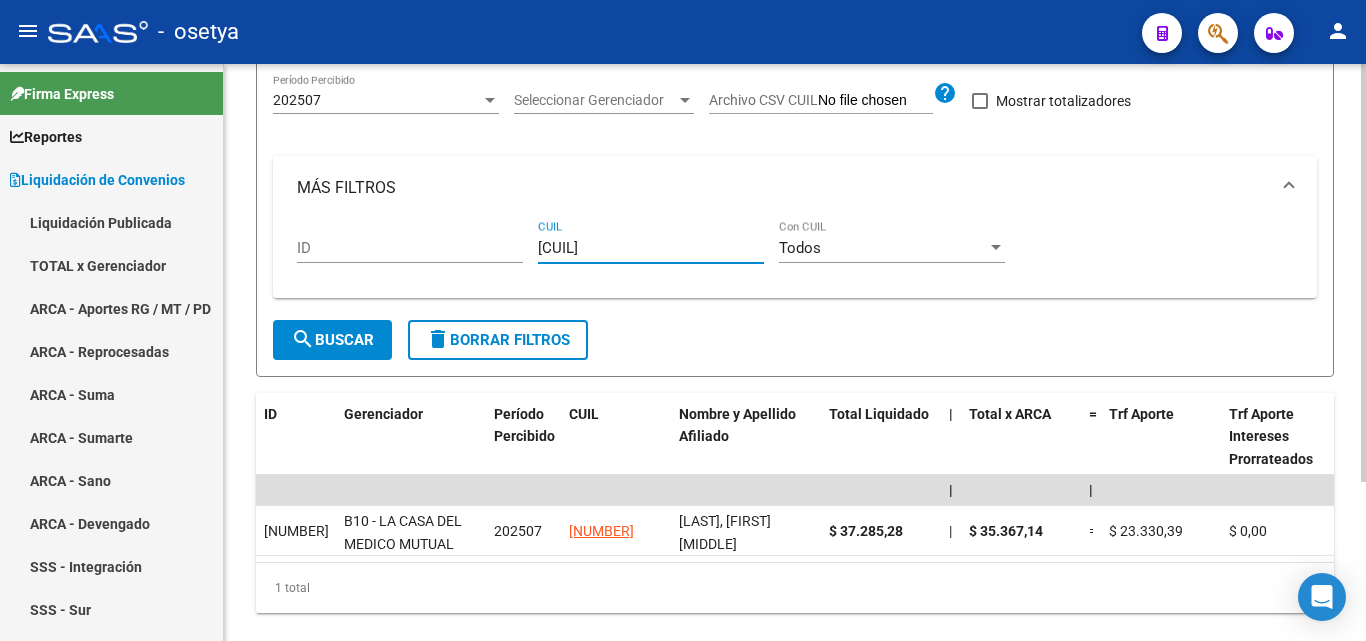 type on "[CUIL]" 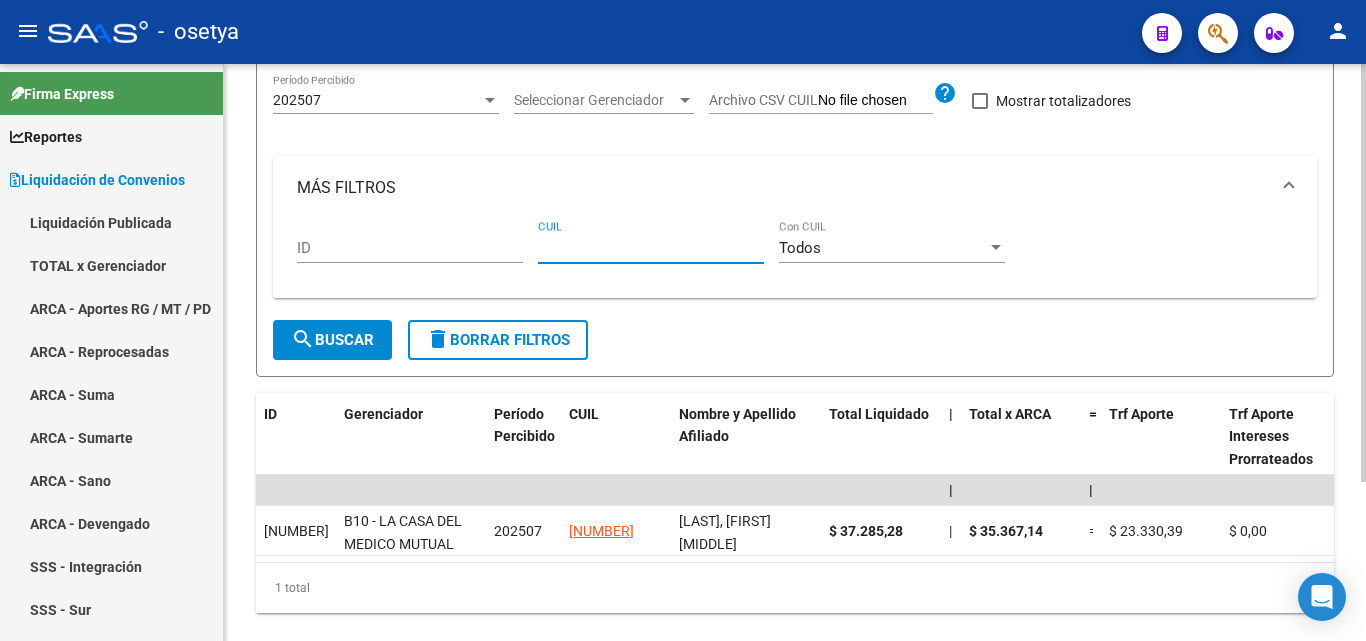 paste on "[CUIL]" 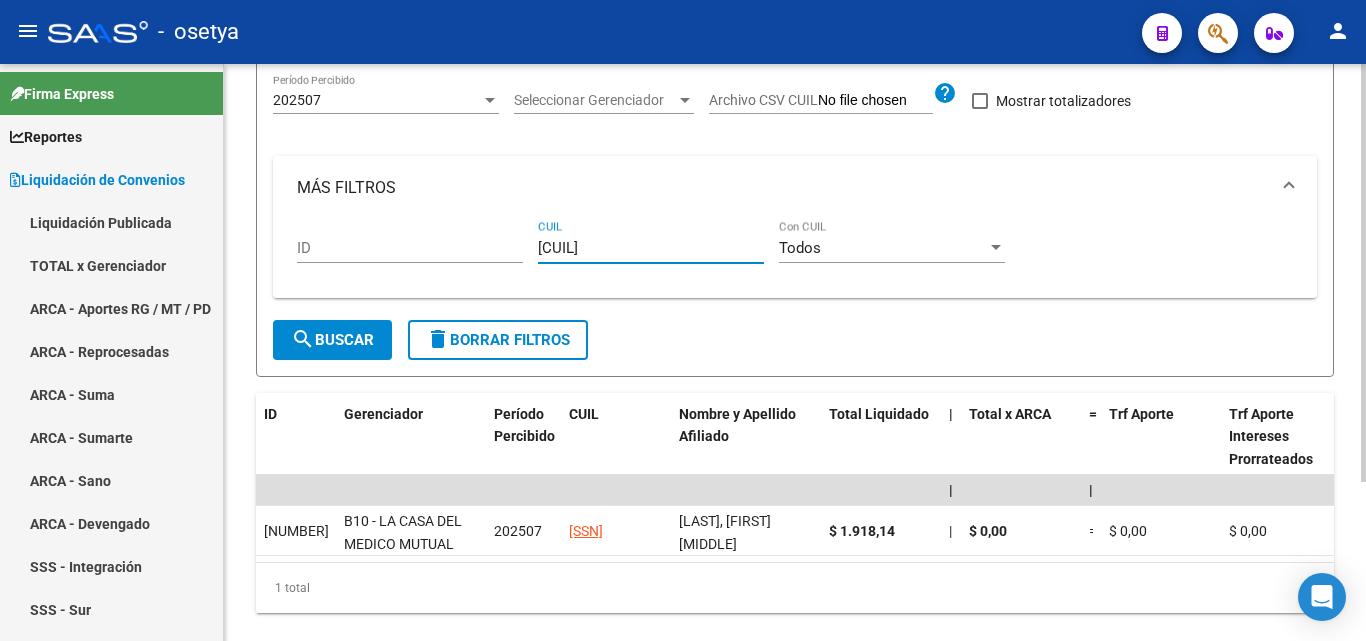 type on "[CUIL]" 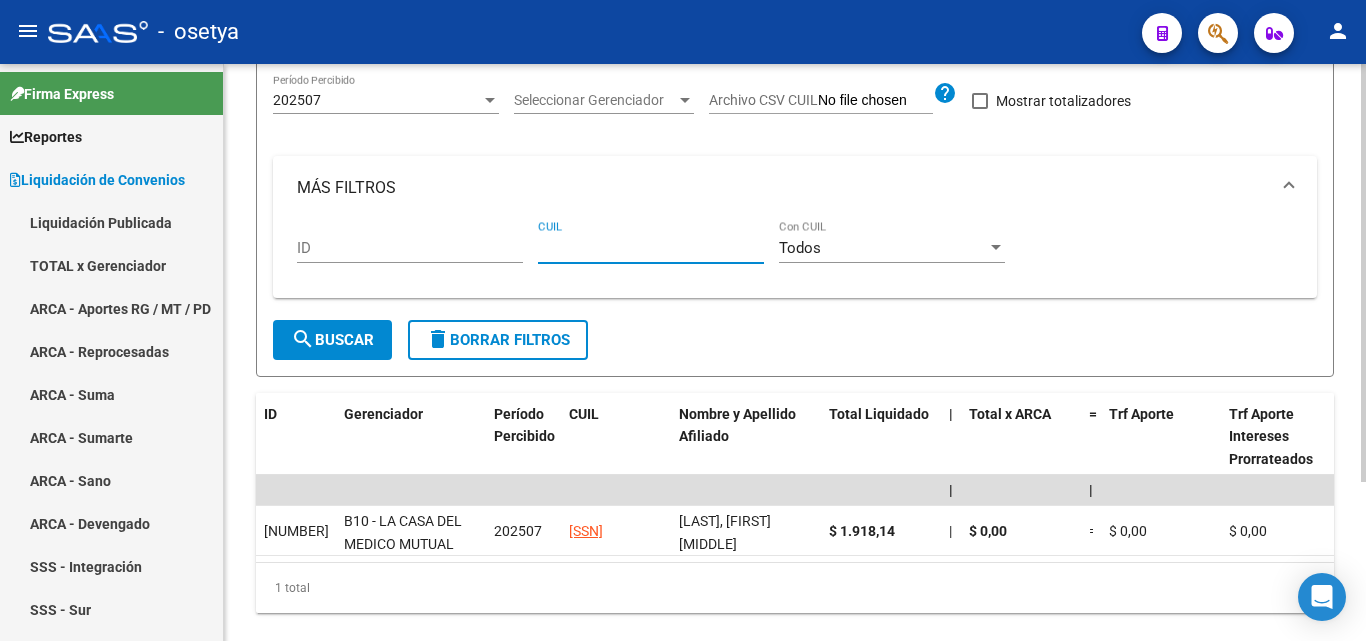 paste on "[SSN]" 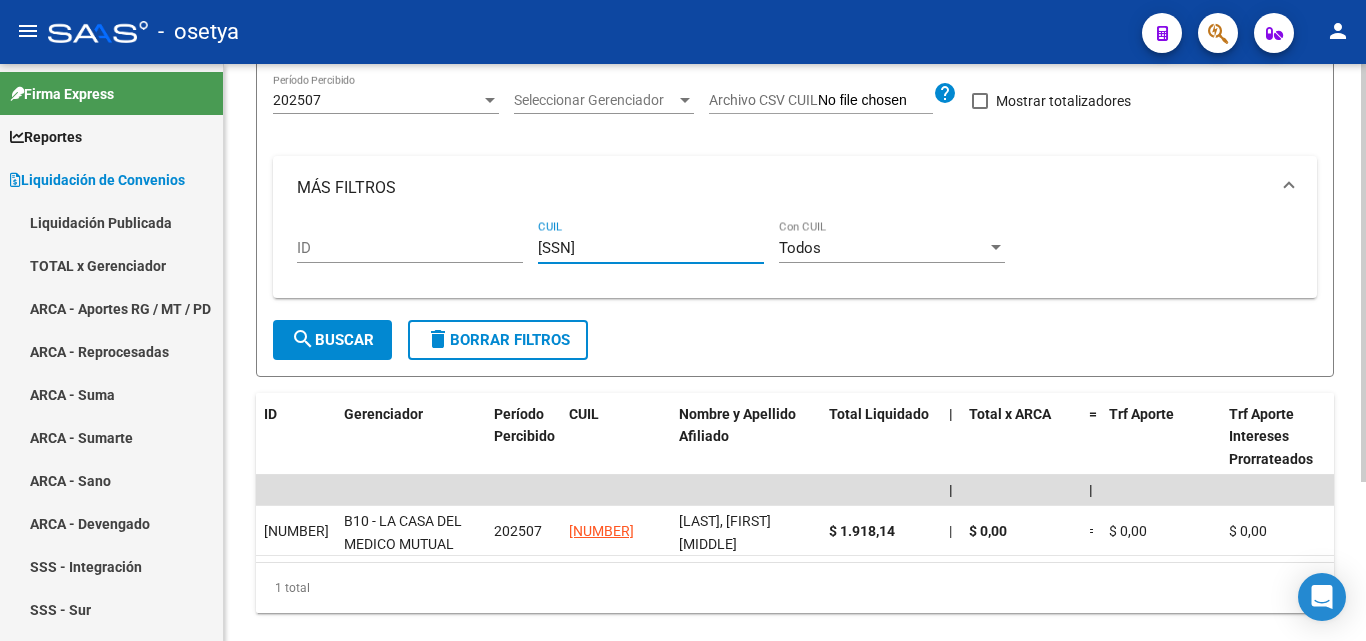 type on "[SSN]" 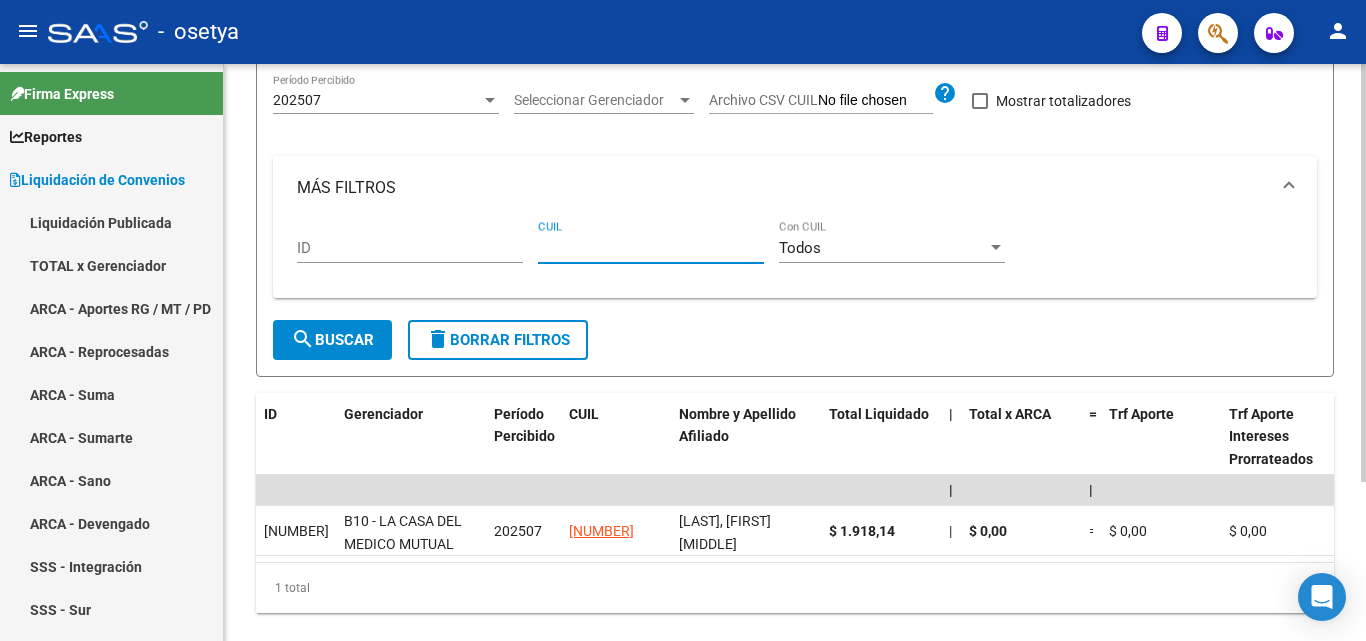 paste on "[CUIL]" 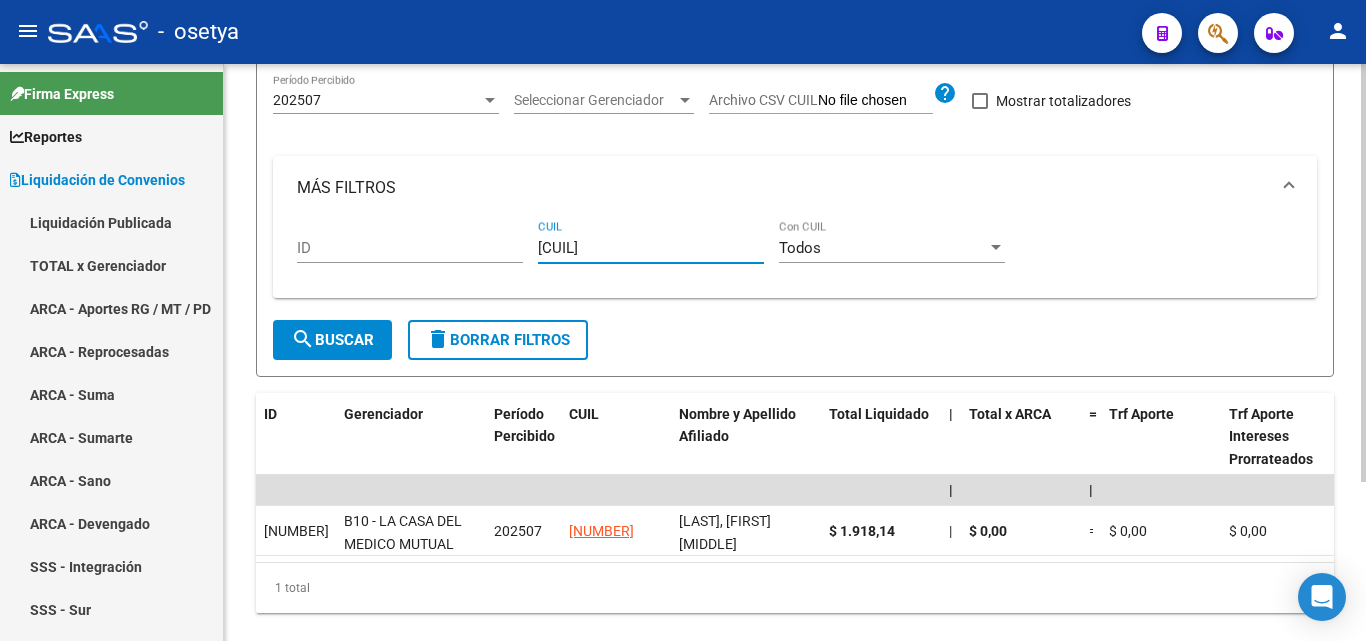 type on "[CUIL]" 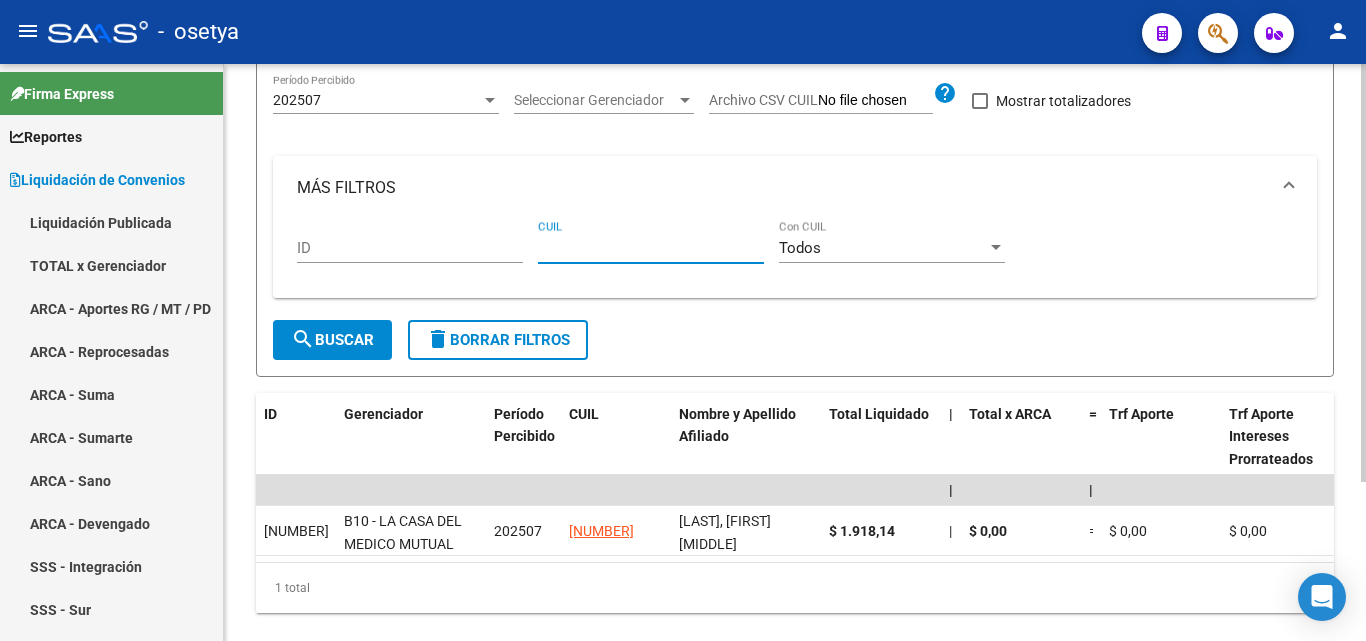 paste on "[SSN]" 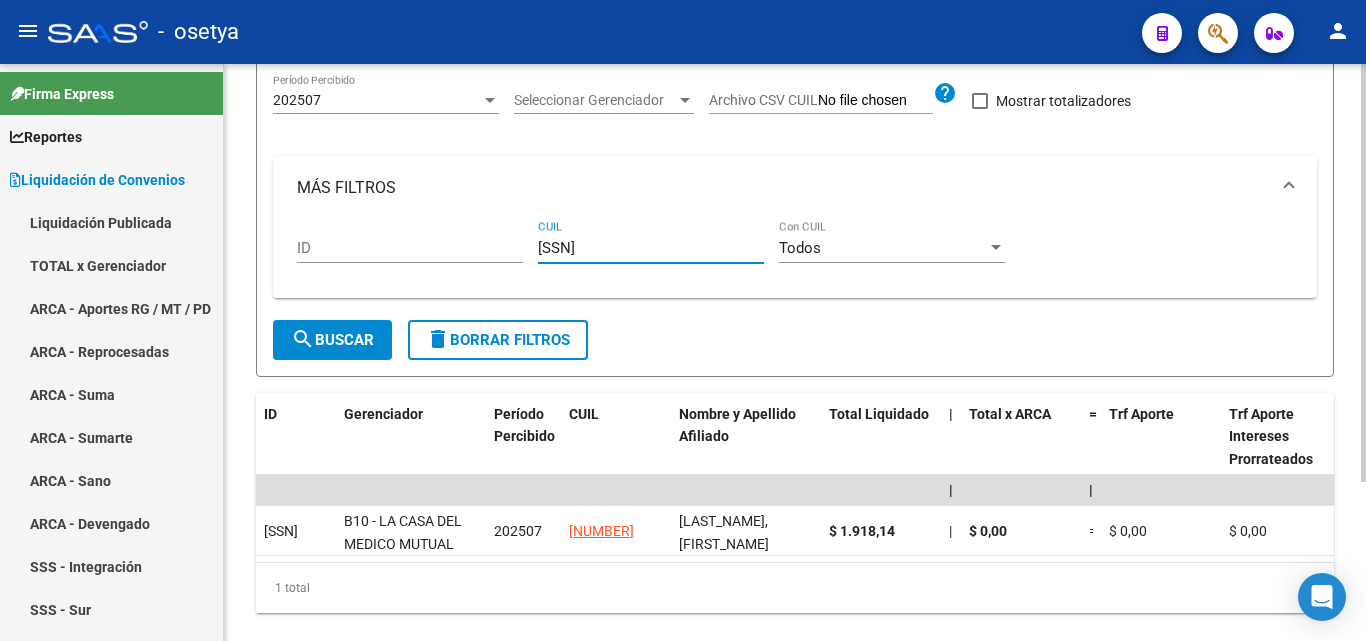 type on "[SSN]" 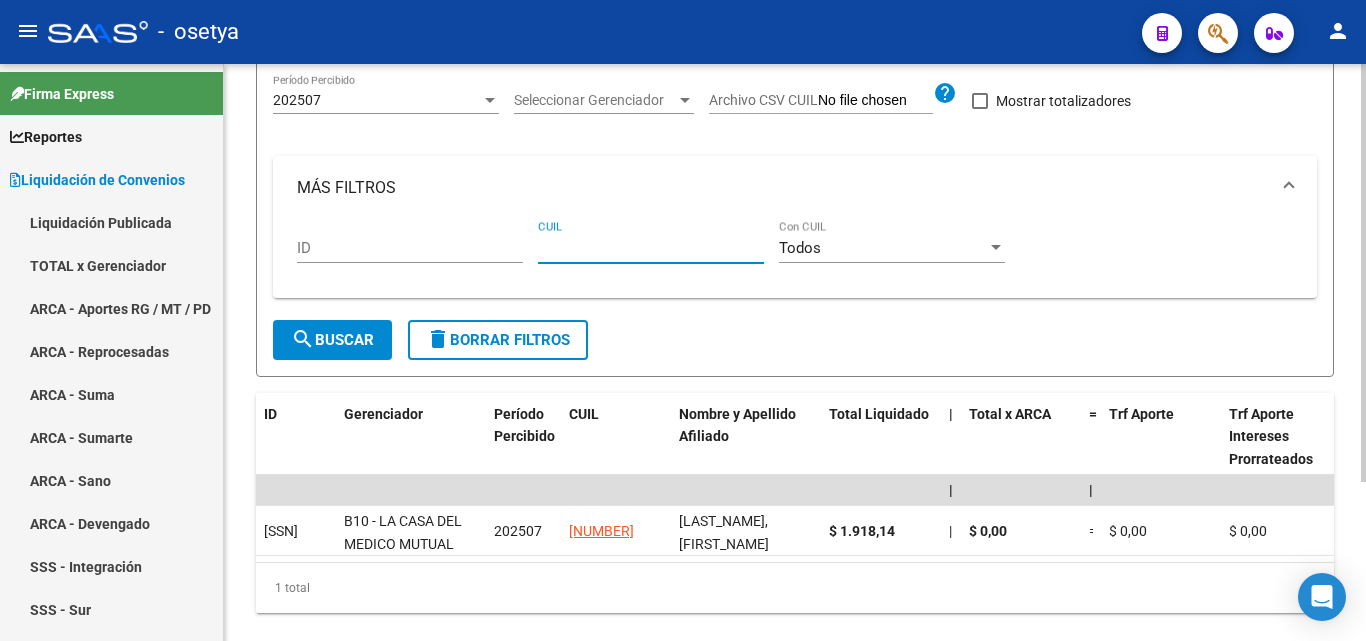 paste on "[CUIL]" 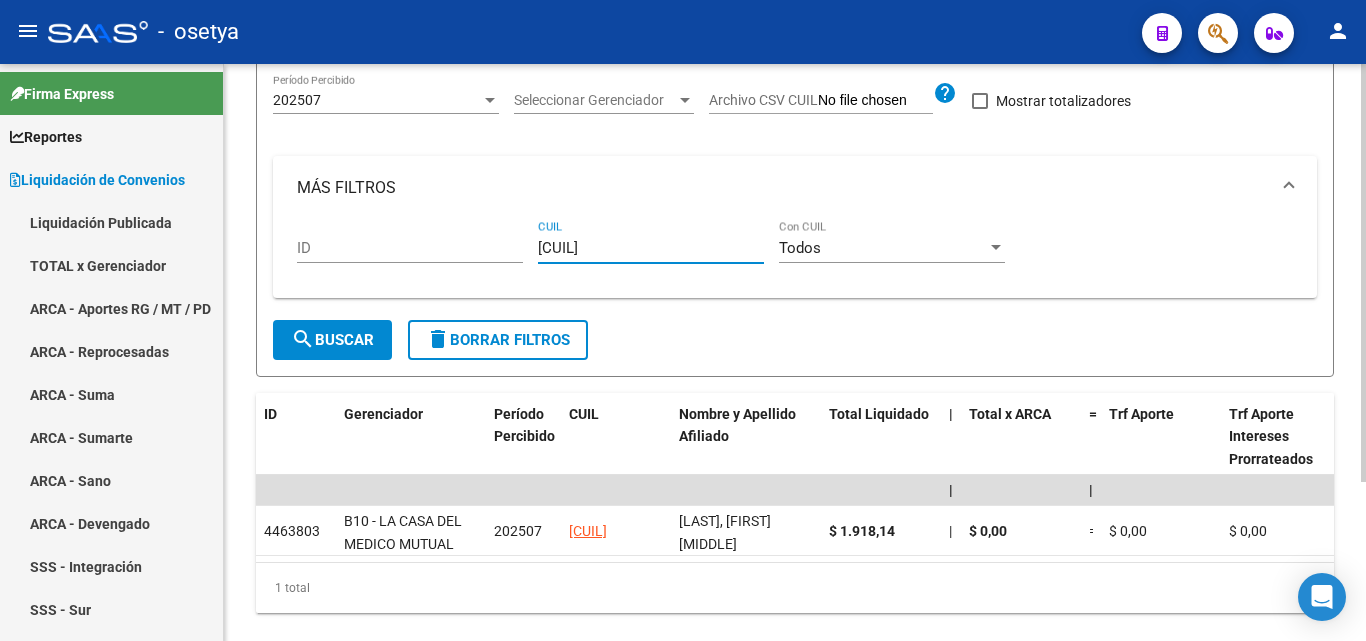 type on "[CUIL]" 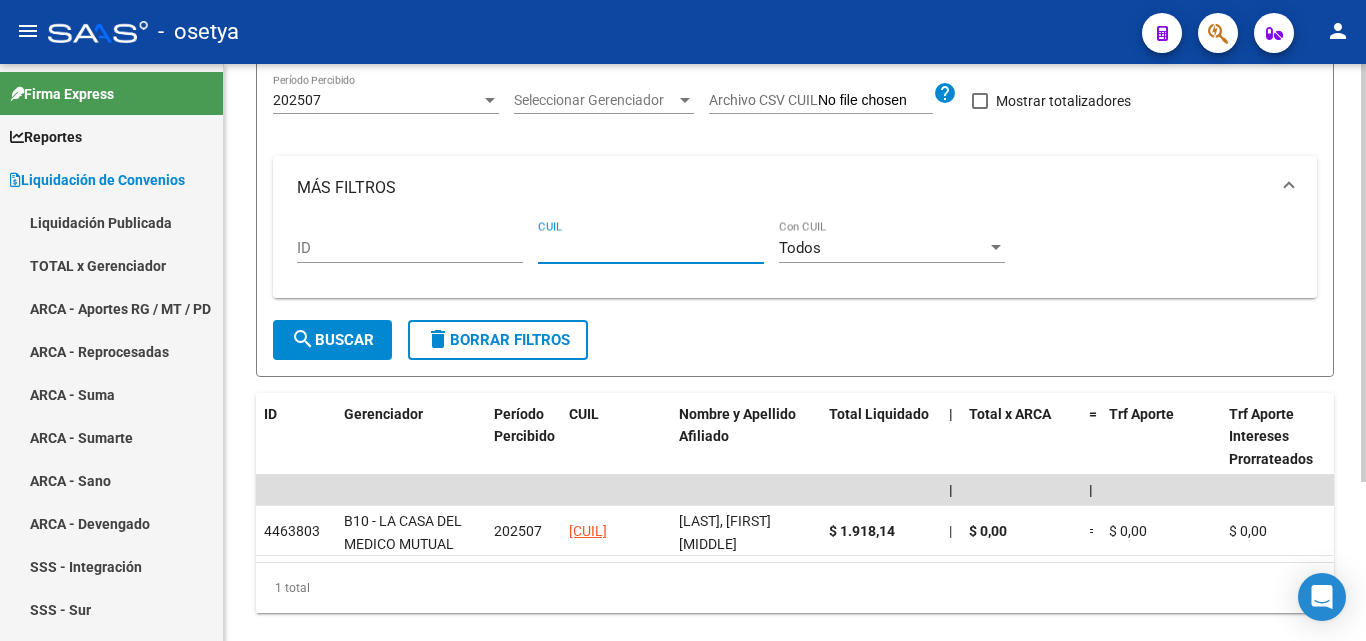 paste on "[SSN]" 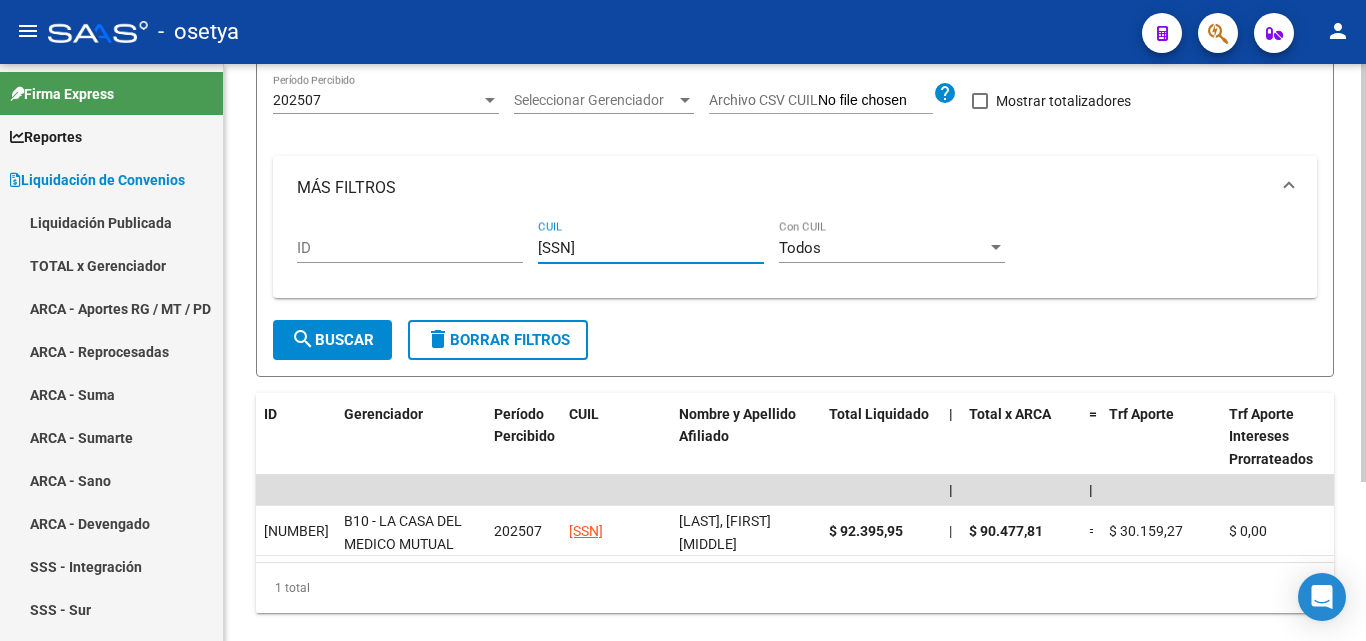 type on "[SSN]" 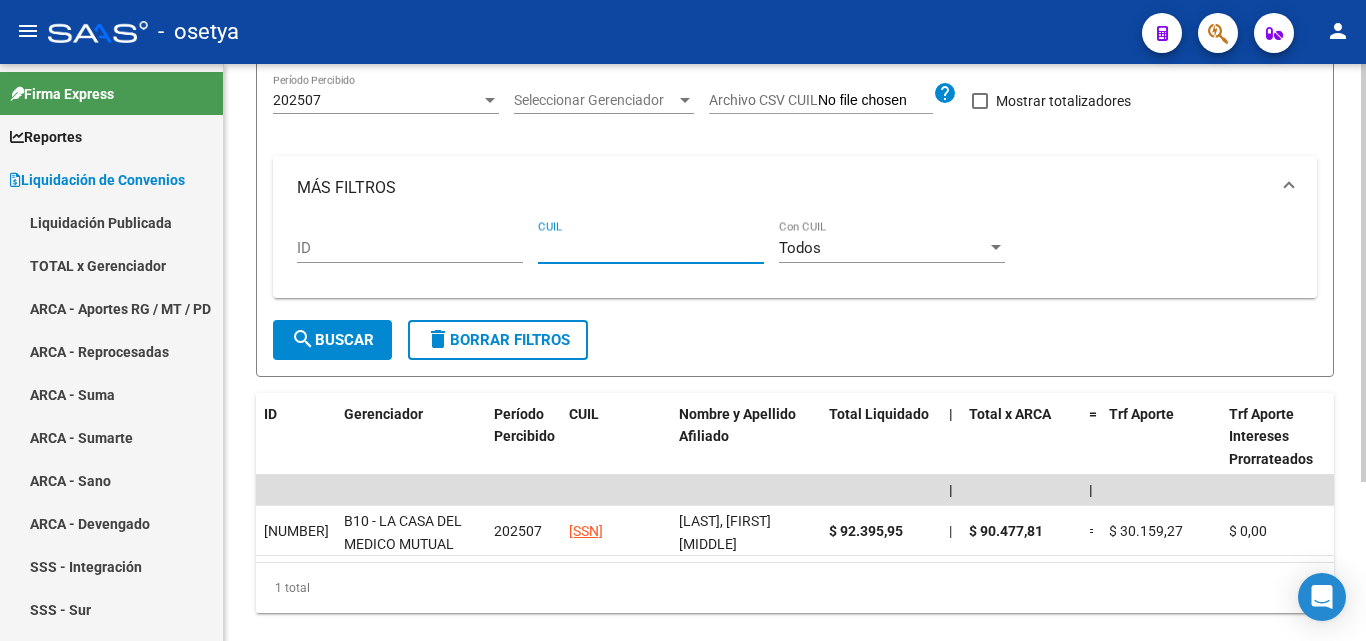 paste on "[CUIL]" 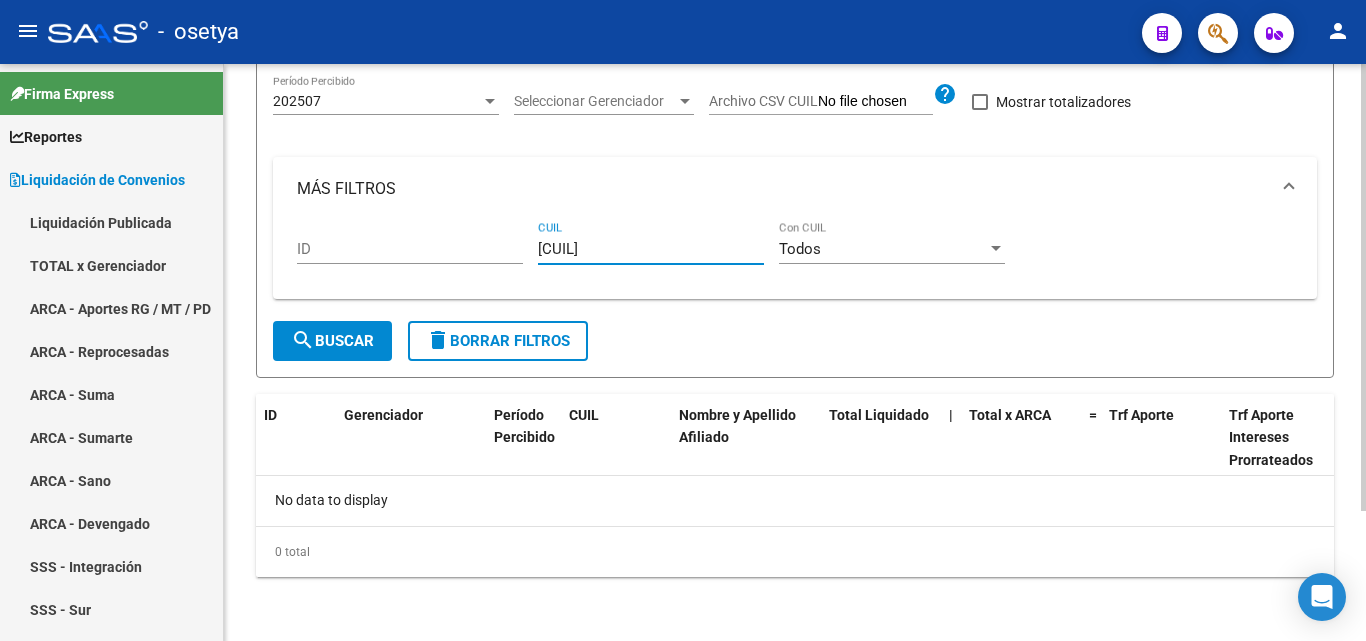 type on "[CUIL]" 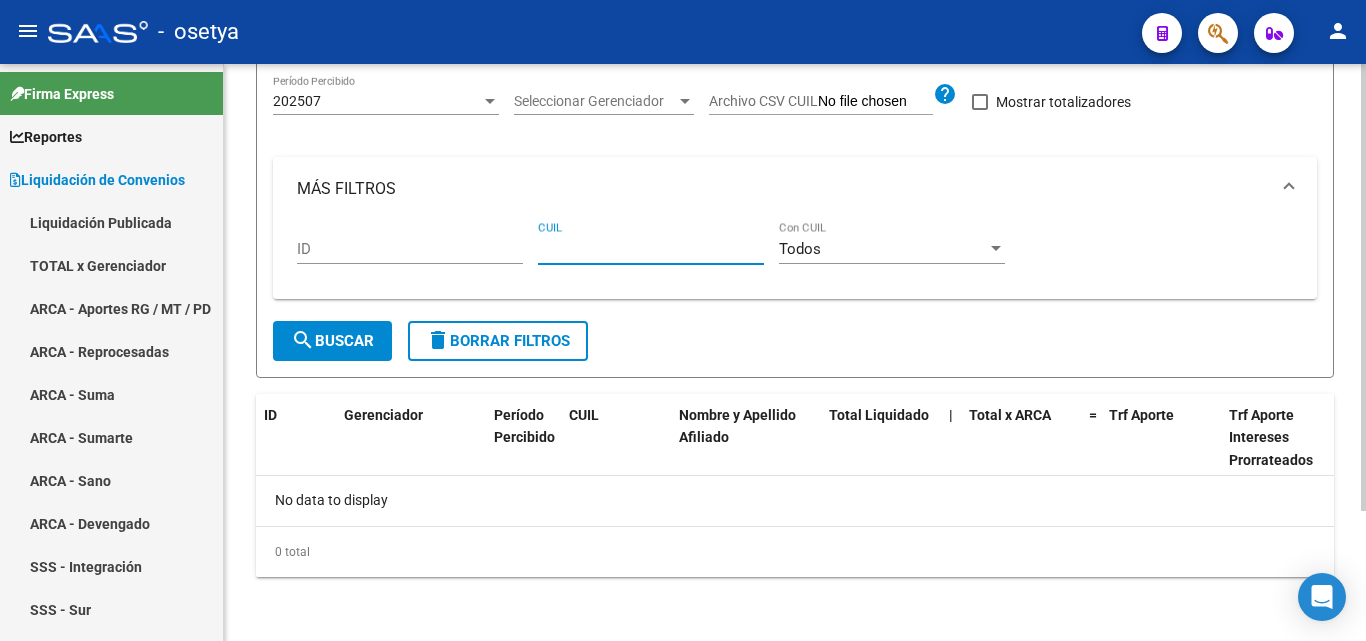 paste on "[CUIL]" 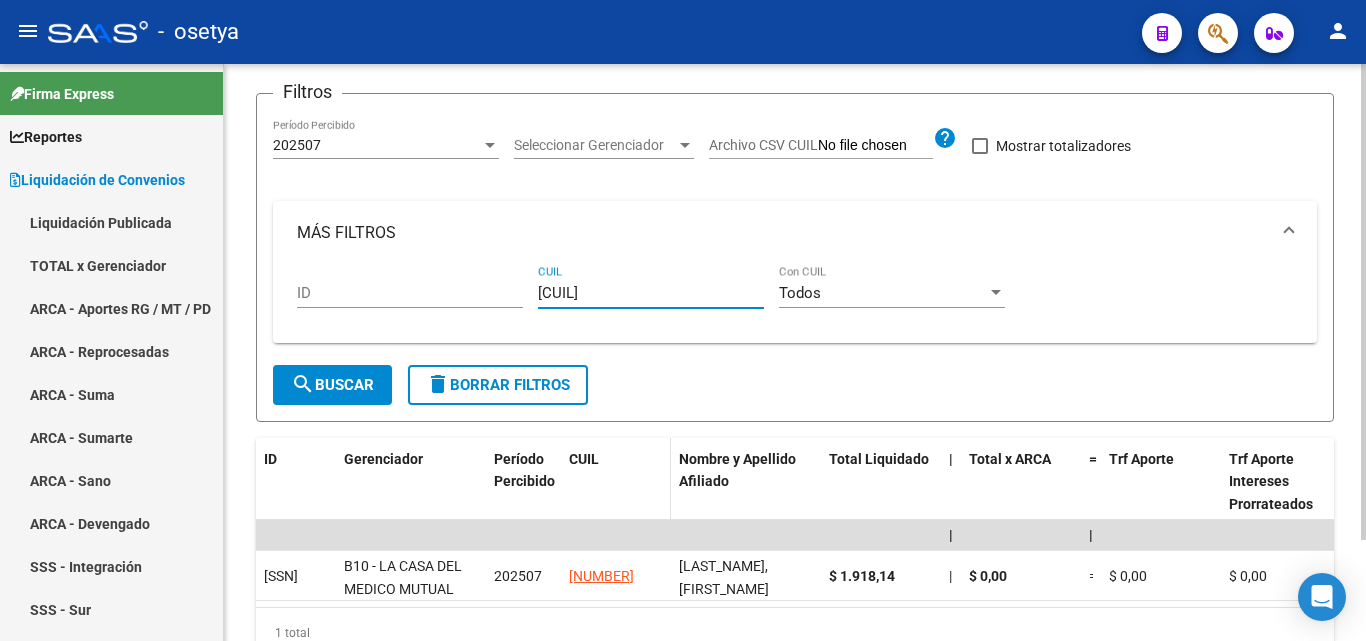 scroll, scrollTop: 167, scrollLeft: 0, axis: vertical 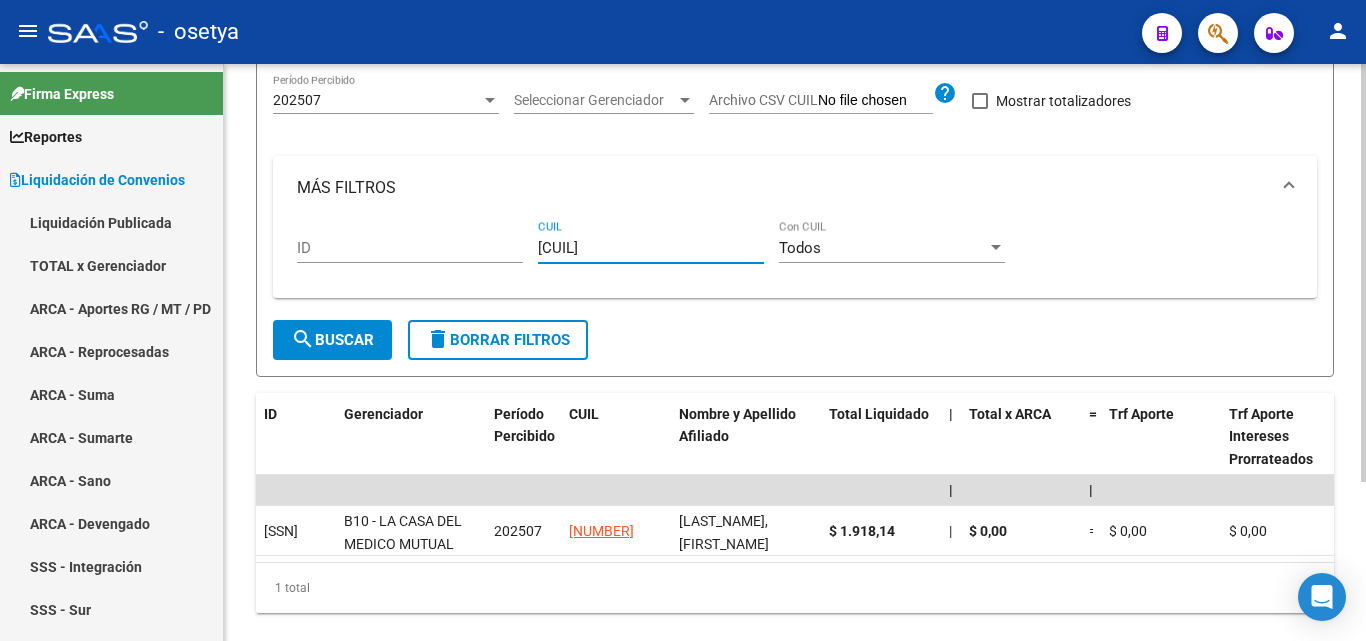 type on "[CUIL]" 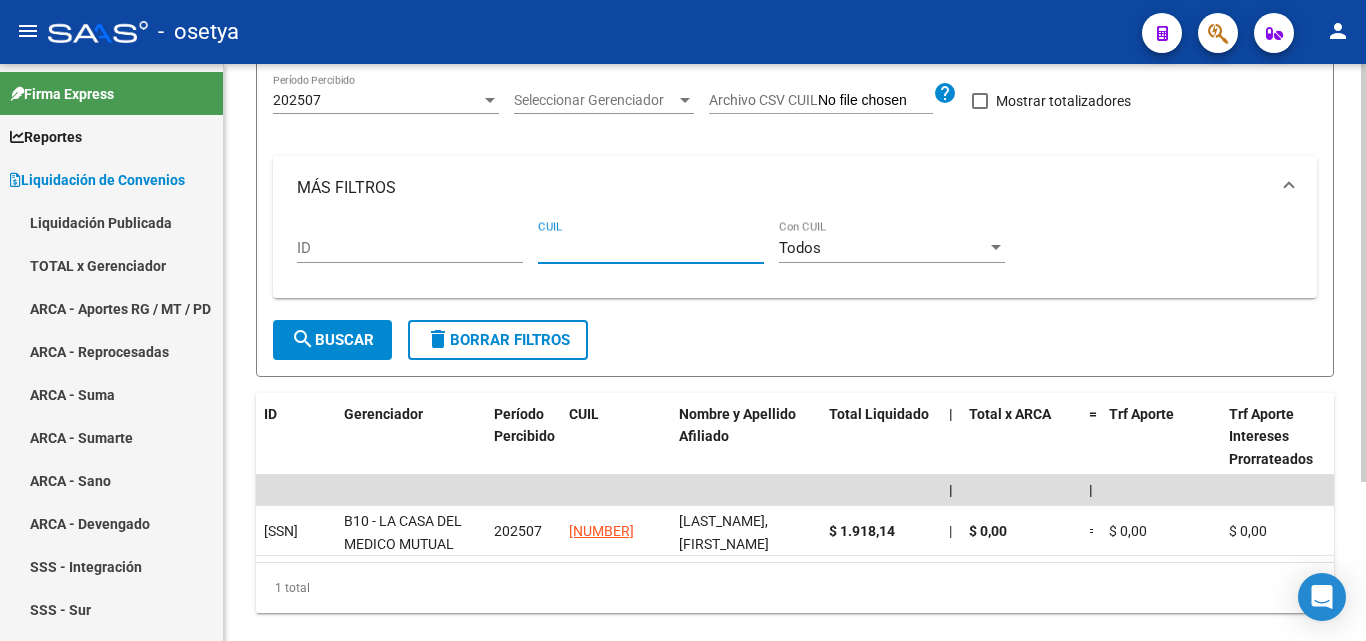 paste on "[CUIL]" 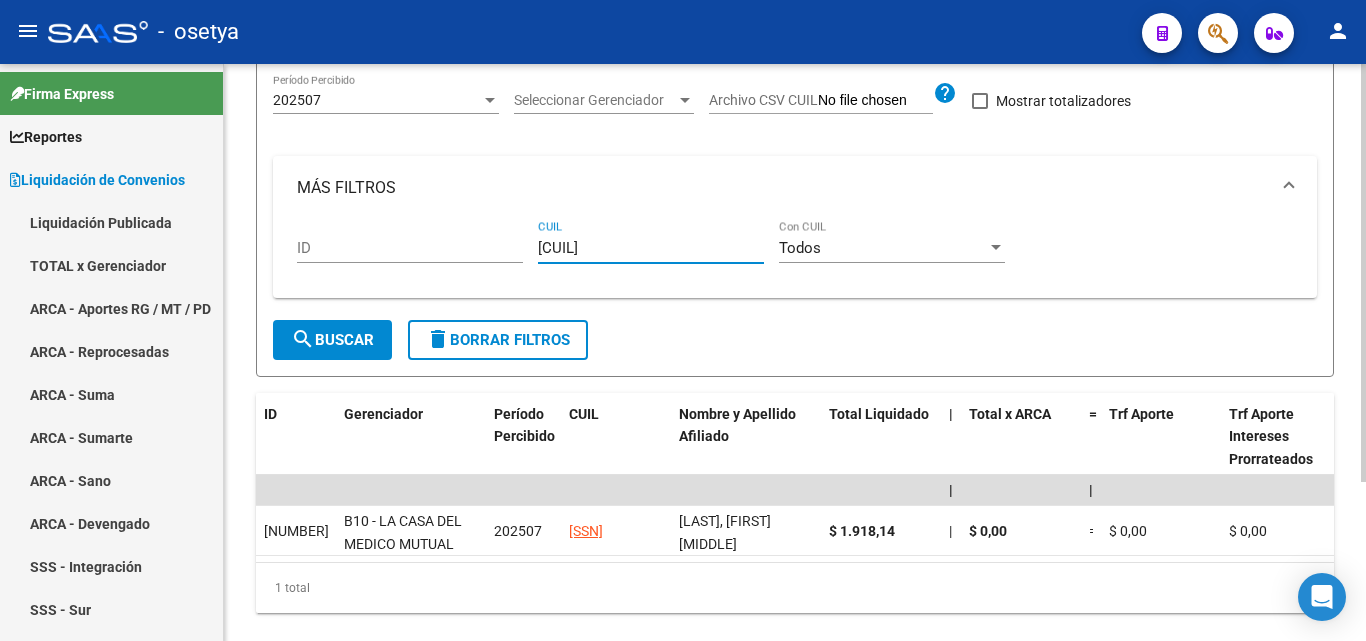 type on "[CUIL]" 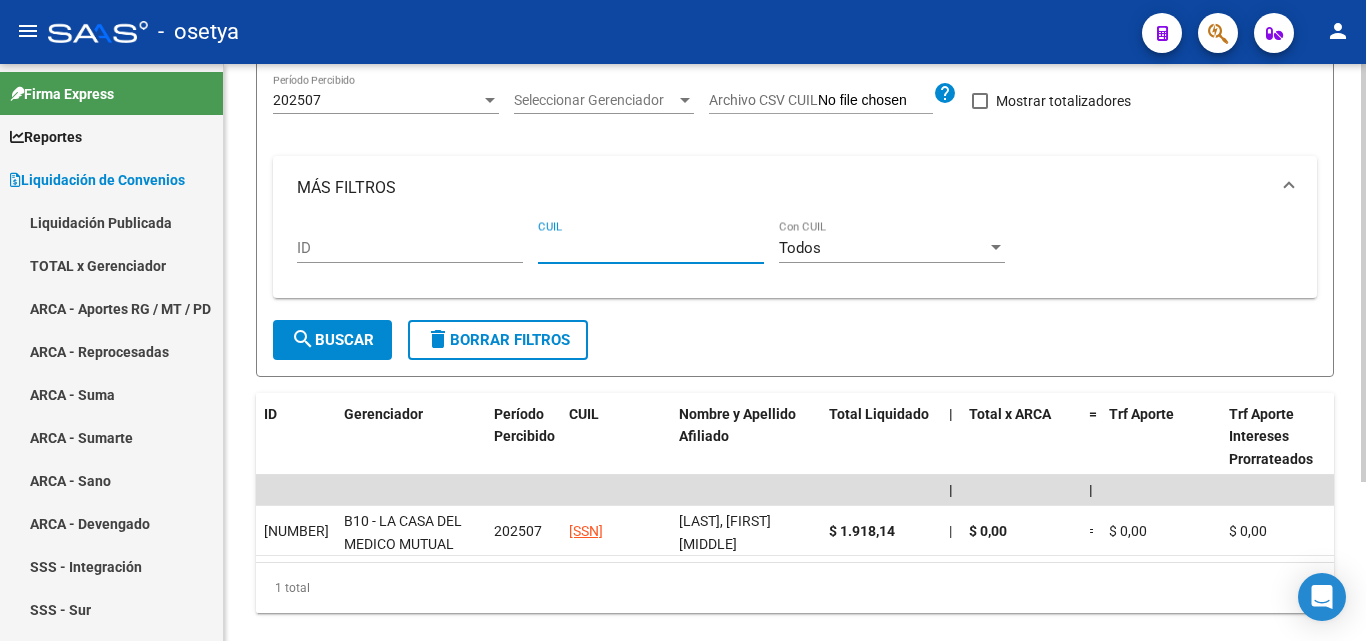 paste on "[CUIL]" 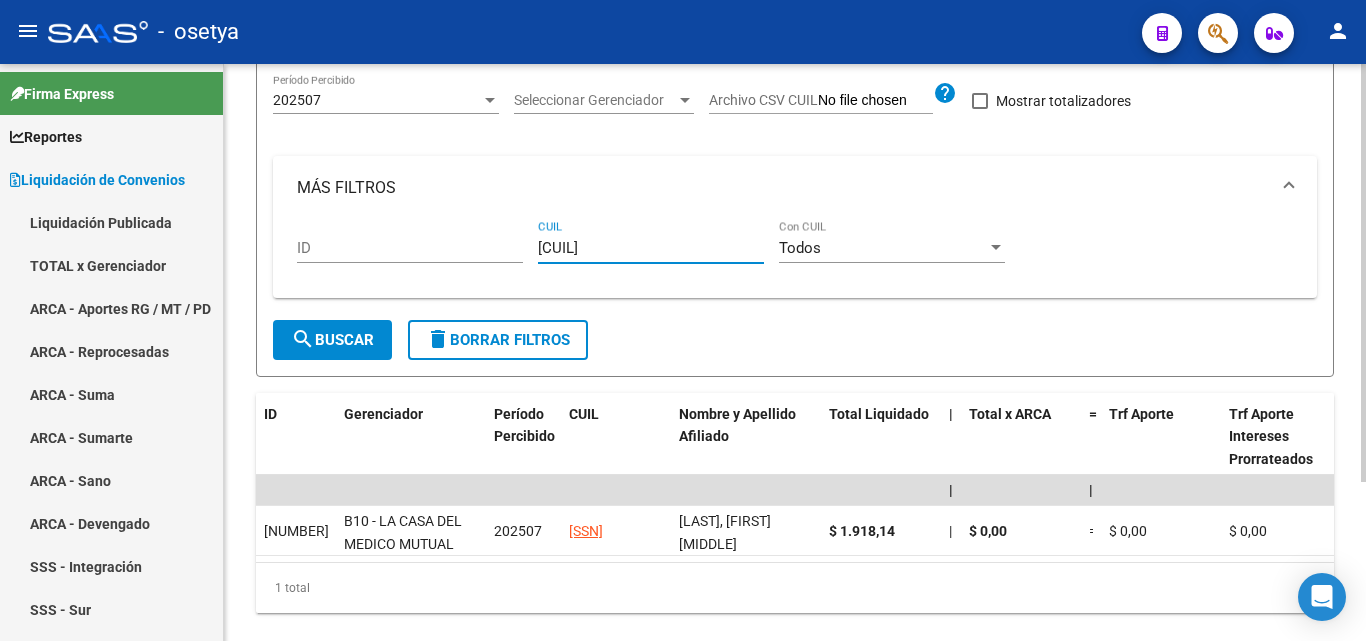 type on "[CUIL]" 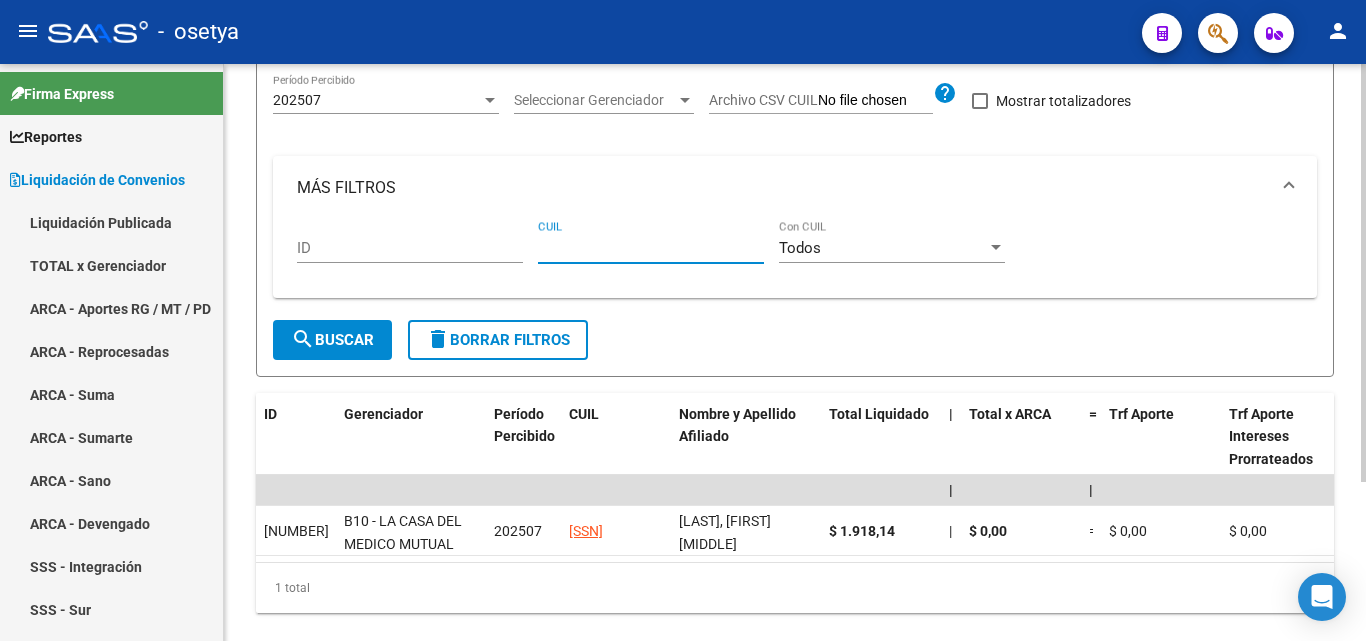 paste on "[CUIL]" 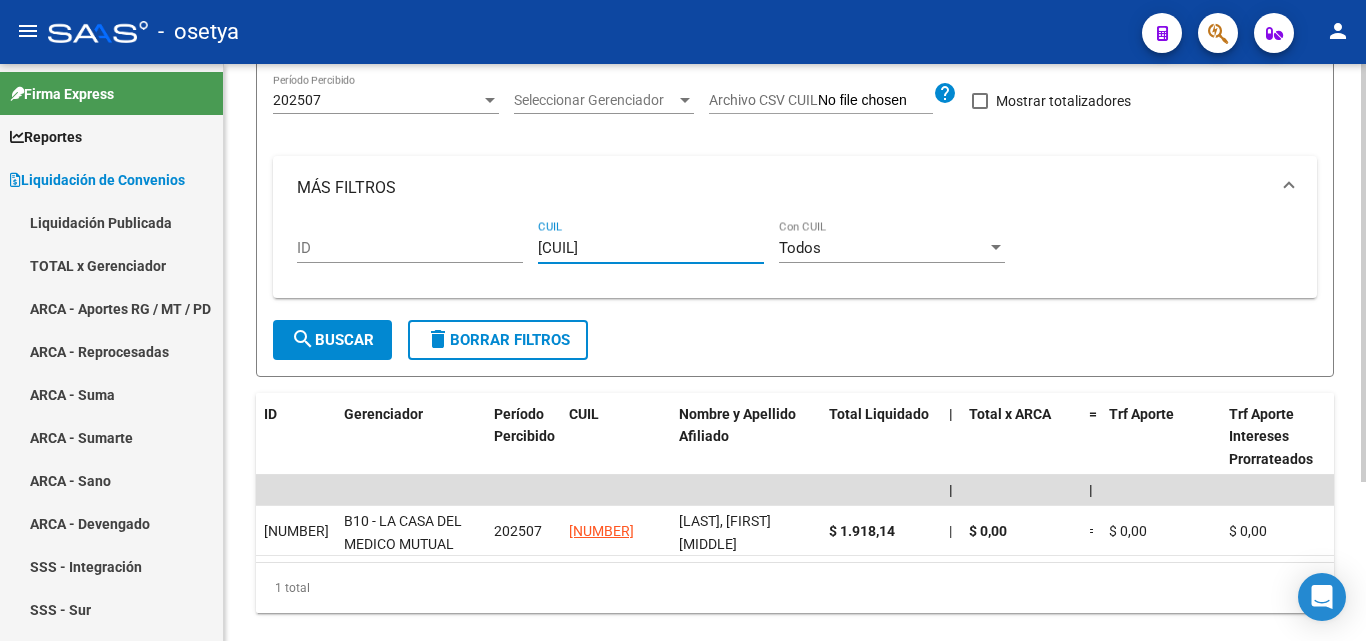 type on "[CUIL]" 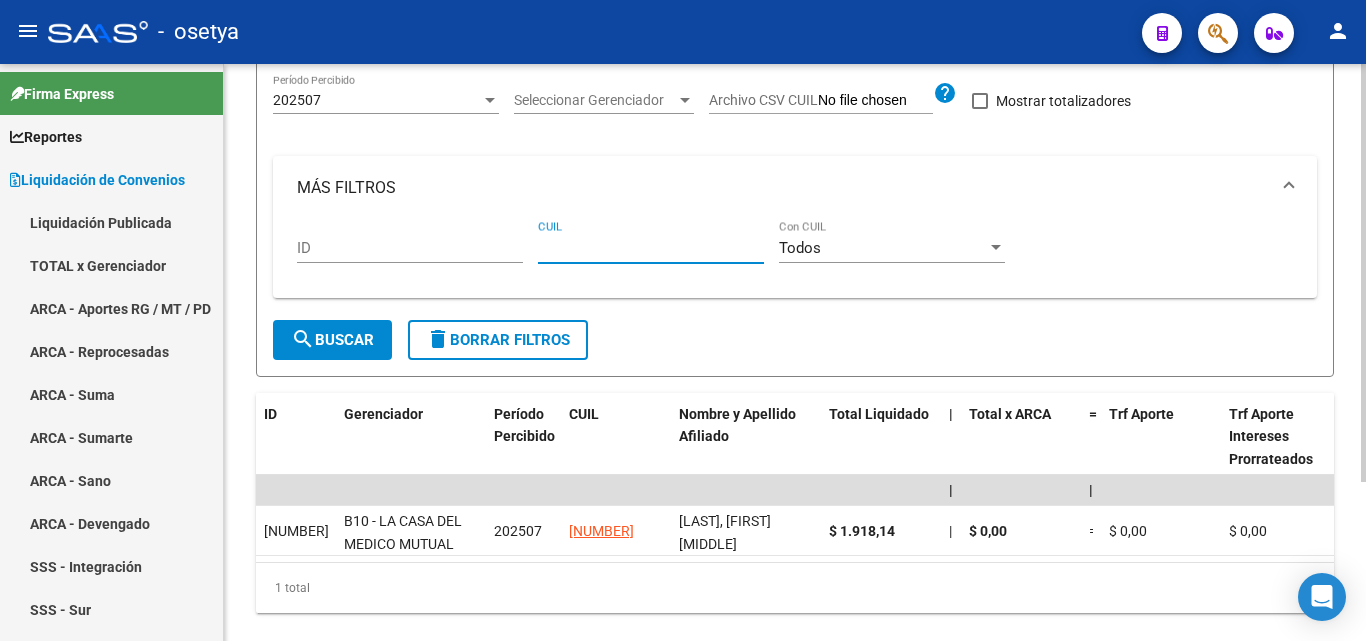 paste on "[CUIL]" 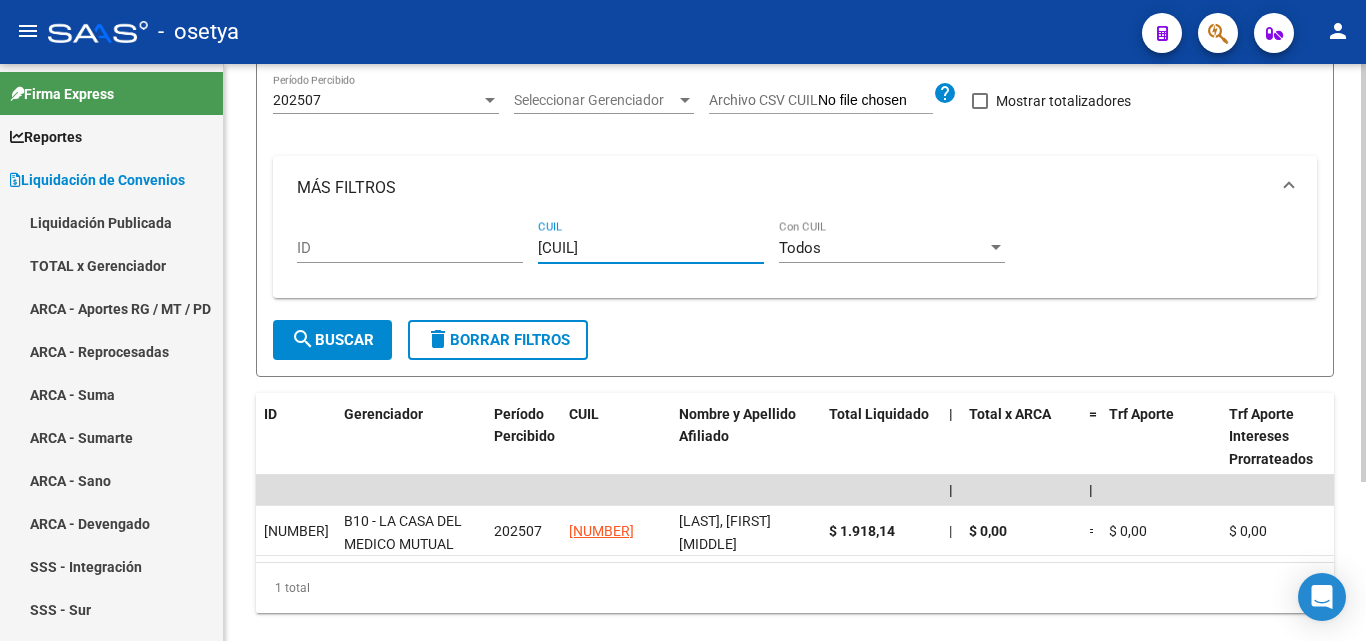 type on "[CUIL]" 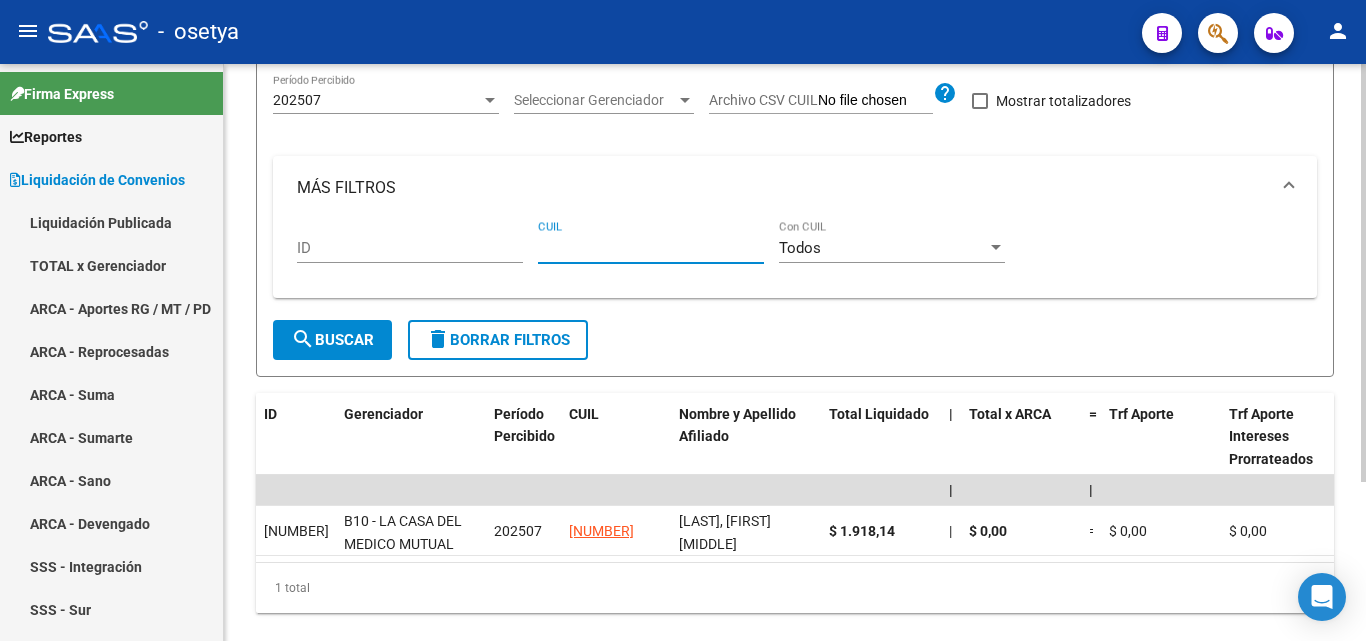 paste on "[CUIL]" 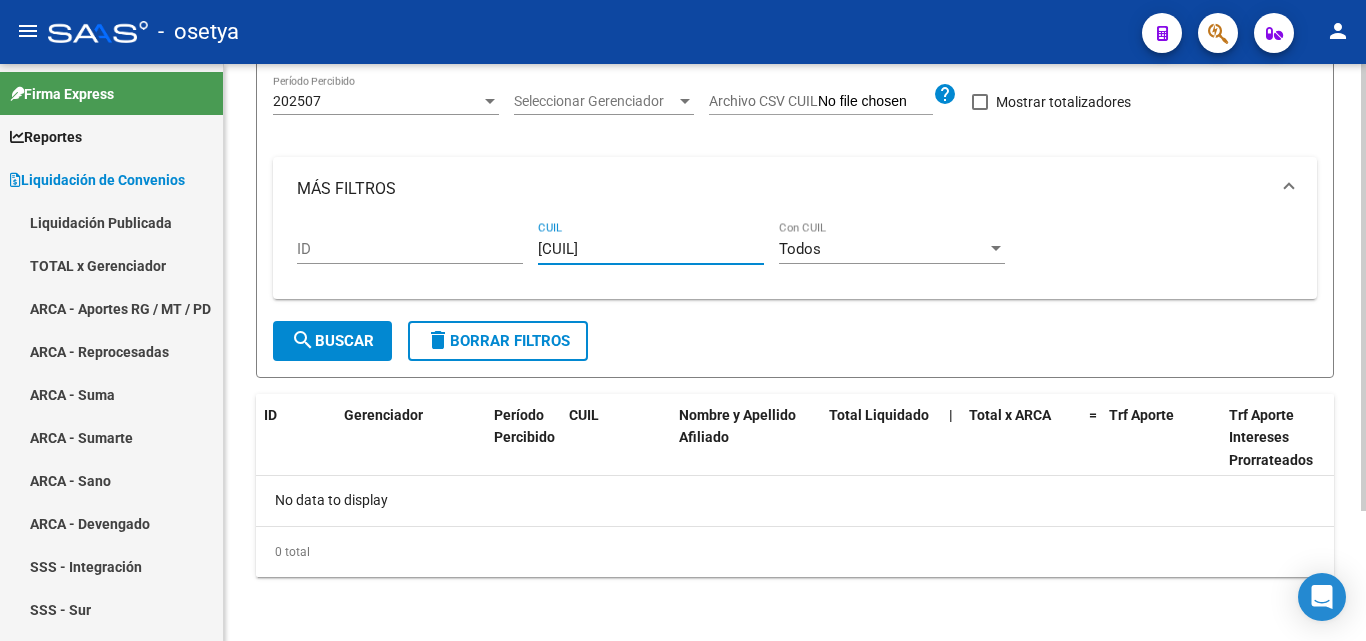 type on "[CUIL]" 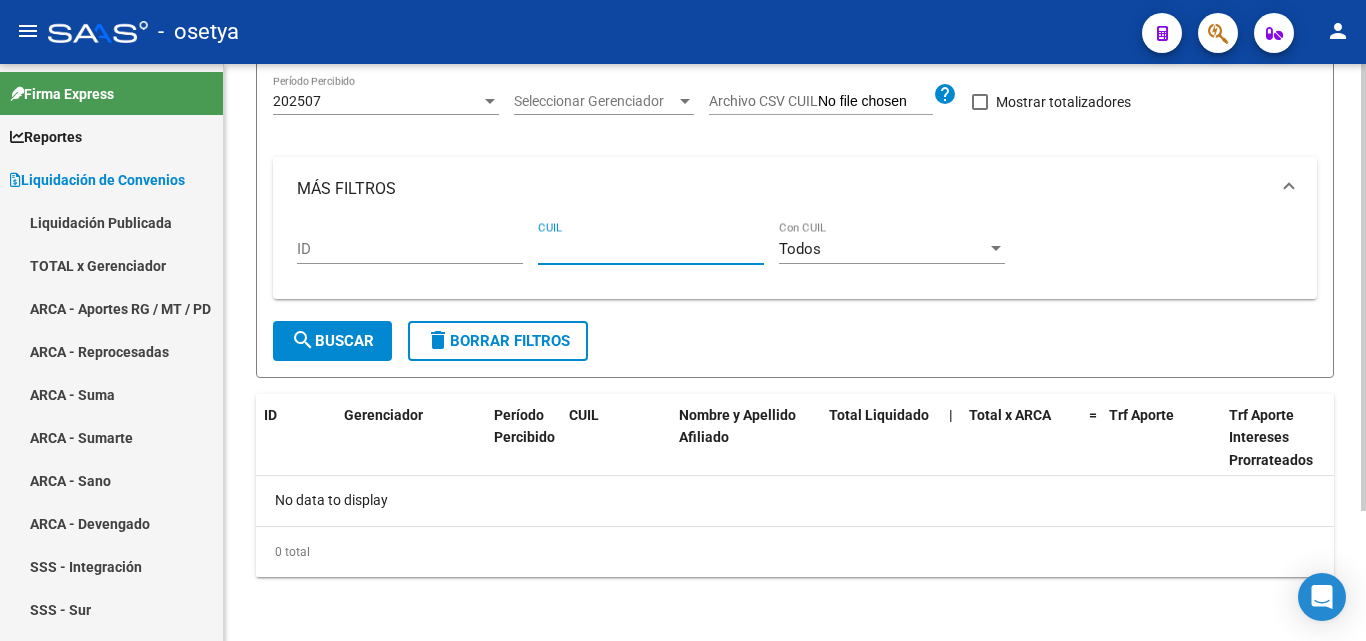 paste on "[CUIL]" 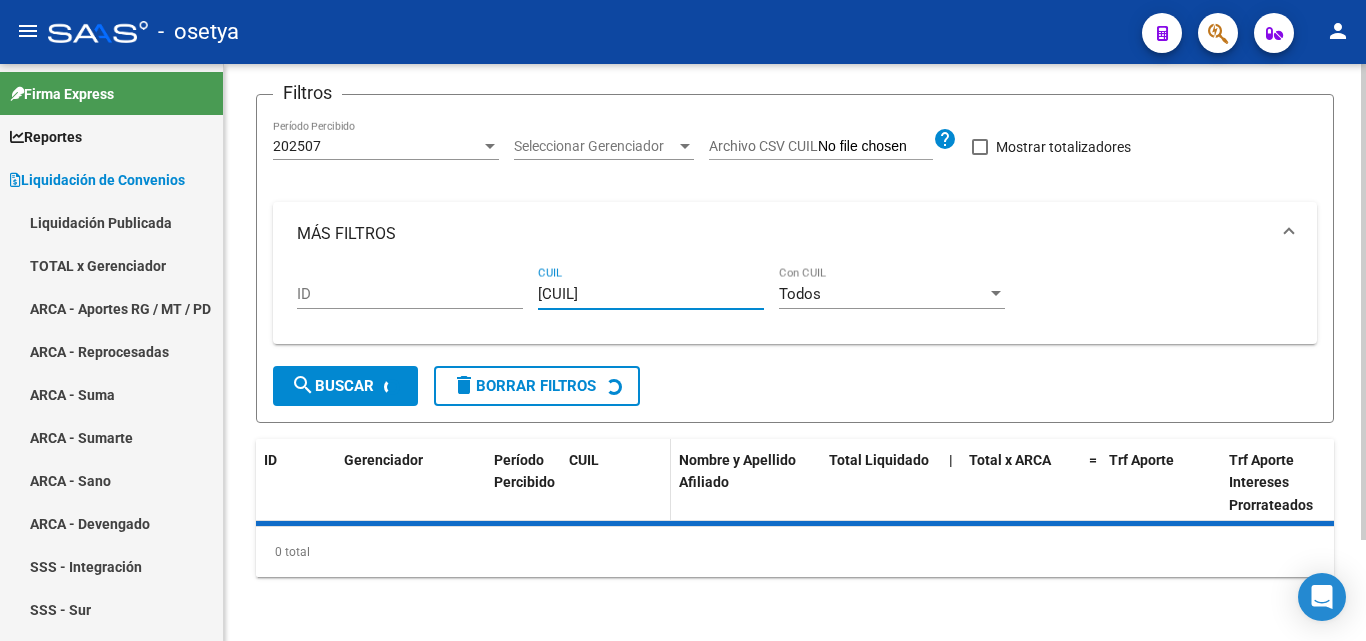scroll, scrollTop: 167, scrollLeft: 0, axis: vertical 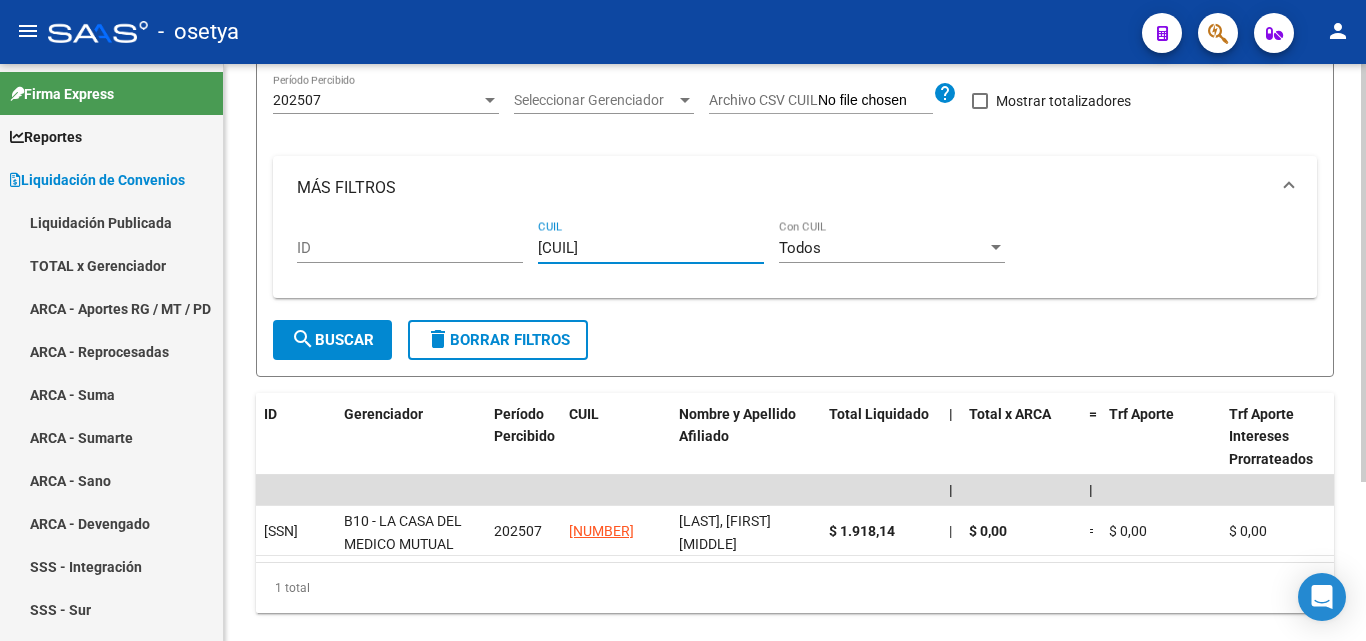 type on "[CUIL]" 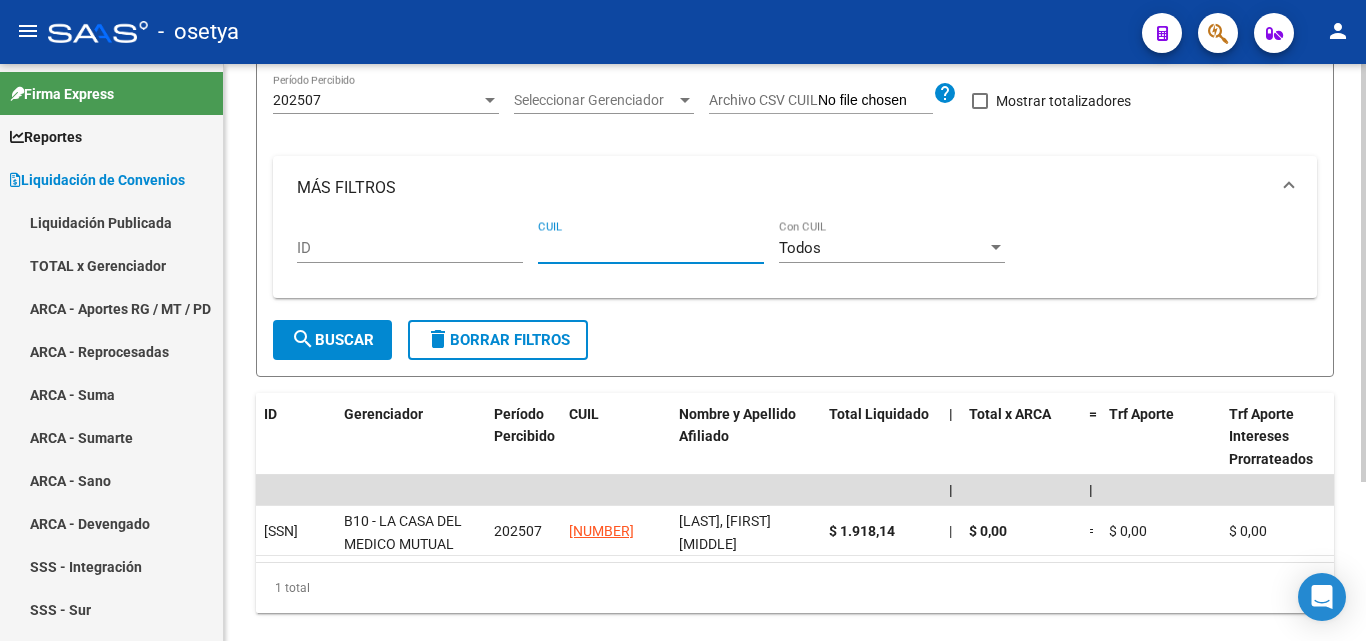 paste on "[SSN]" 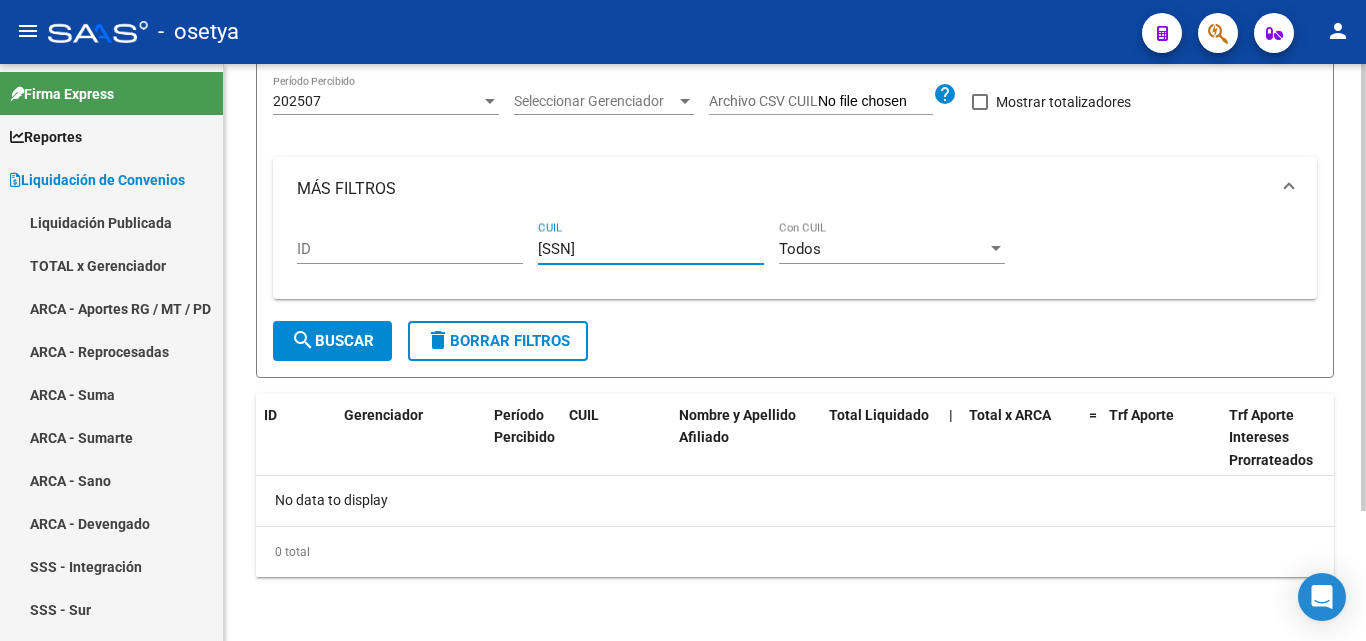 type on "[SSN]" 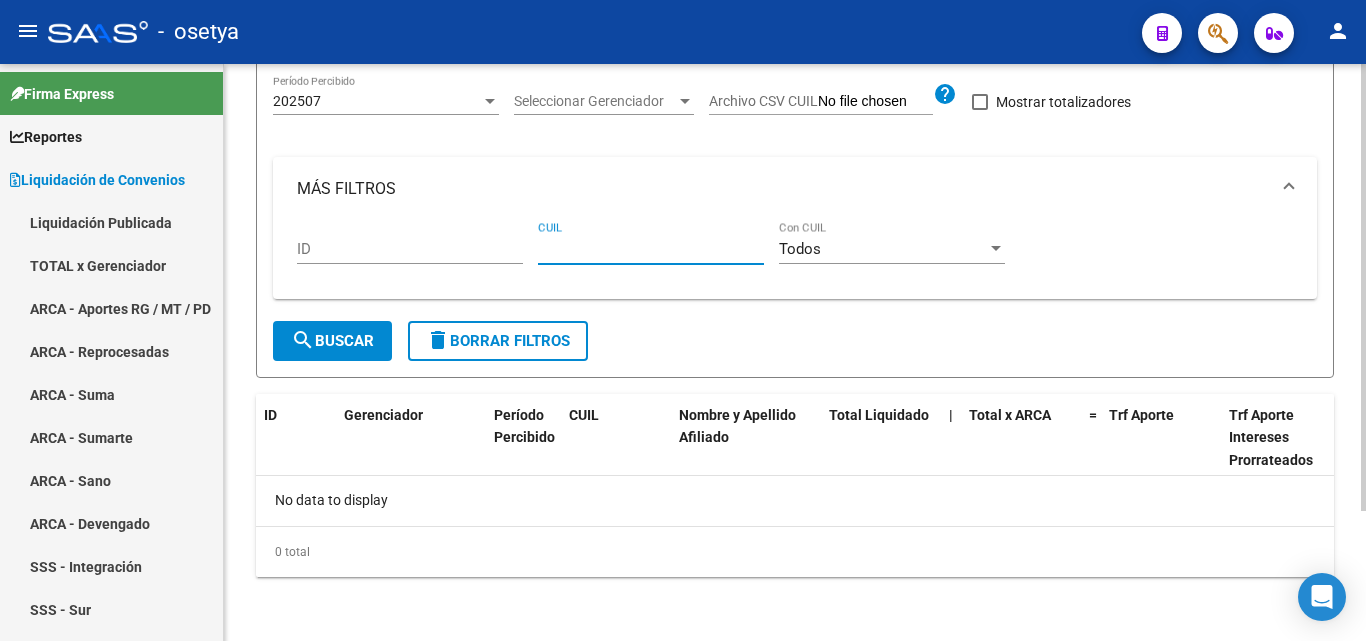 paste on "[CUIL]" 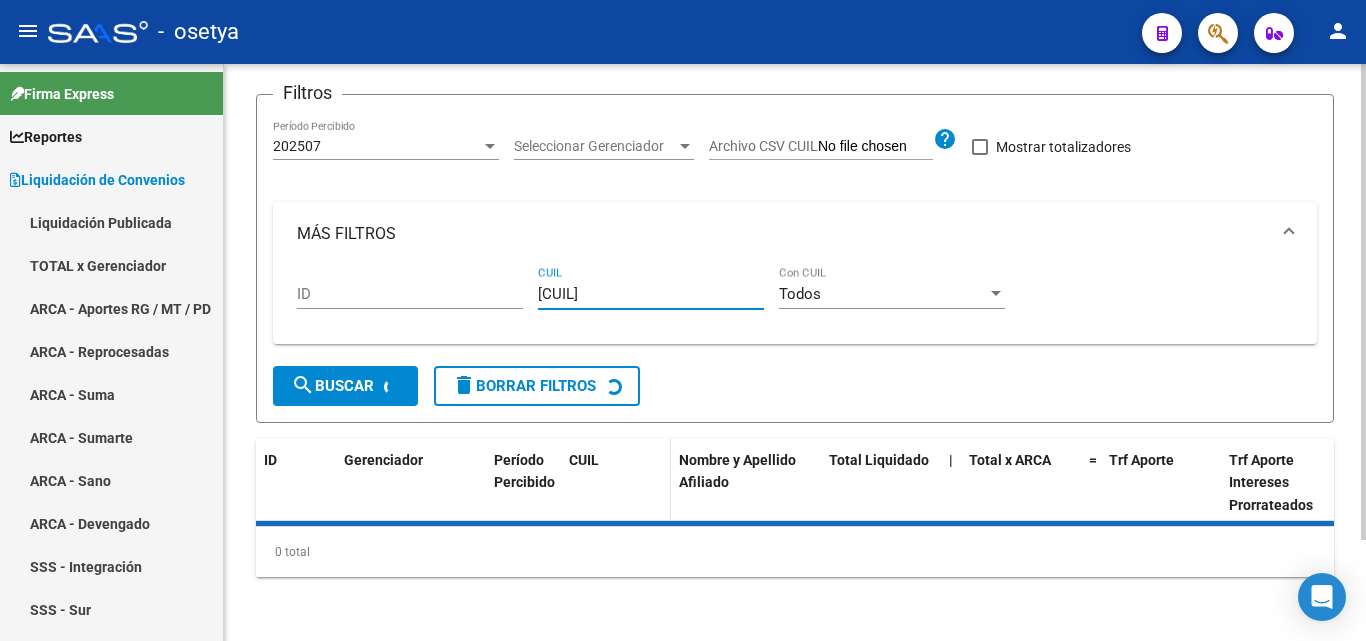 scroll, scrollTop: 167, scrollLeft: 0, axis: vertical 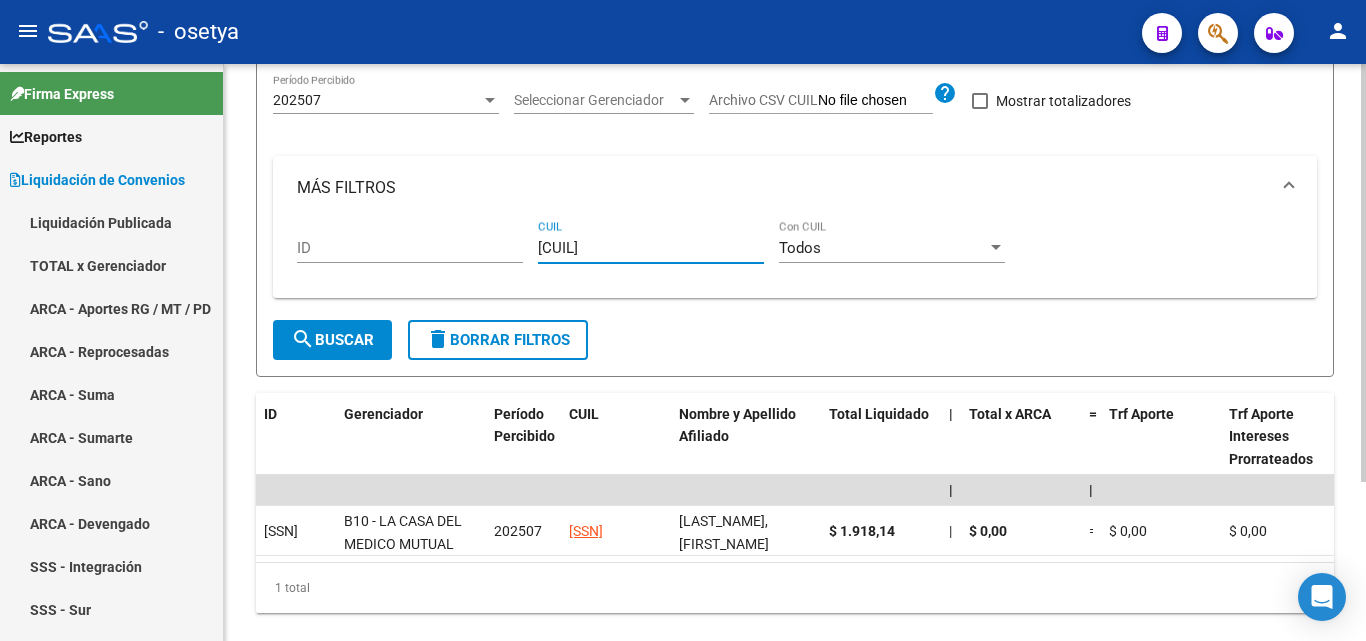 type on "[CUIL]" 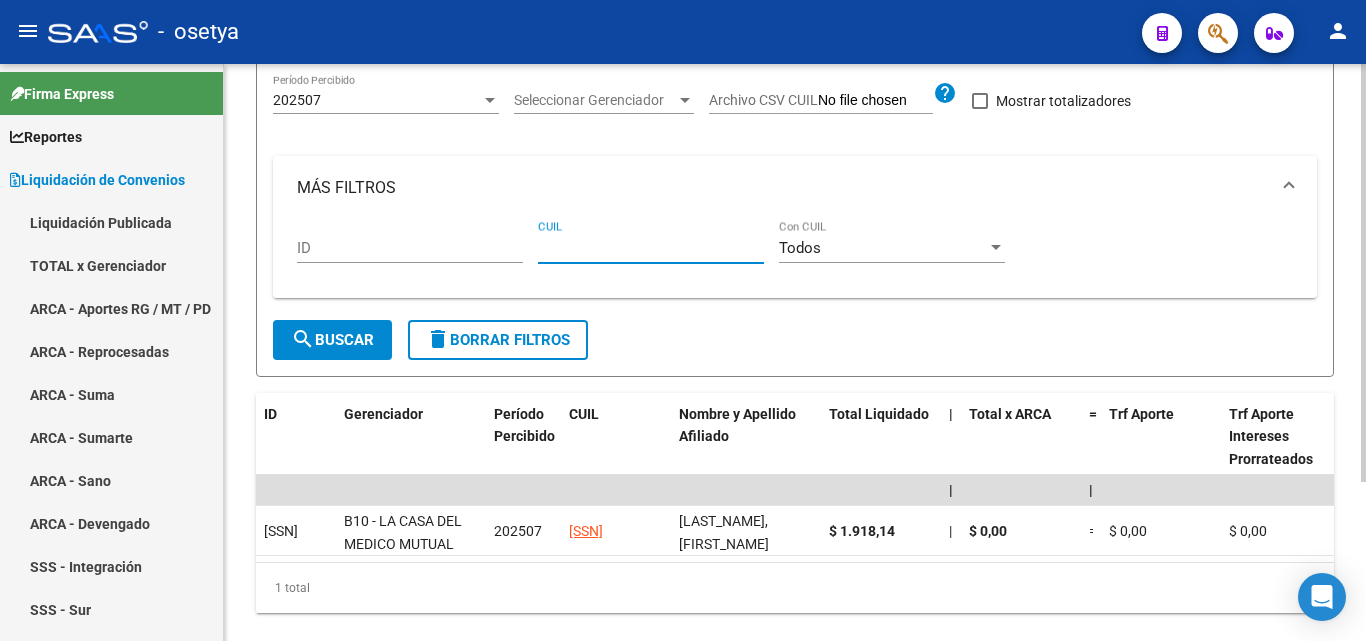 paste on "[SSN]" 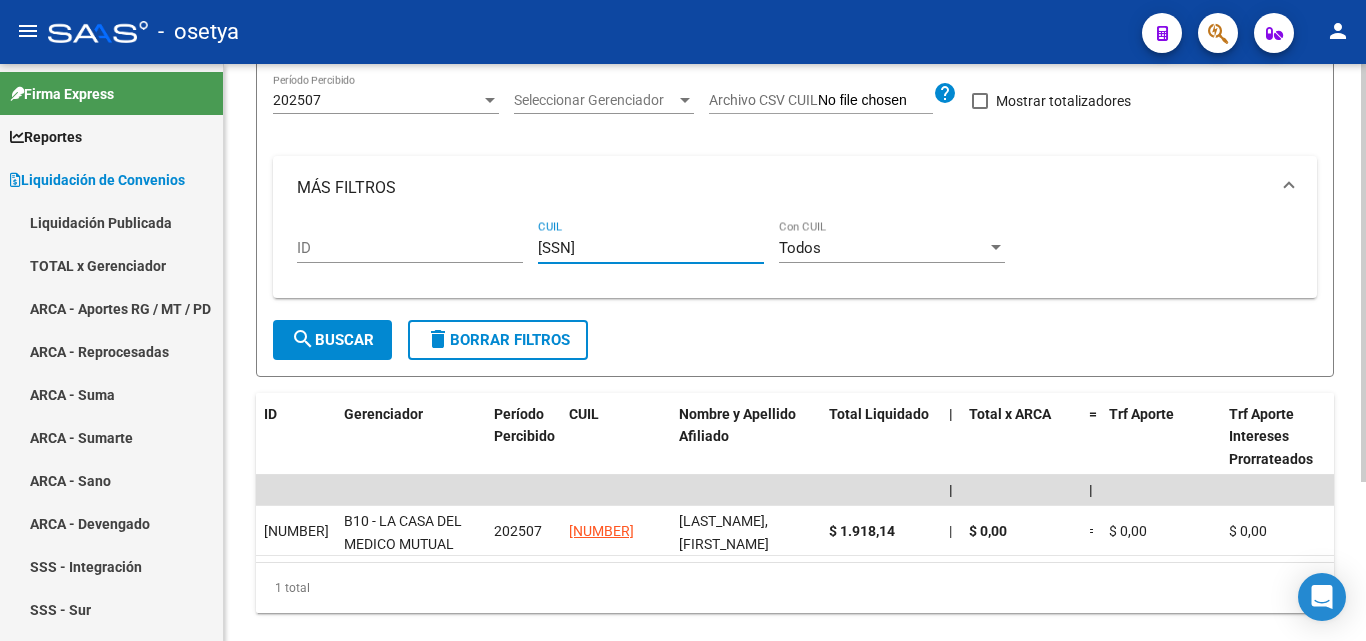 type on "[SSN]" 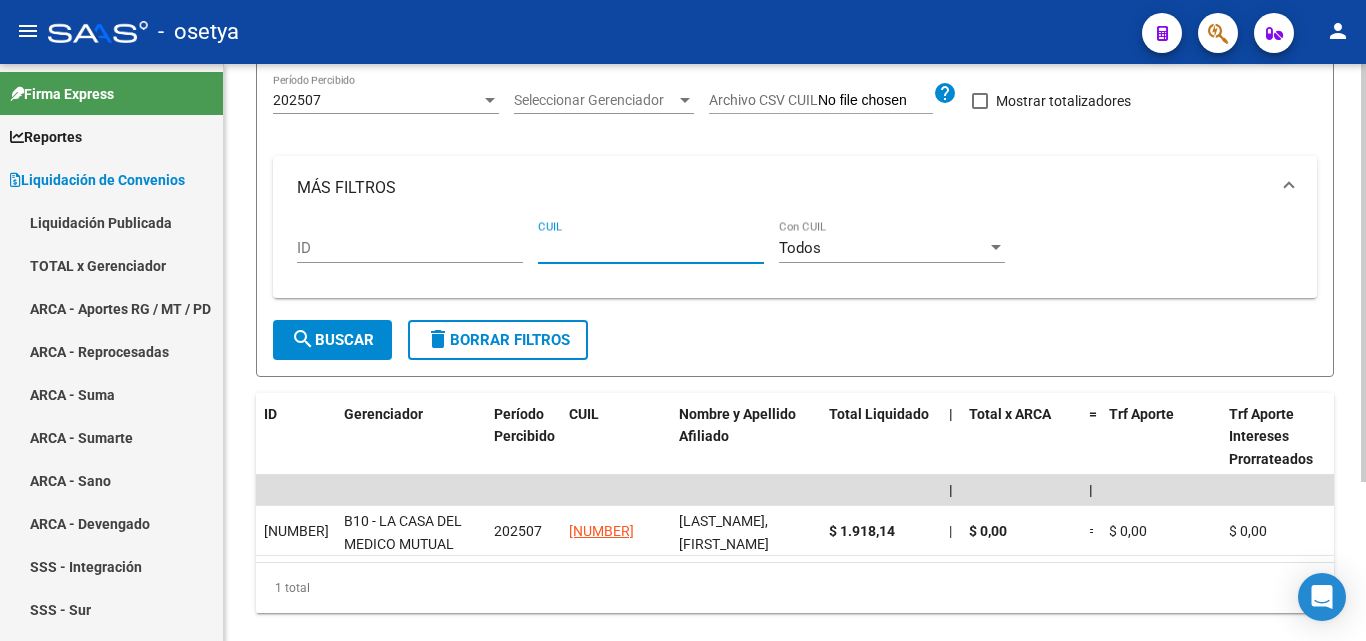 paste on "[CUIL]" 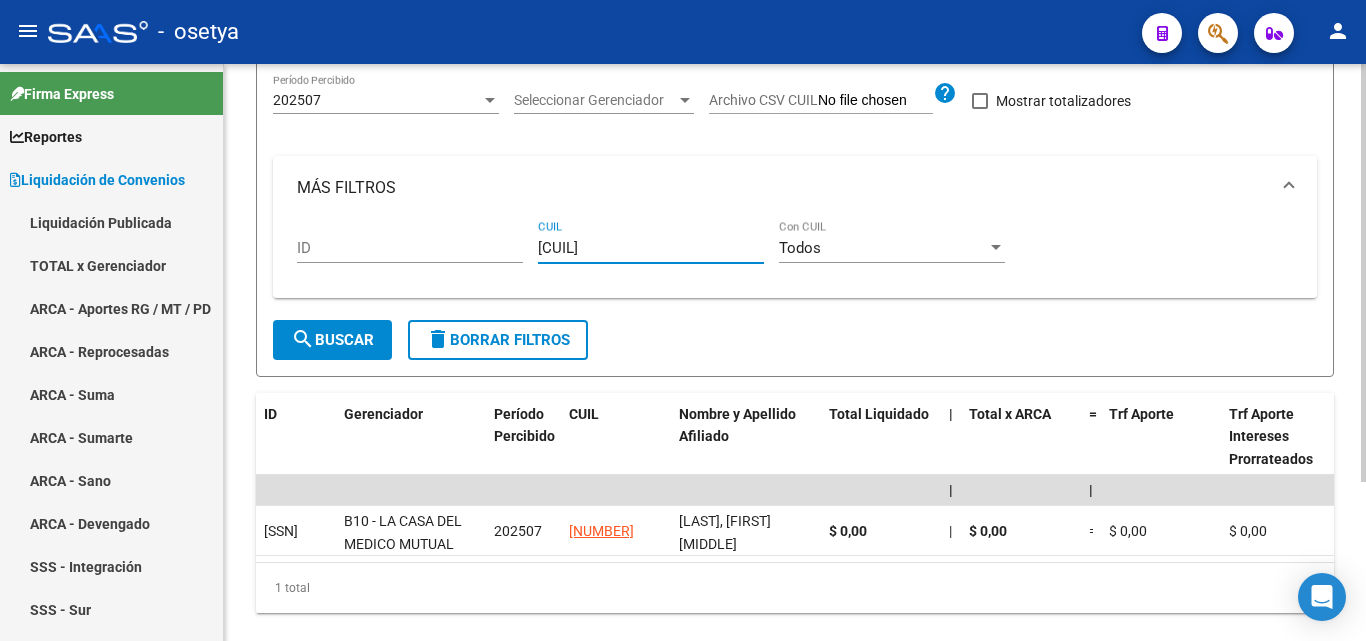 type on "[CUIL]" 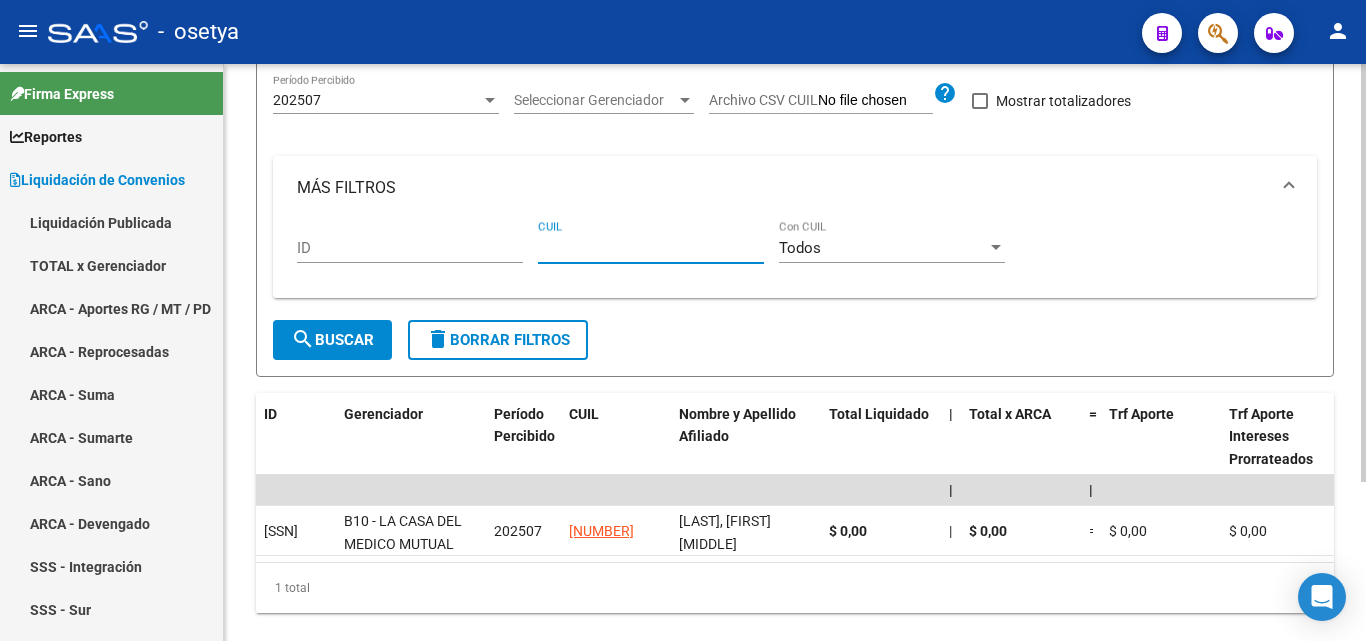 paste on "[SSN]" 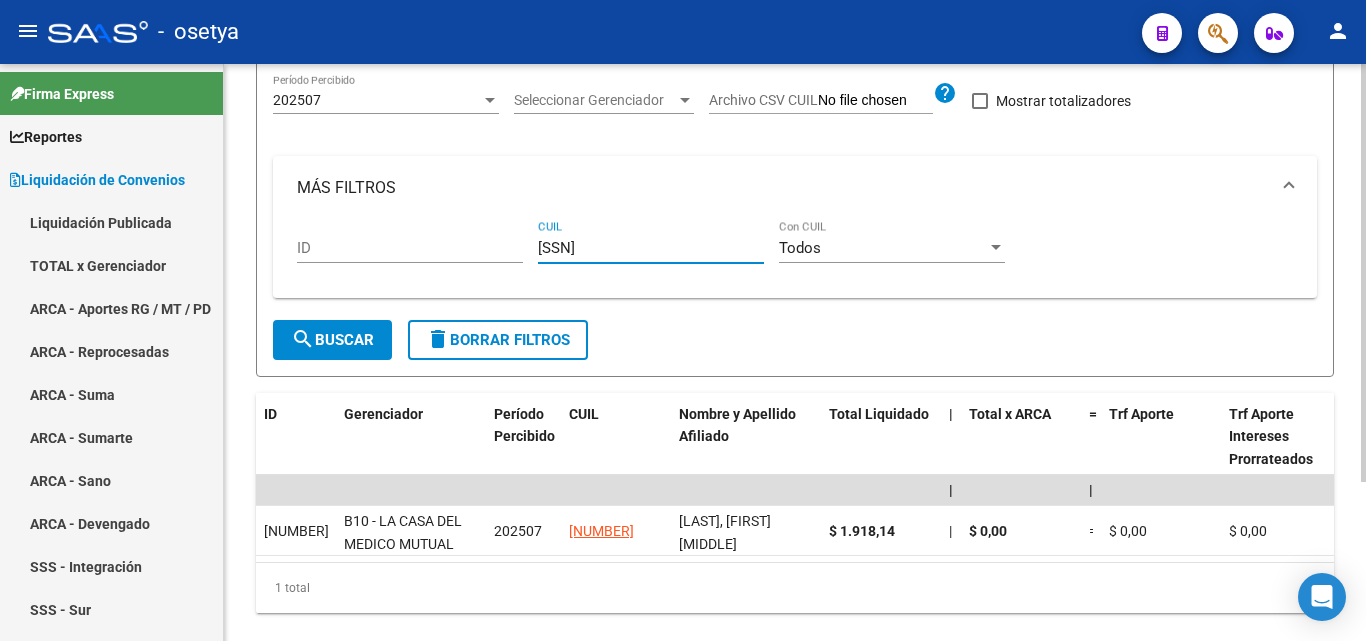 type on "[SSN]" 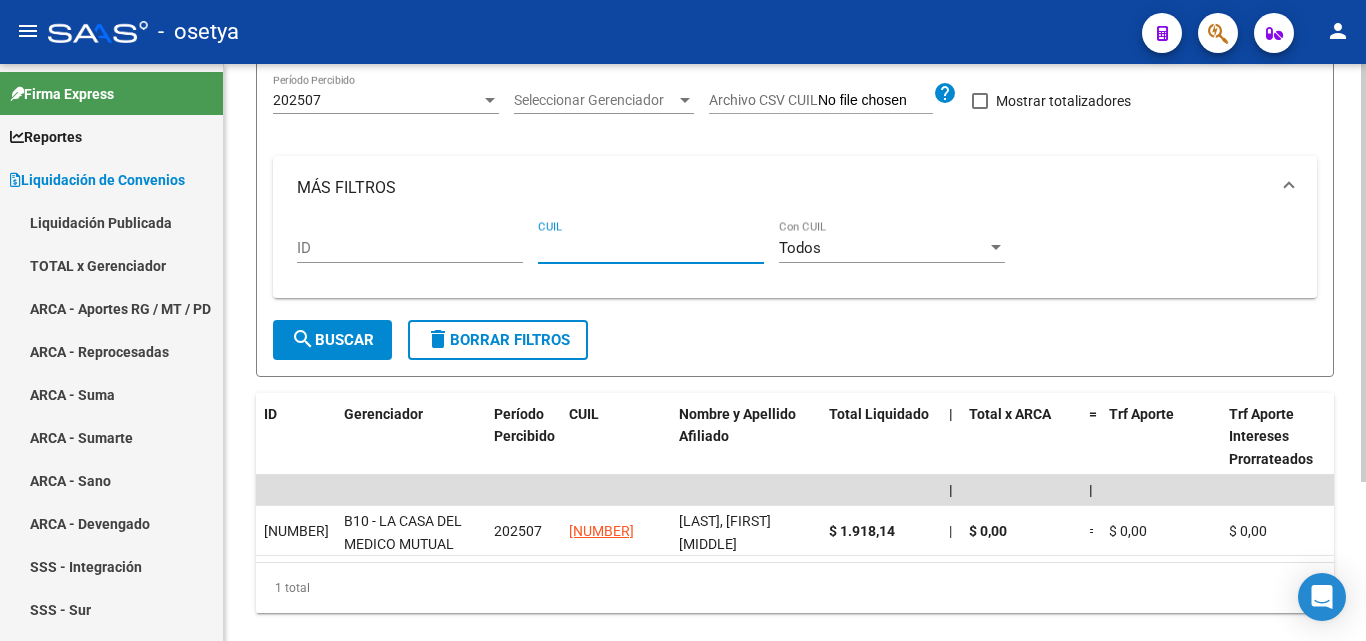 paste on "[SSN]" 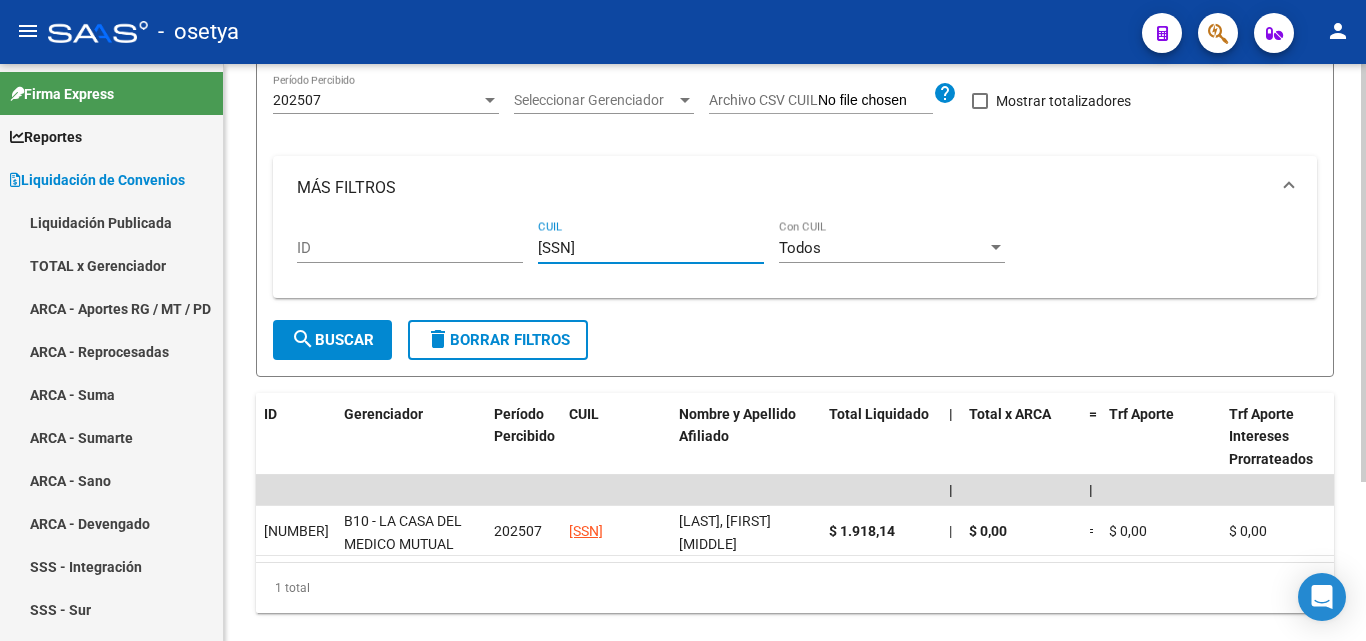 type on "[SSN]" 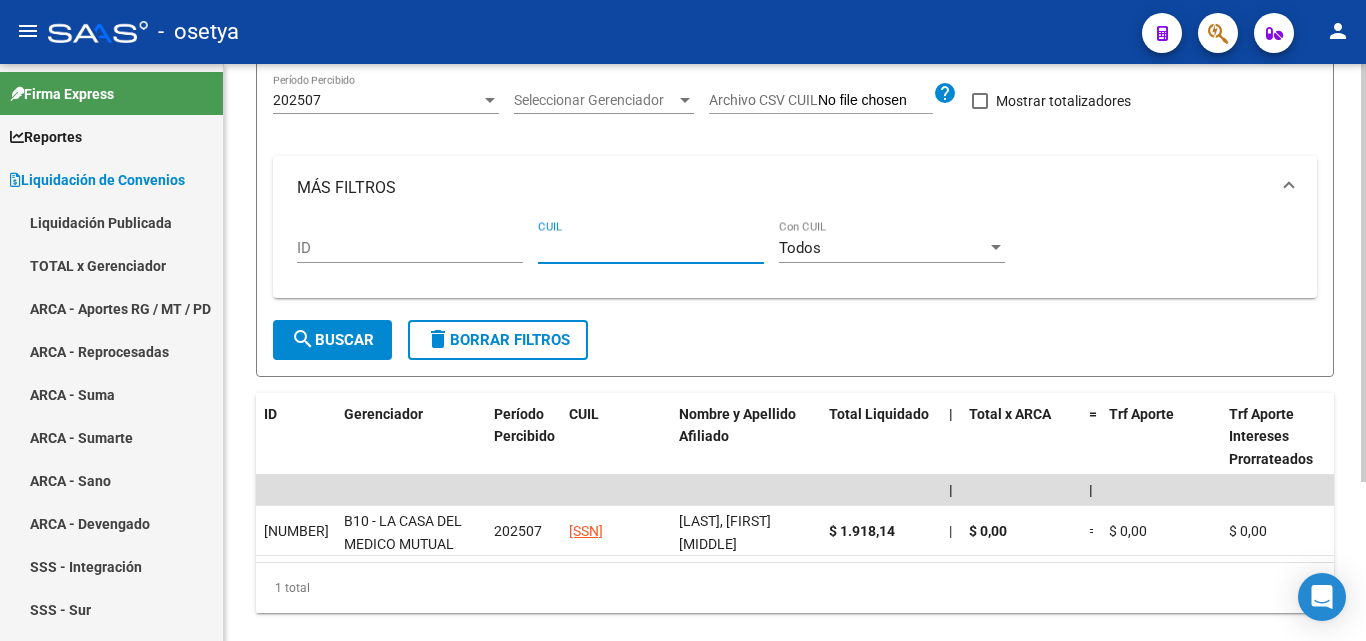 paste on "[SSN]" 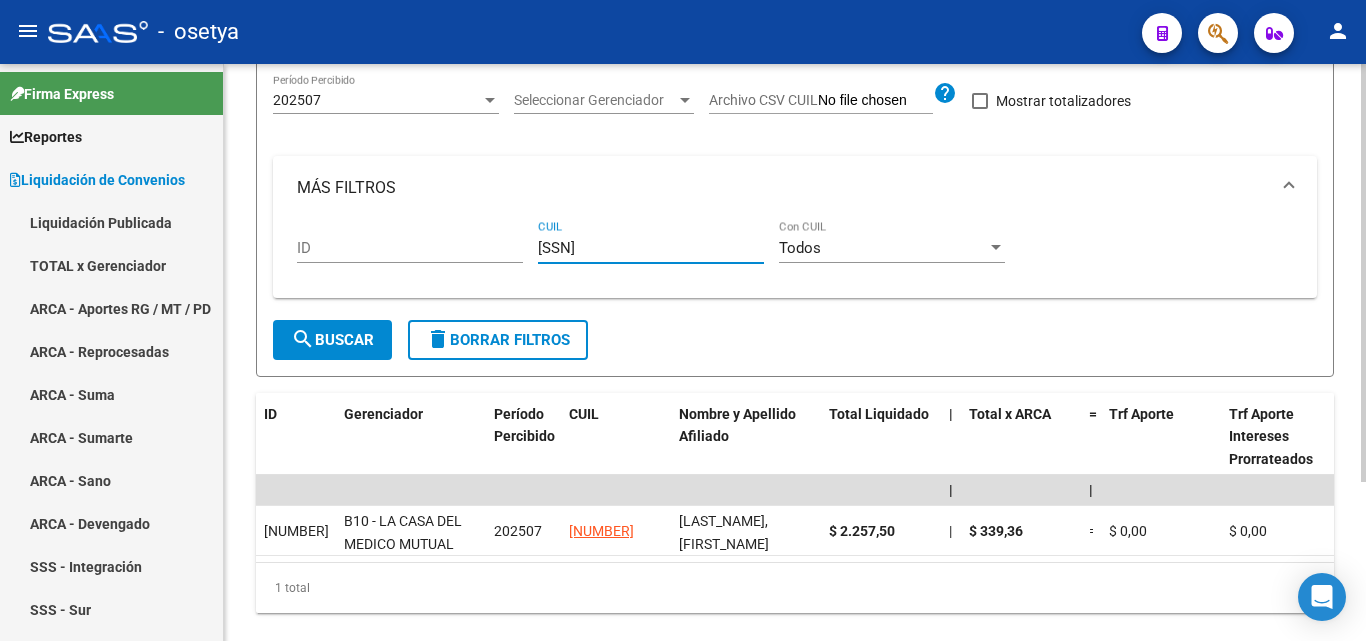 type on "[SSN]" 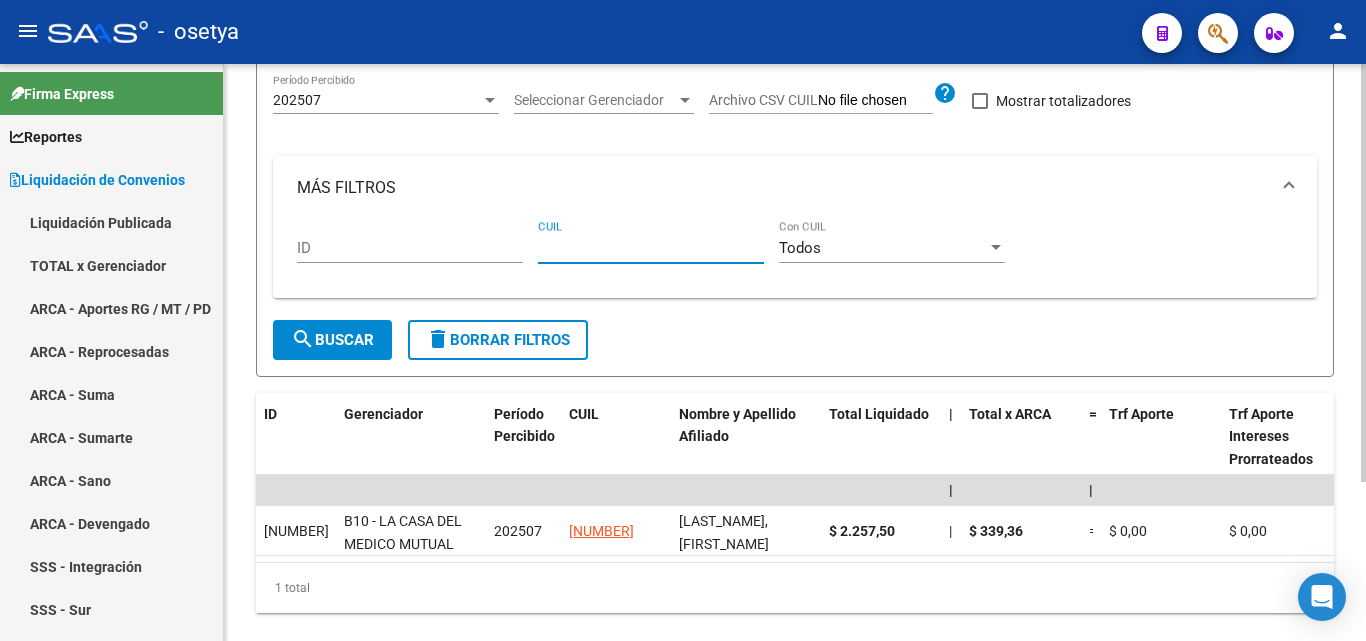 paste on "[CUIL]" 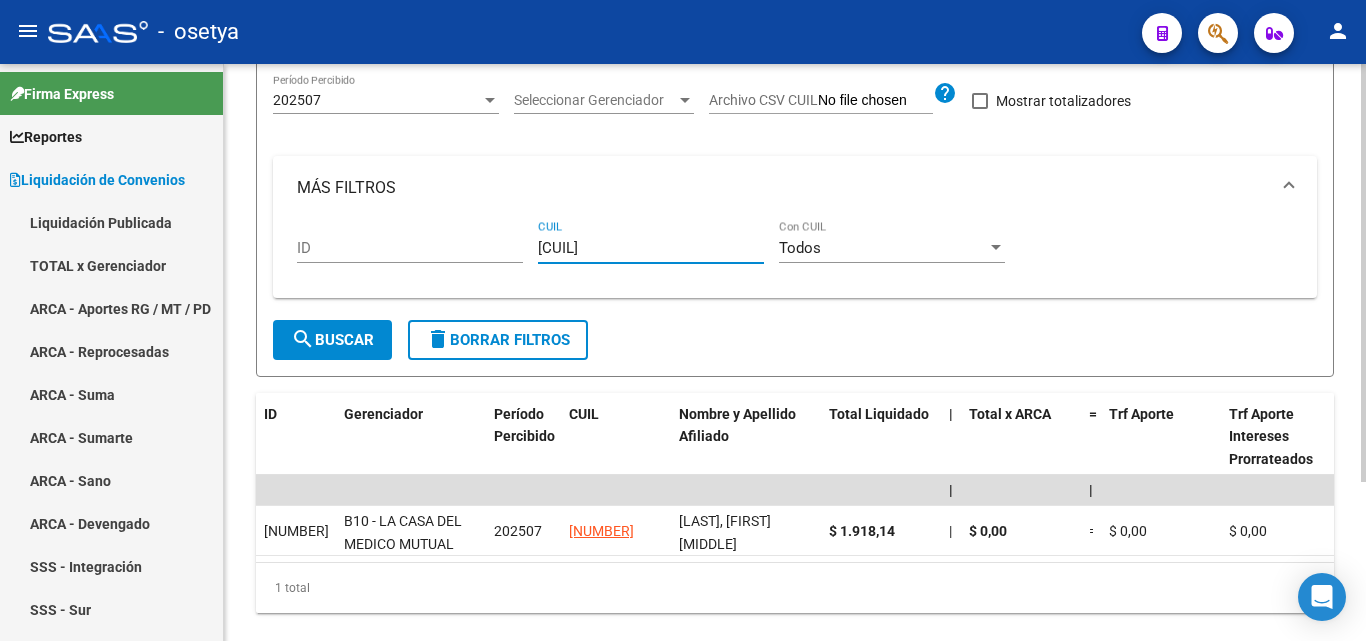 type on "[CUIL]" 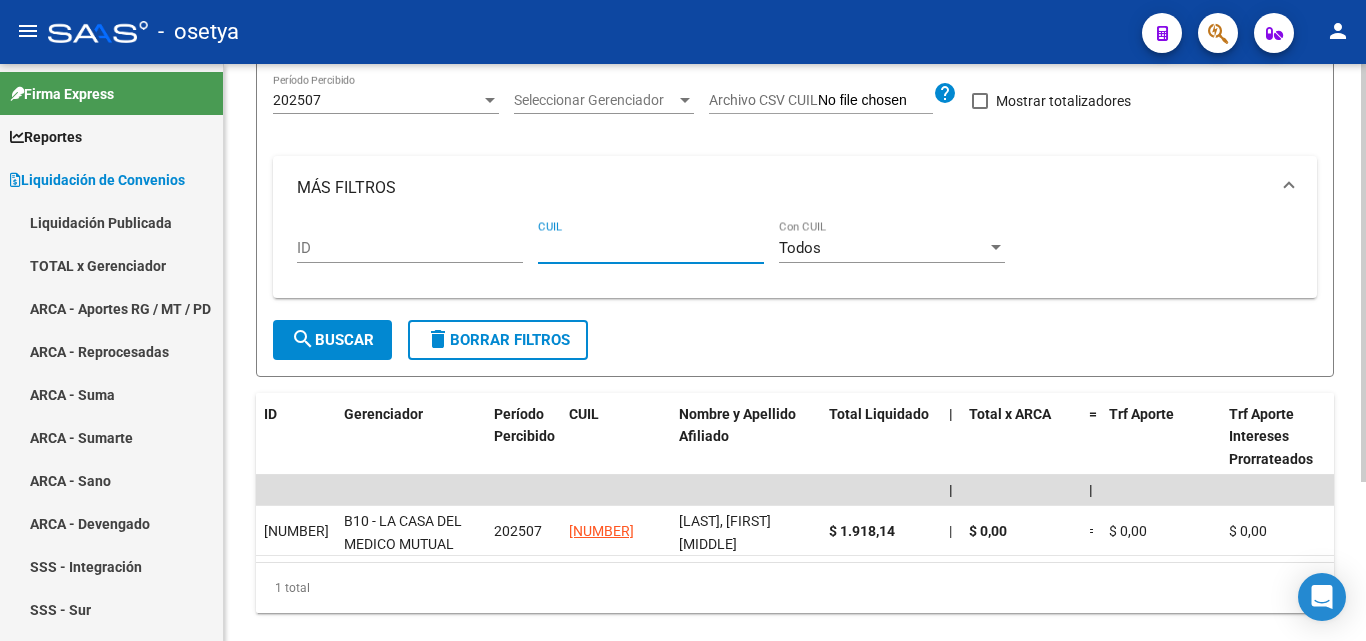 paste on "[SSN]" 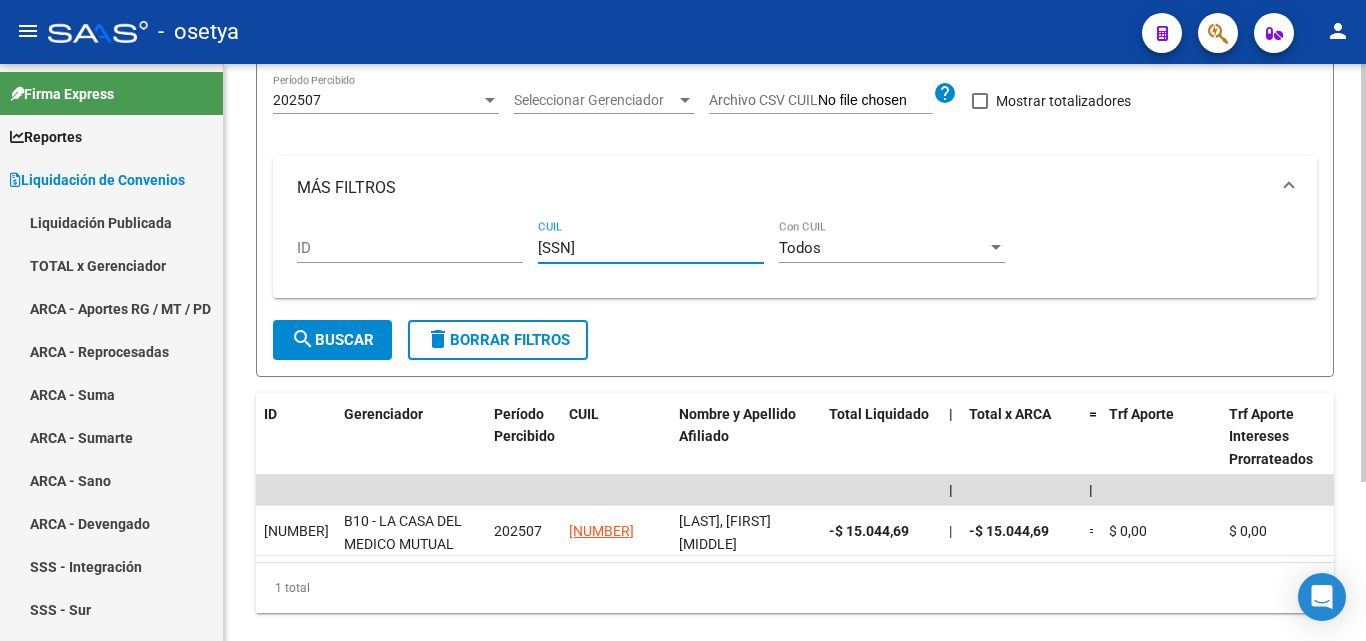 type on "[SSN]" 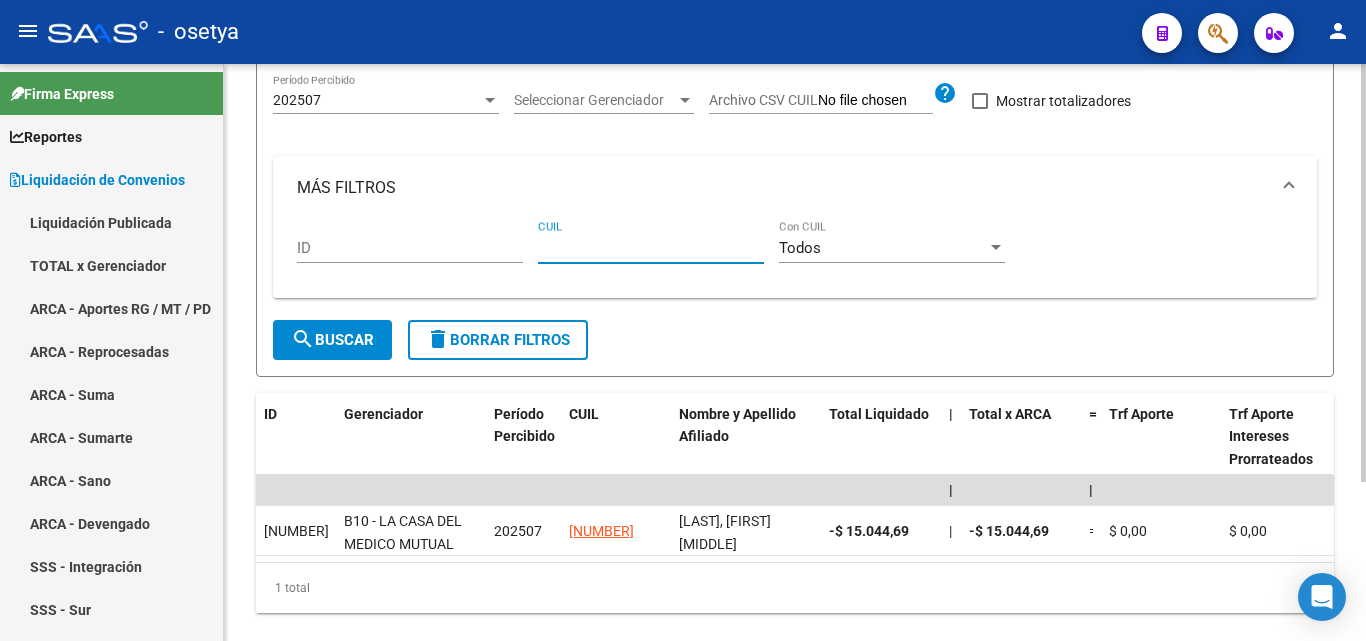 paste on "[CUIL]" 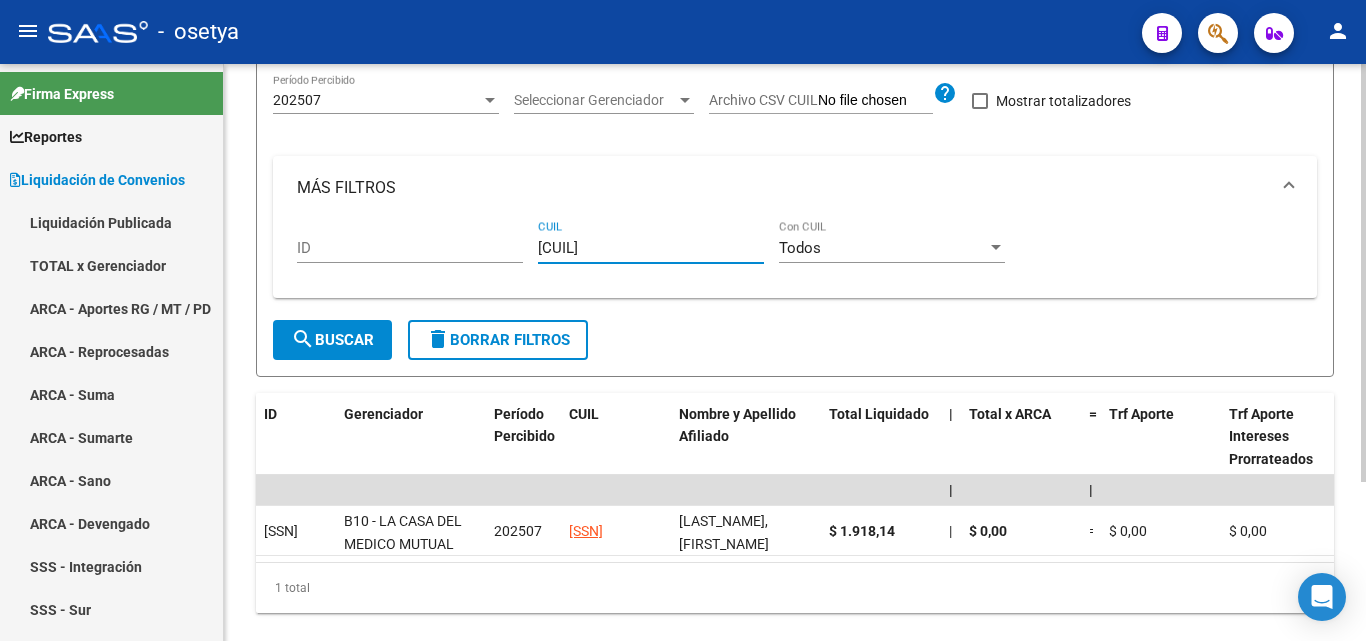 type on "[CUIL]" 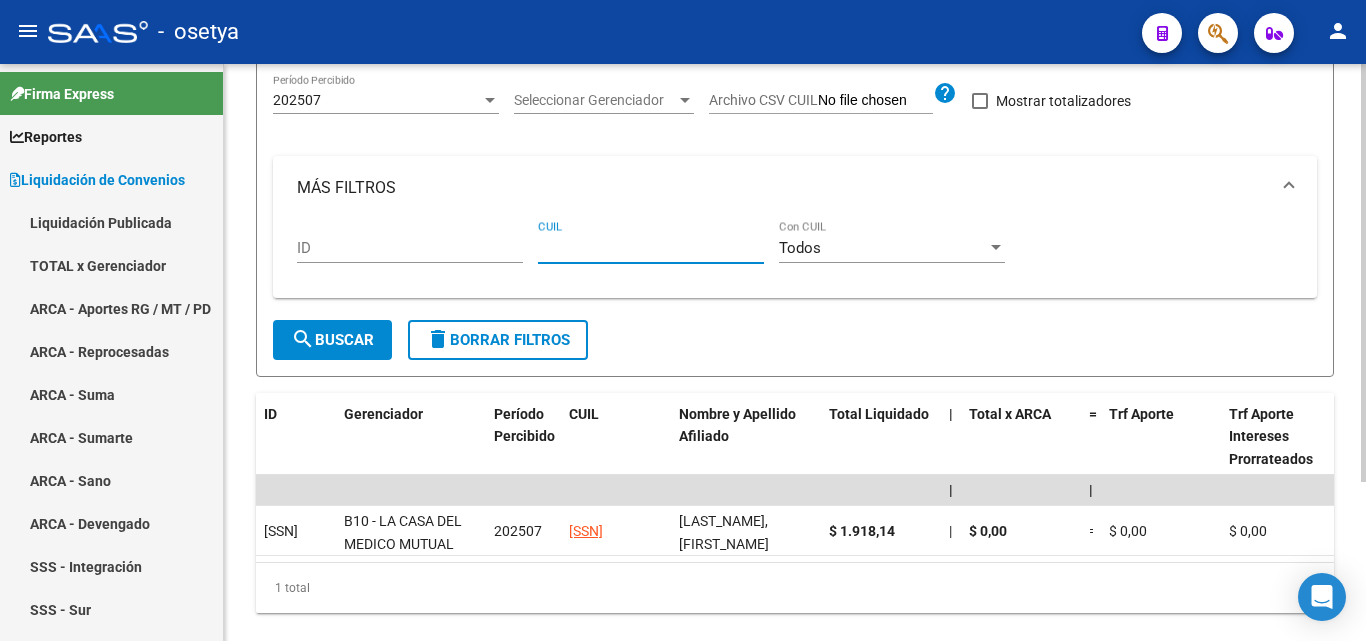 paste on "[SSN]" 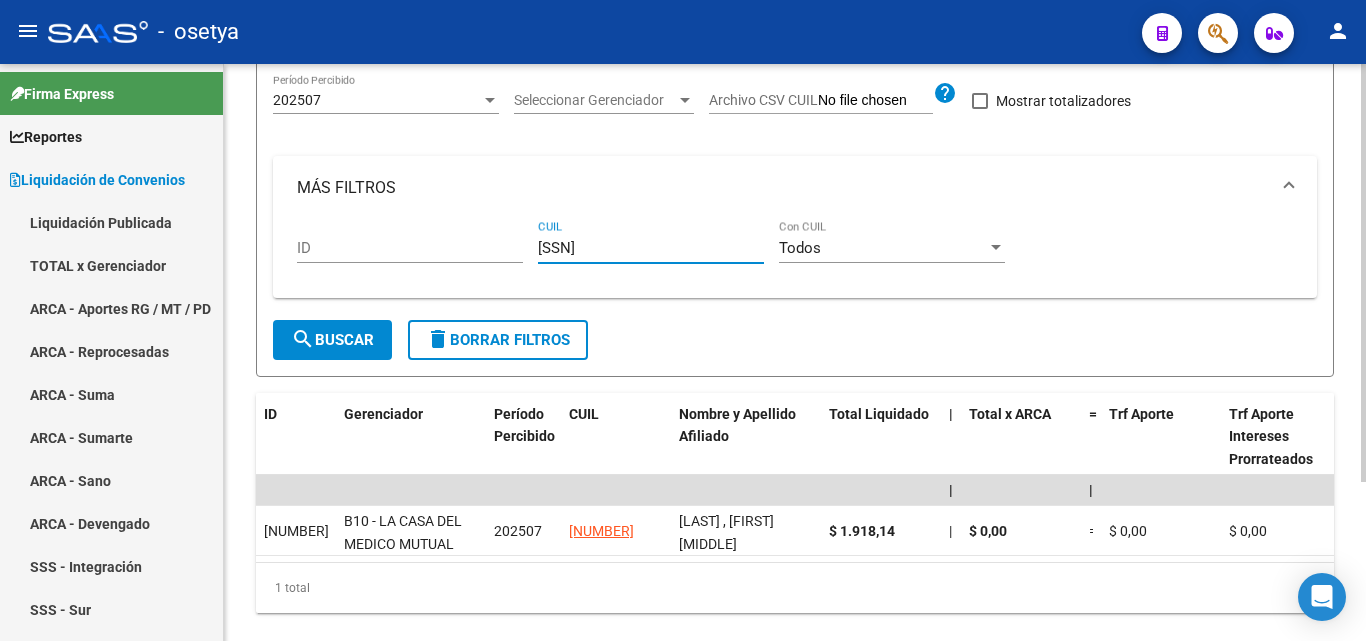 type on "[SSN]" 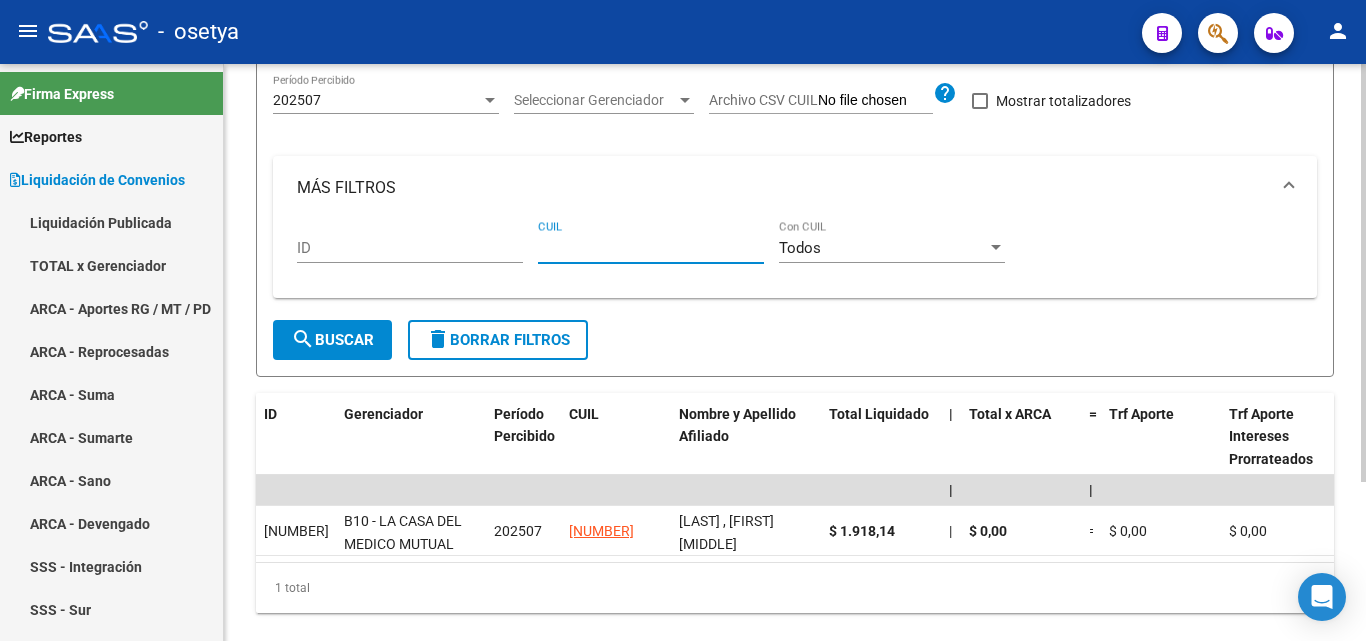 paste on "[CUIL]" 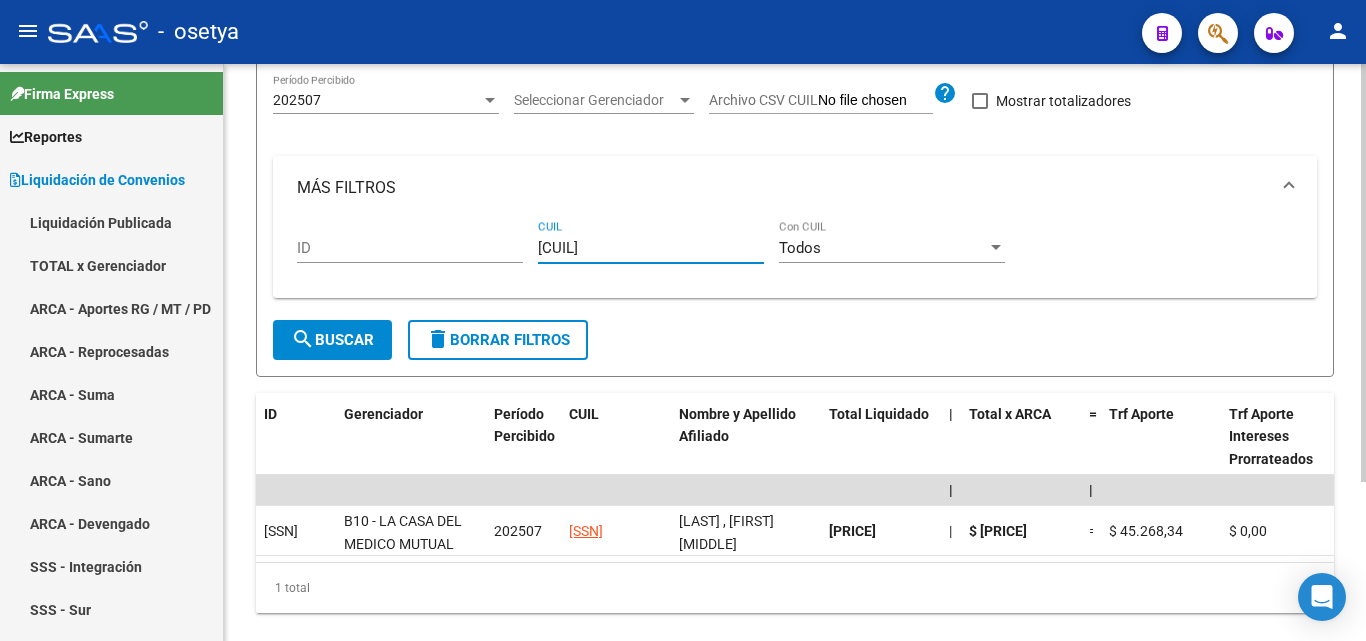 type on "[CUIL]" 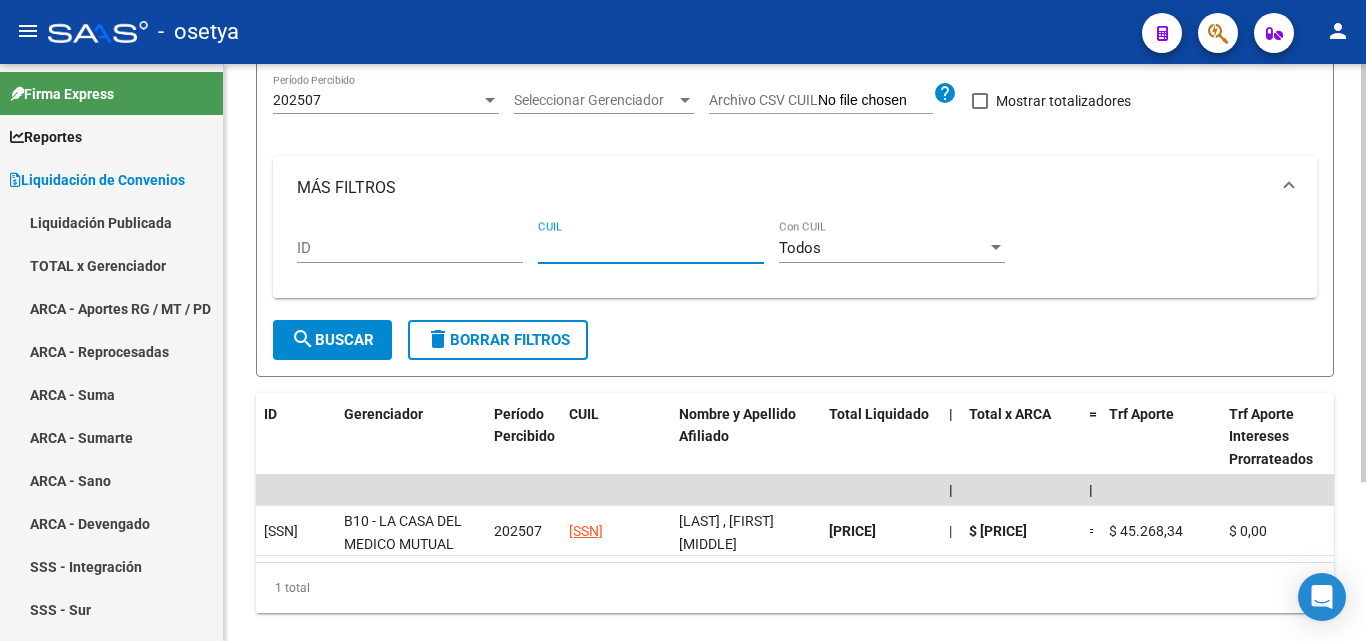 paste on "[CUIL]" 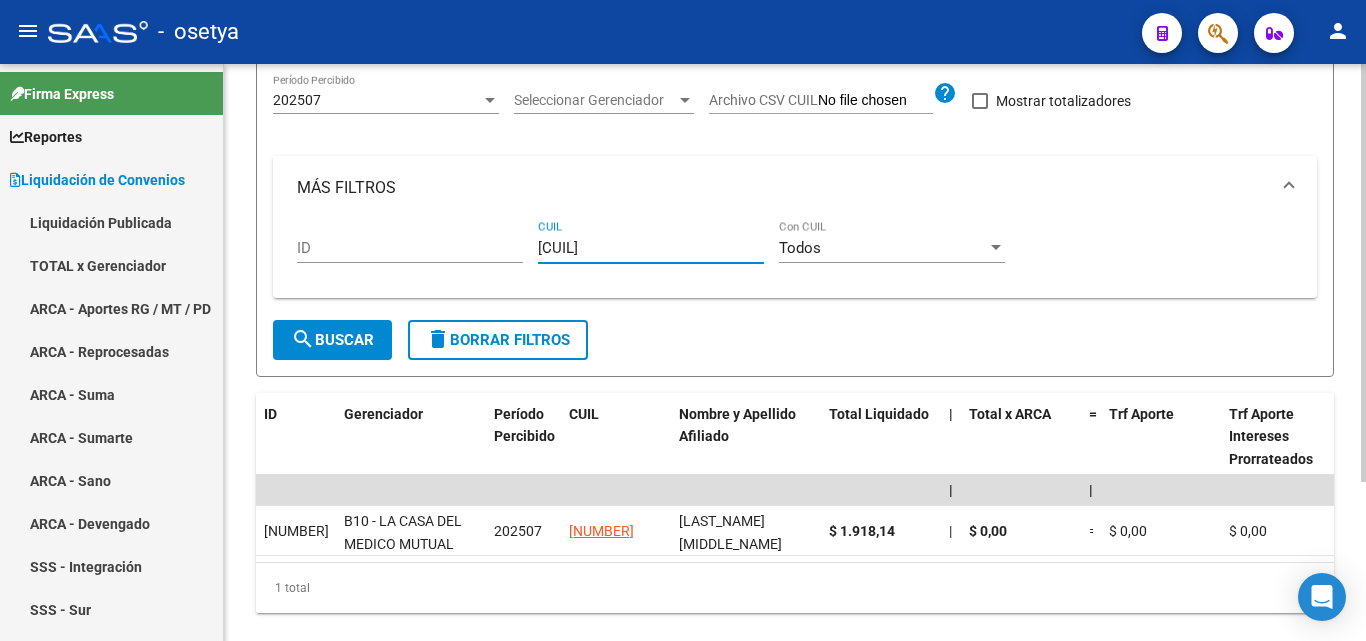 type on "[CUIL]" 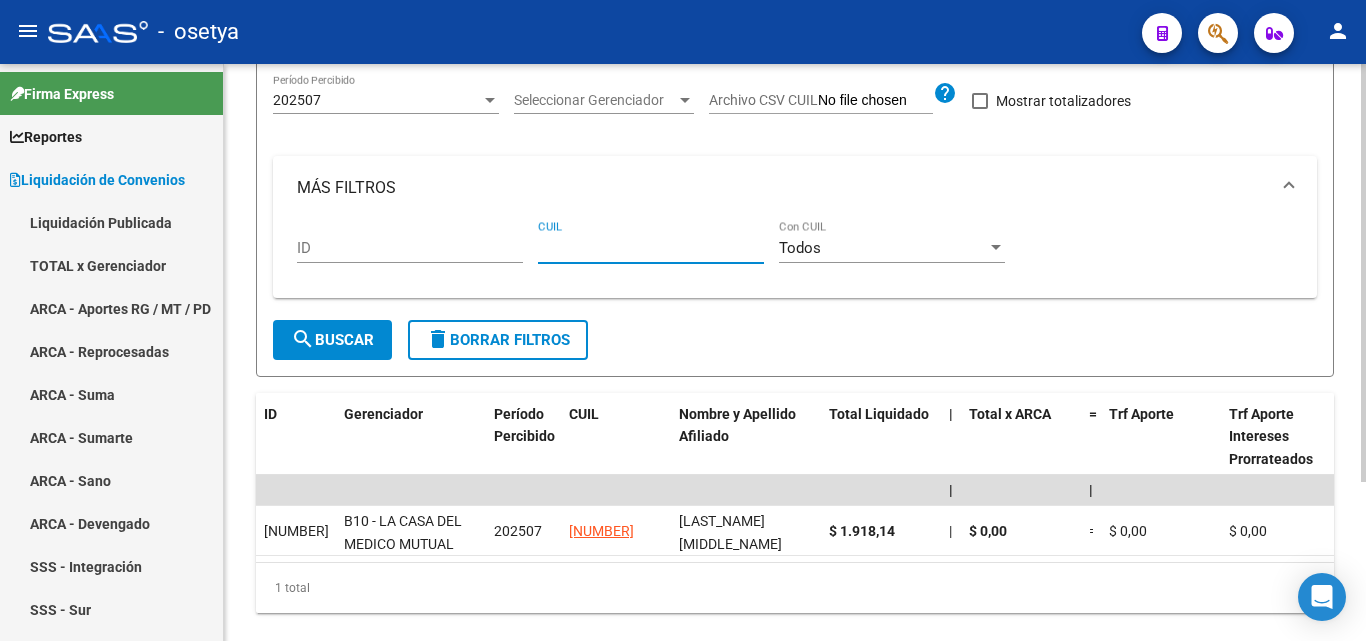 paste on "[CUIL]" 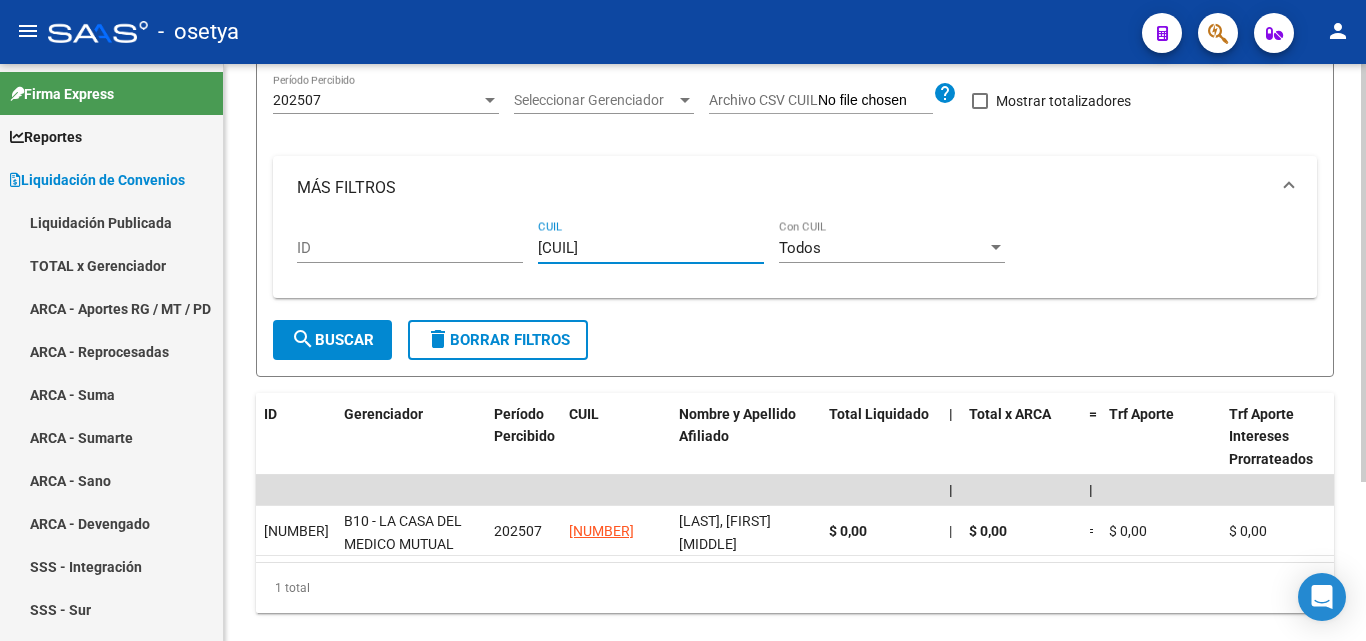 type on "[CUIL]" 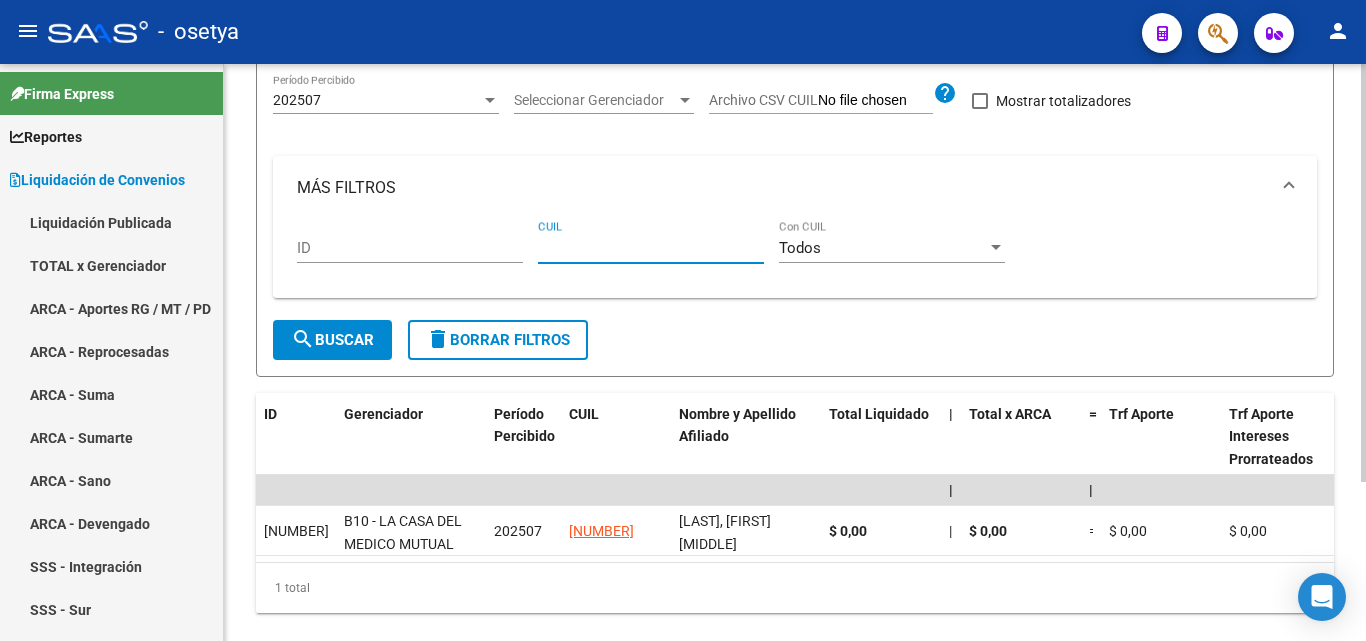 paste on "[SSN]" 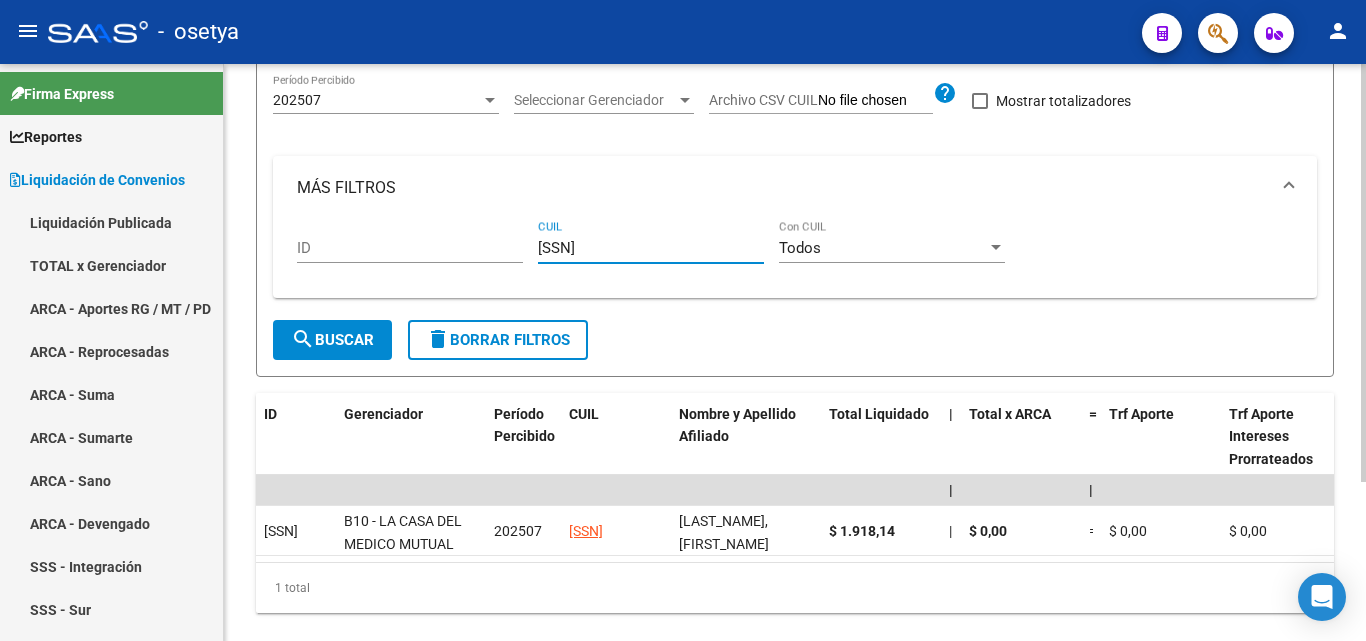 type on "[SSN]" 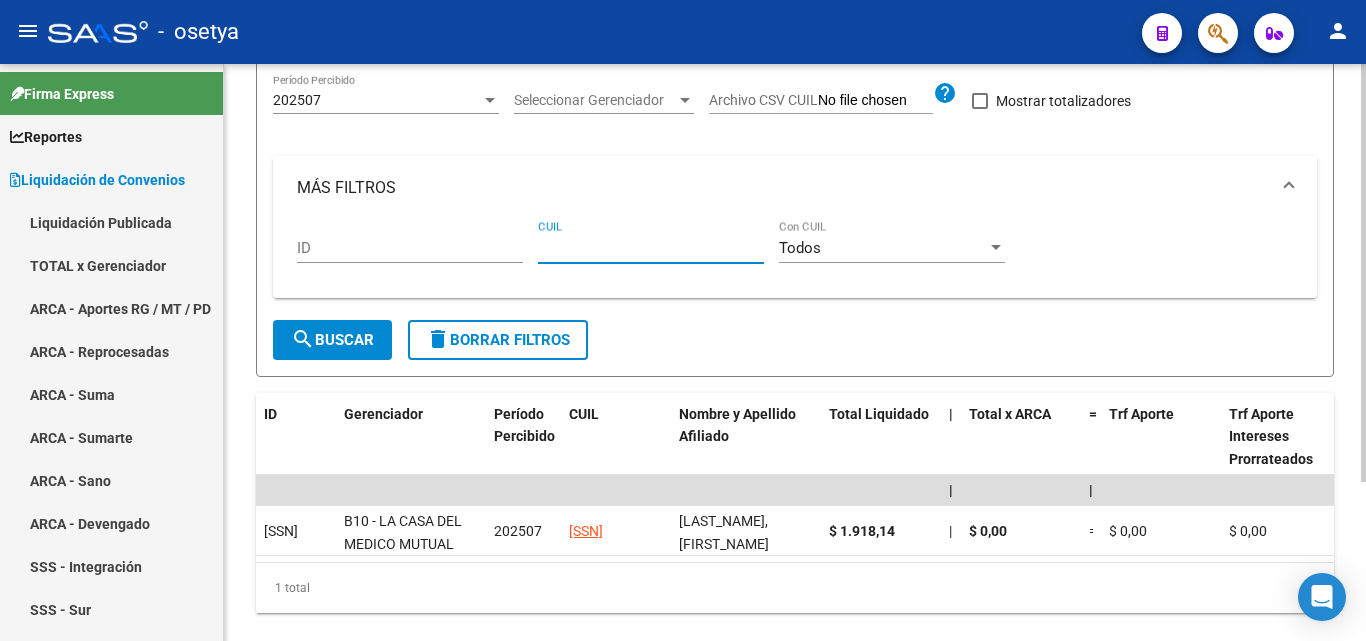 paste on "[CUIL]" 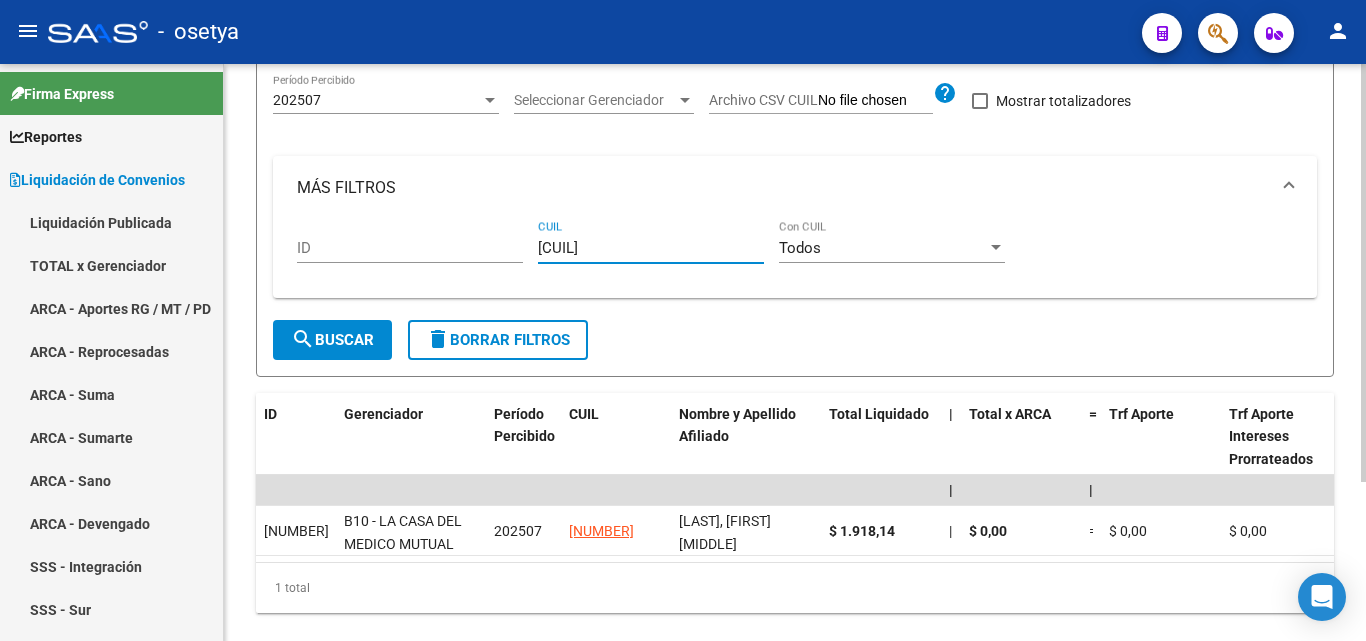 type on "[CUIL]" 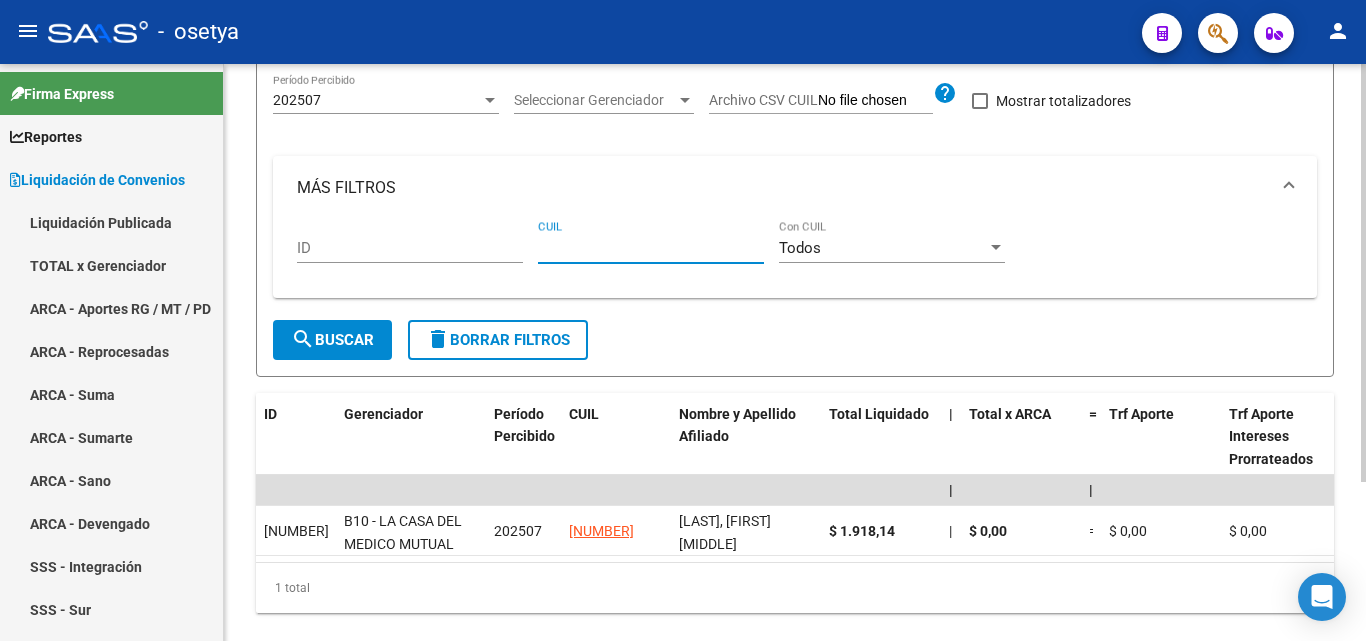 paste on "[CUIL]" 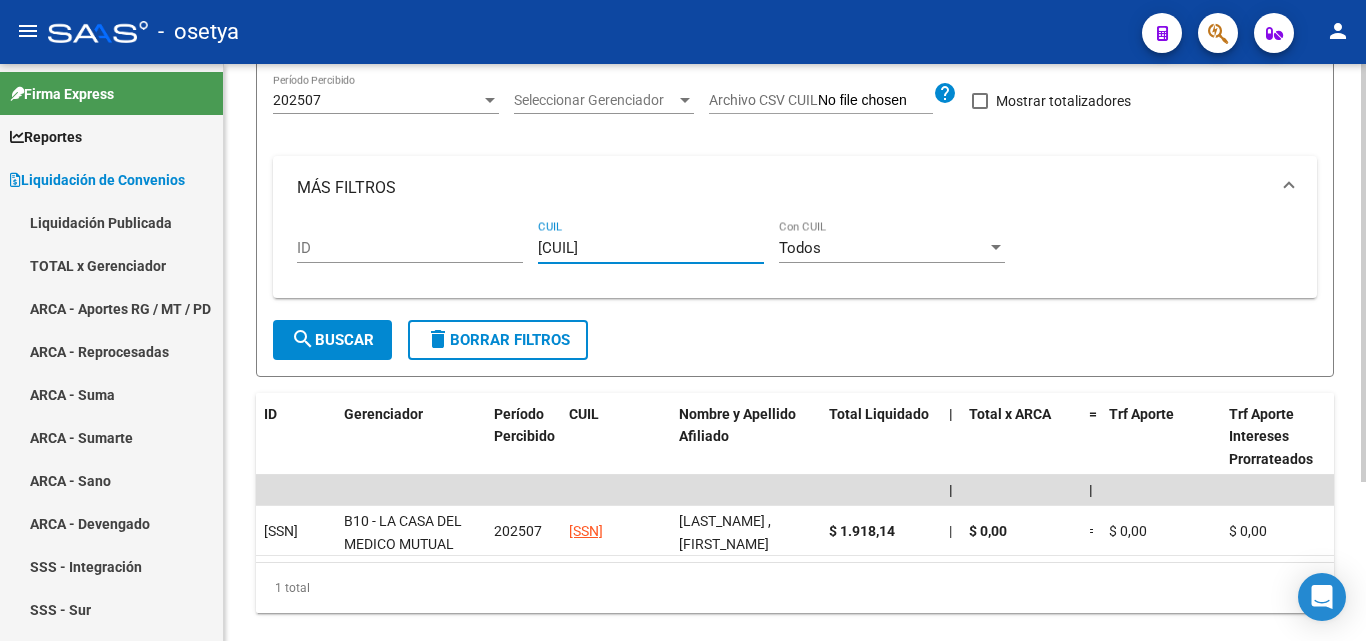 type on "[CUIL]" 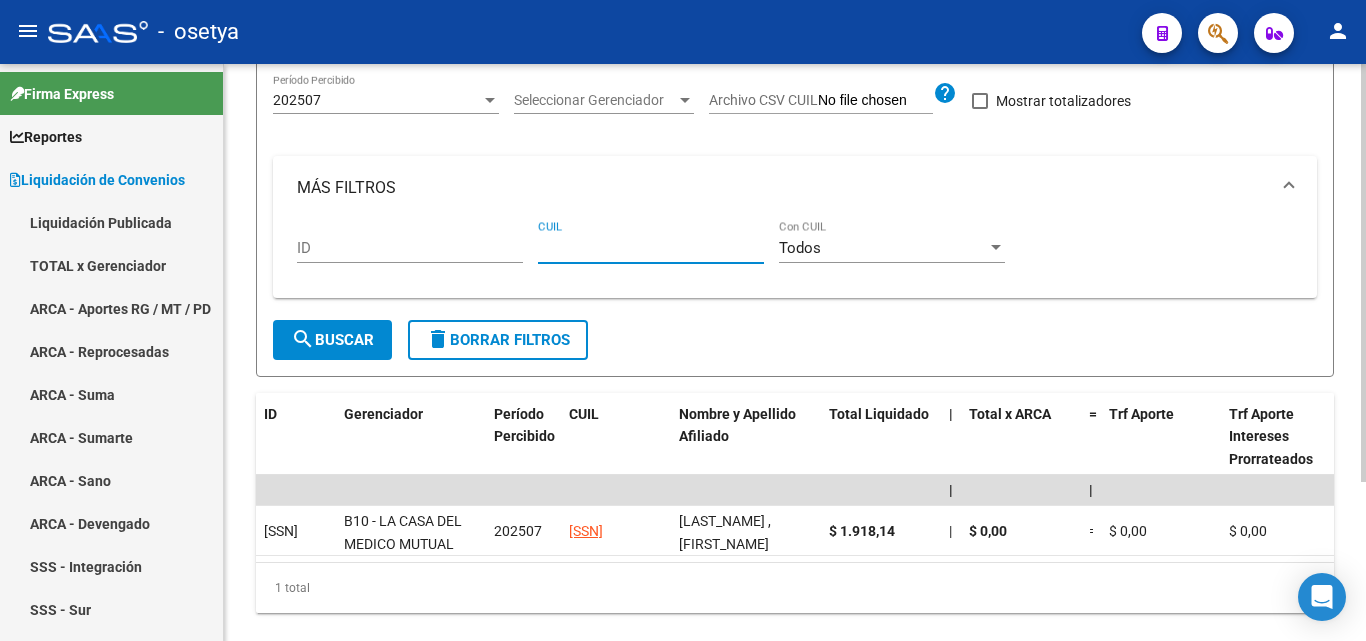 paste on "[CUIL]" 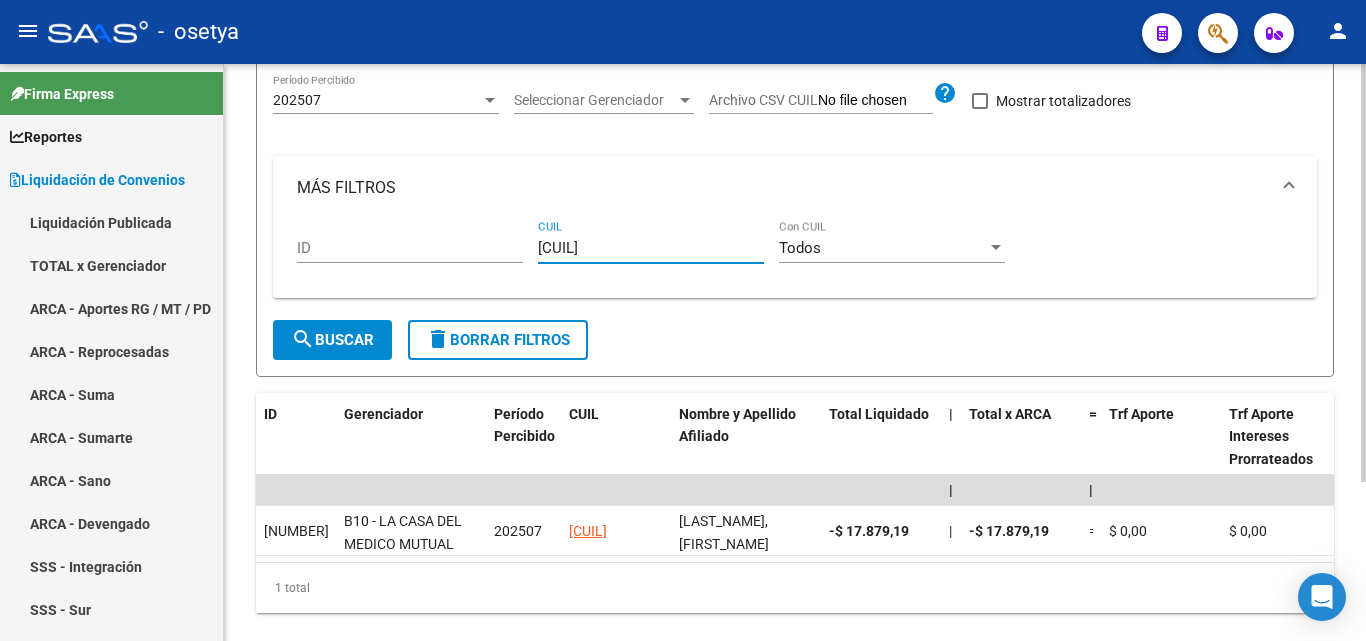 type on "[CUIL]" 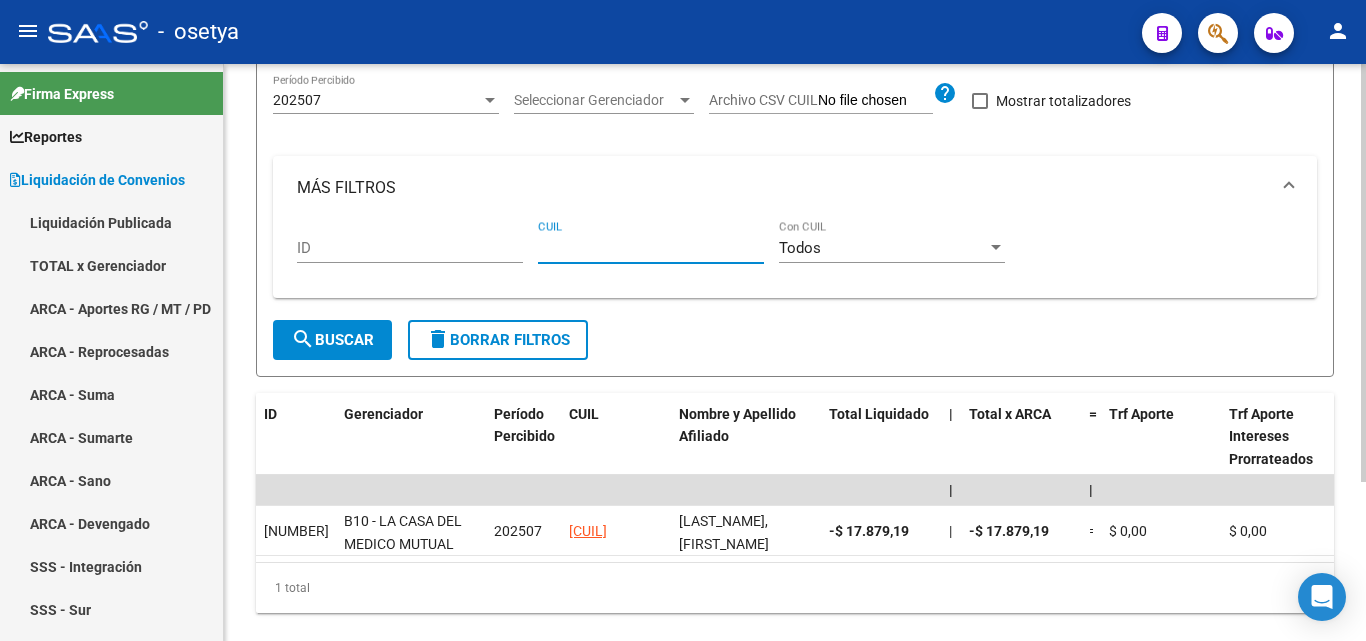 paste on "[CUIL]" 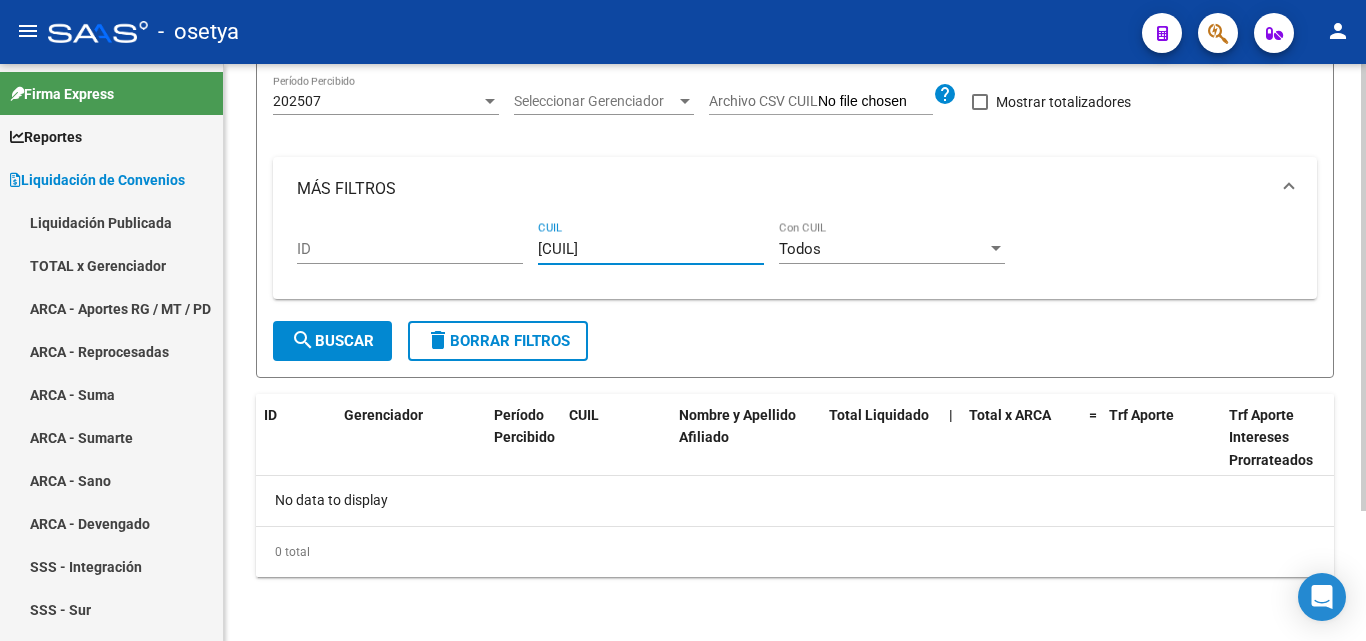 type on "[CUIL]" 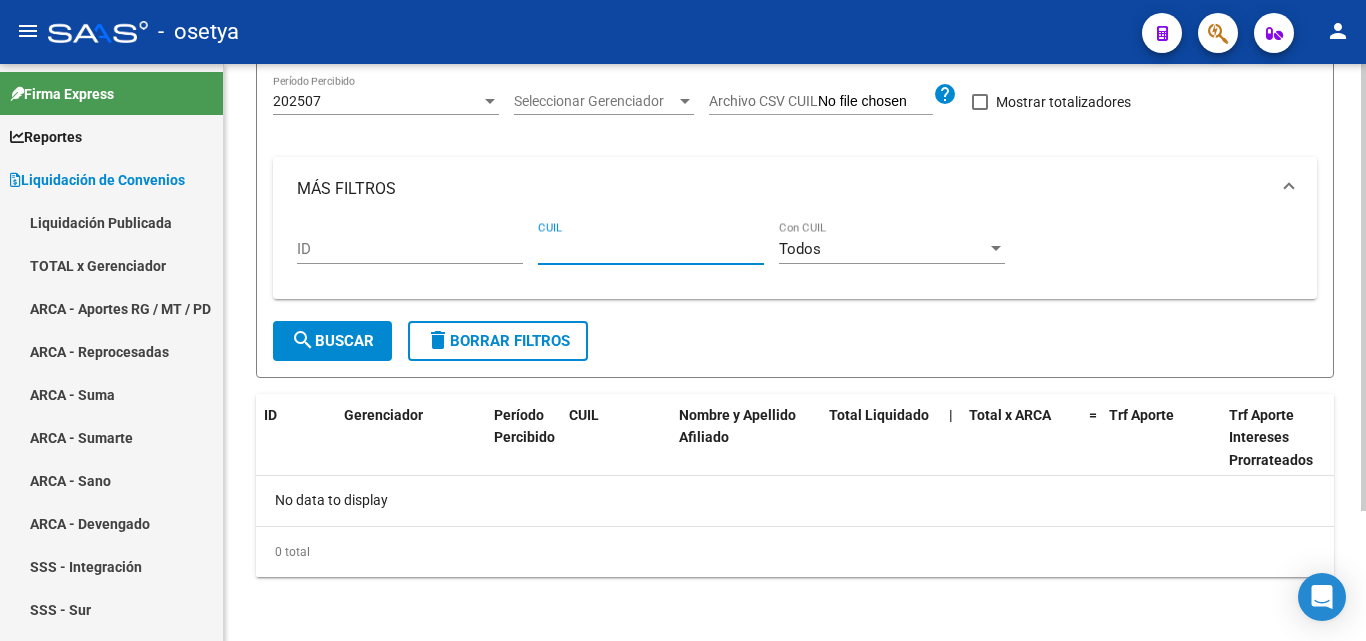 paste on "[CUIL]" 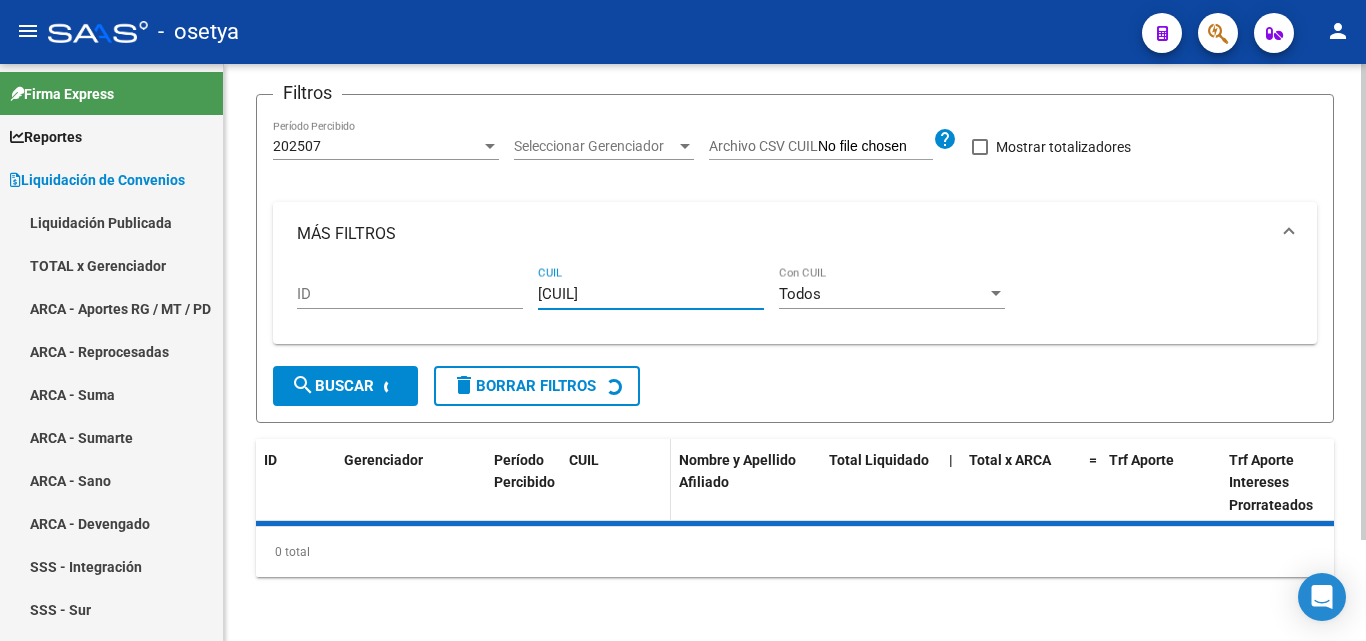 scroll, scrollTop: 167, scrollLeft: 0, axis: vertical 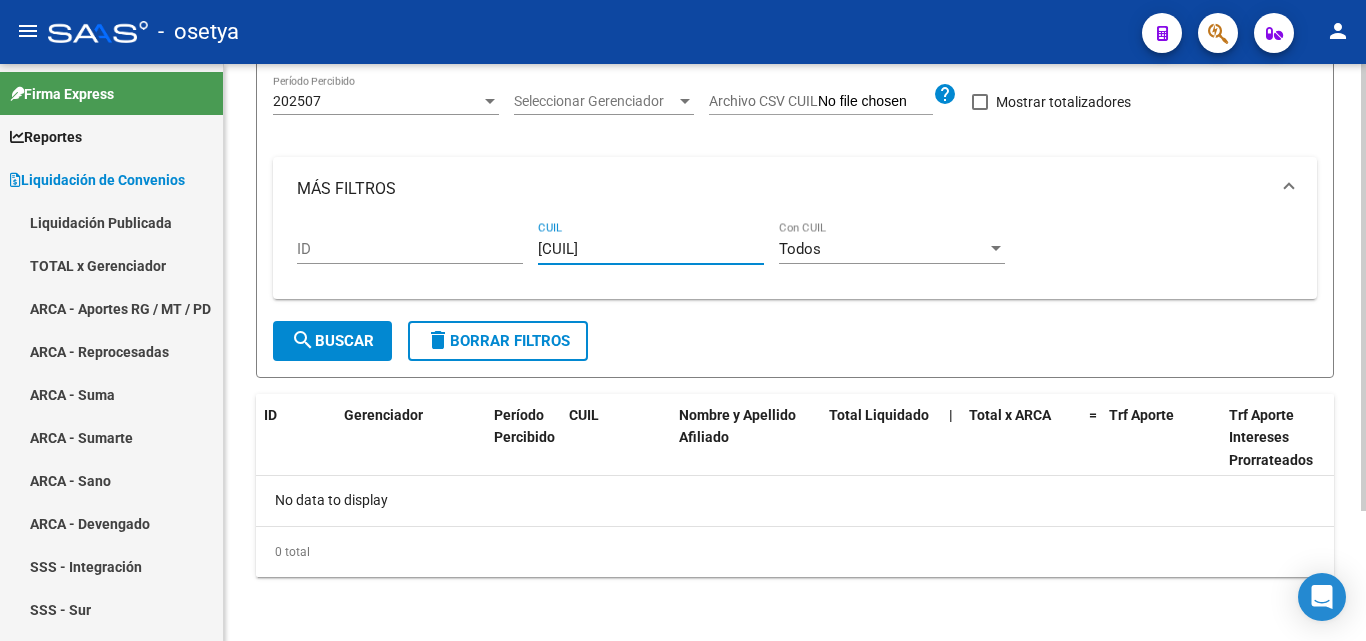 type on "[CUIL]" 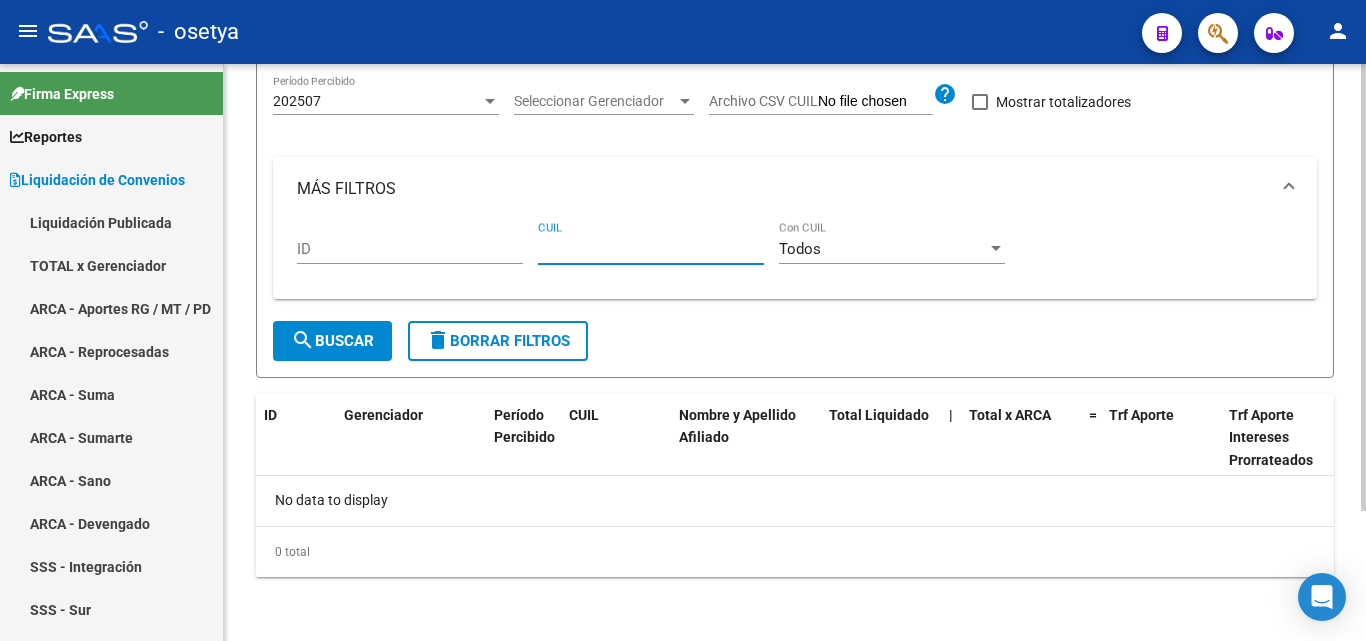 paste on "[CUIL]" 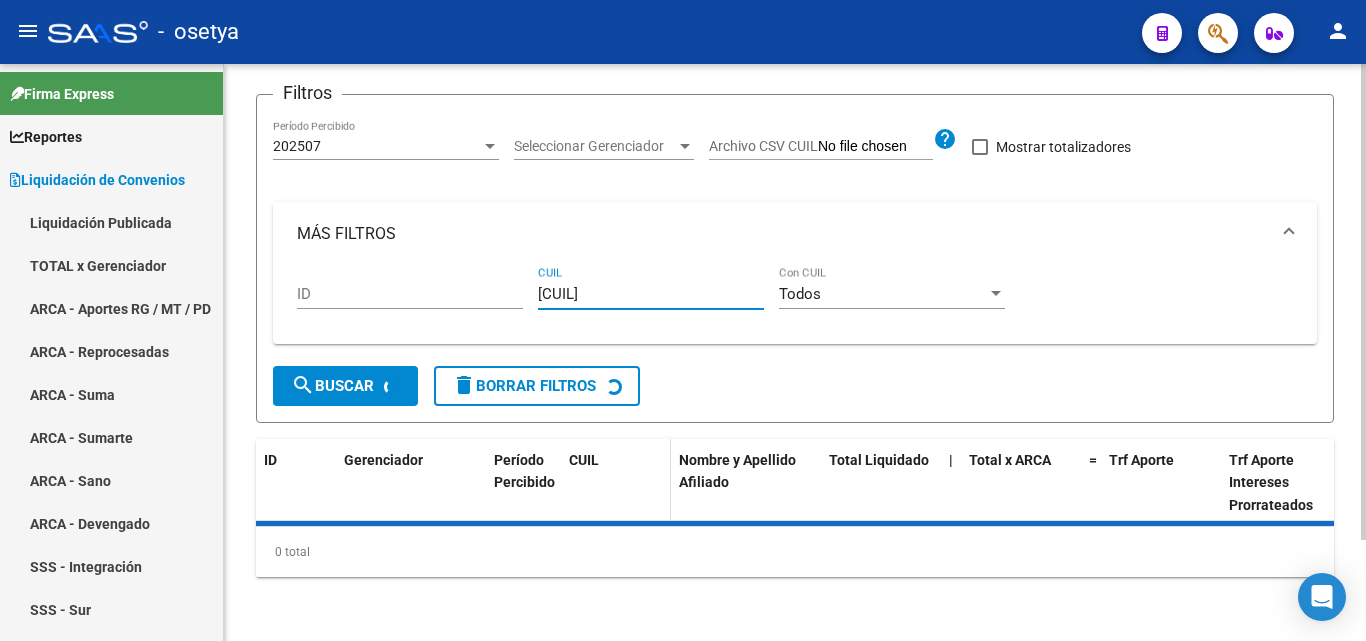 scroll, scrollTop: 167, scrollLeft: 0, axis: vertical 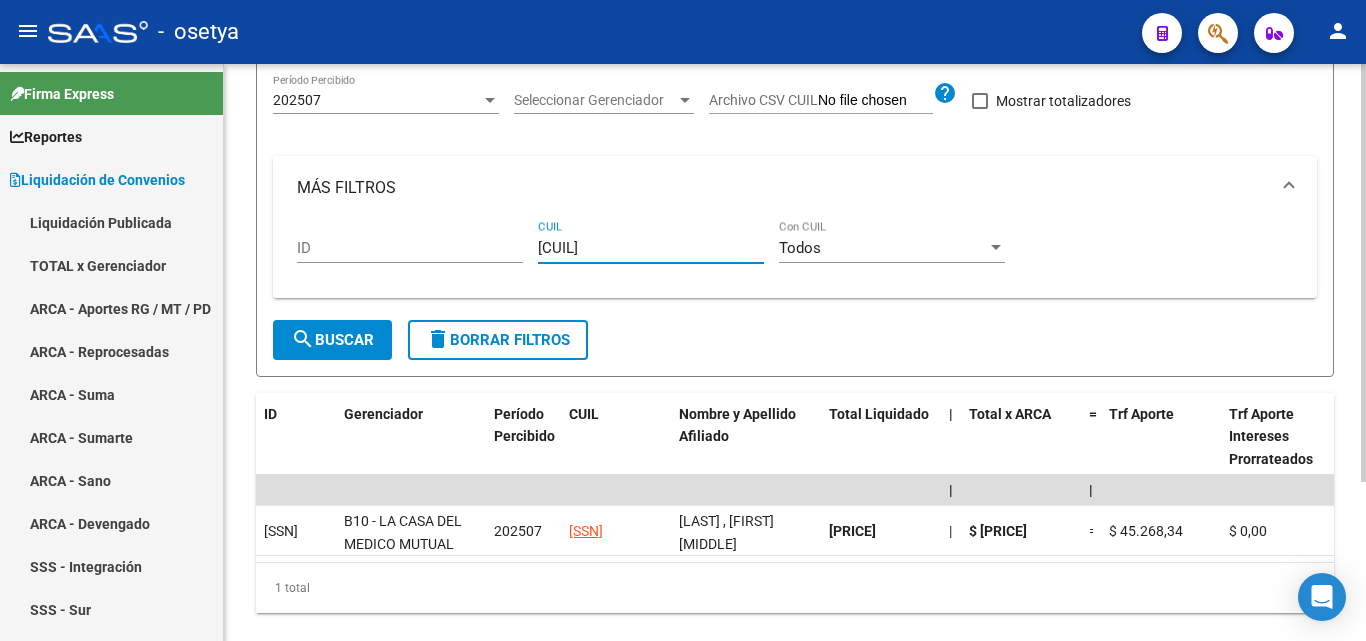 type on "[CUIL]" 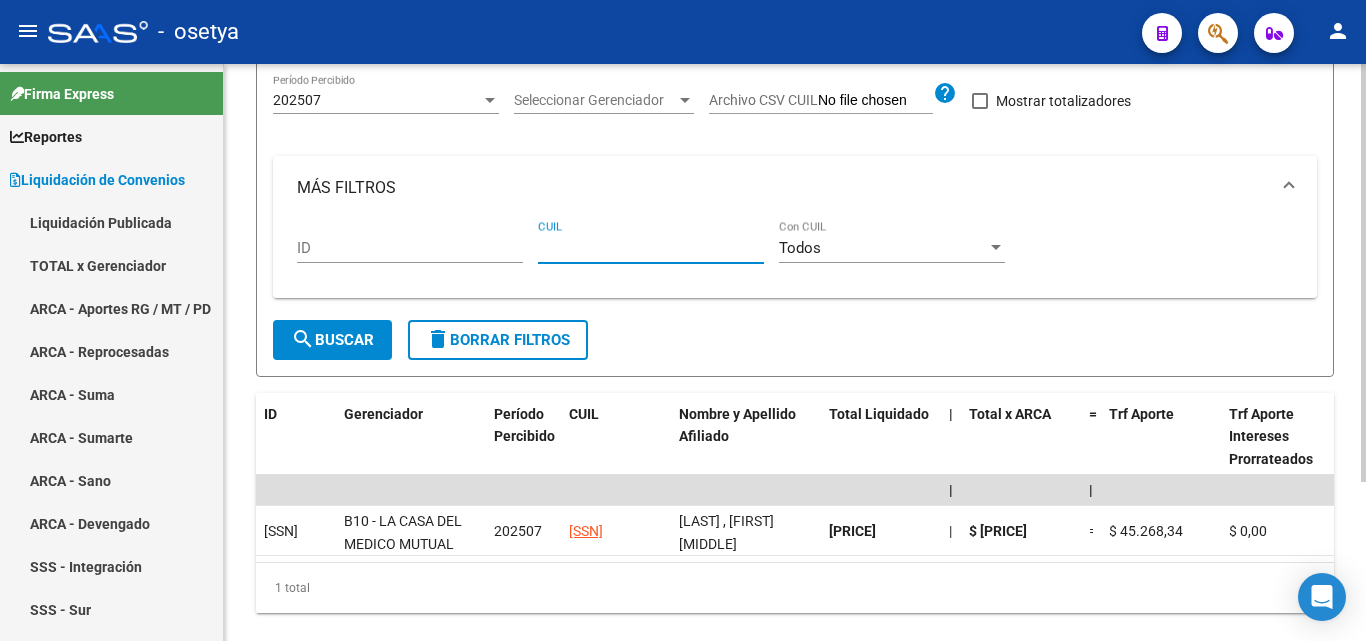 paste on "[CUIL]" 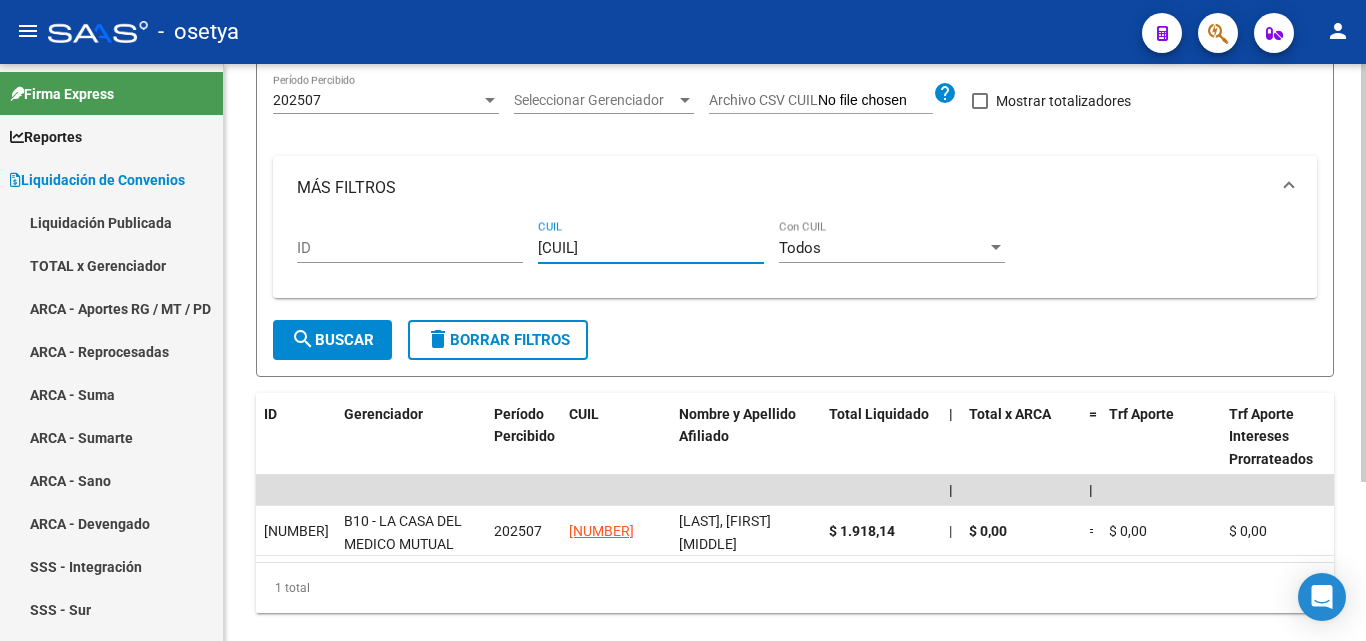 type on "[CUIL]" 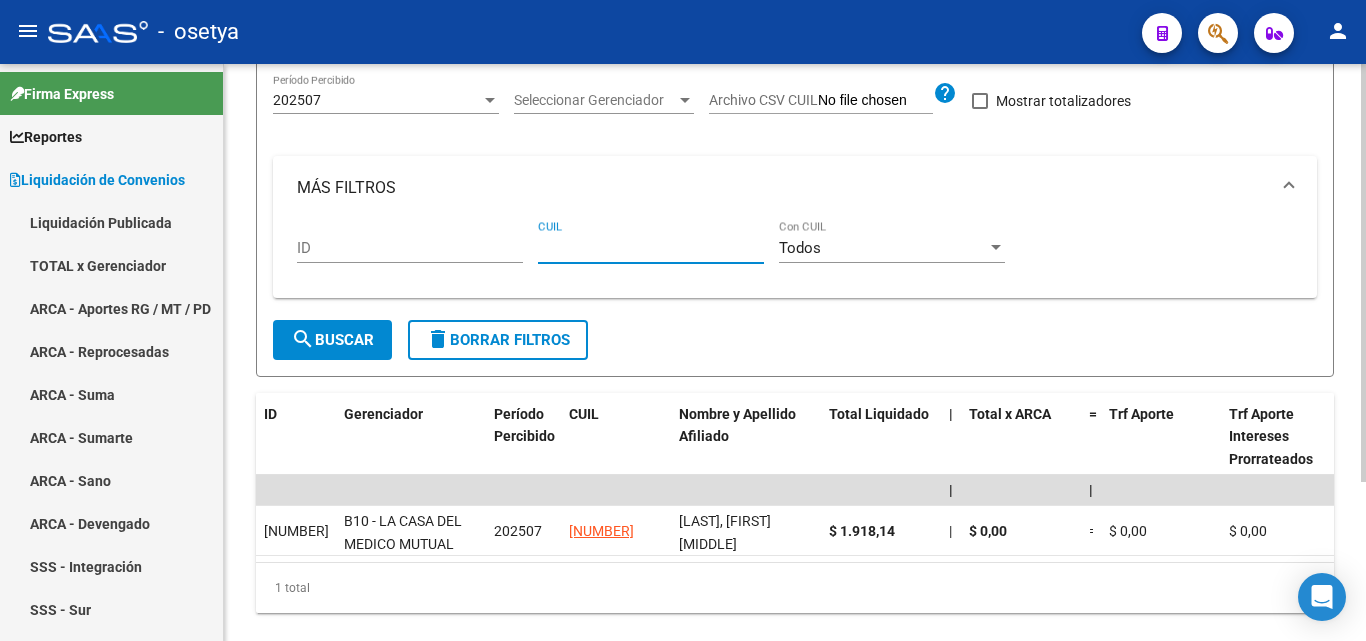 paste 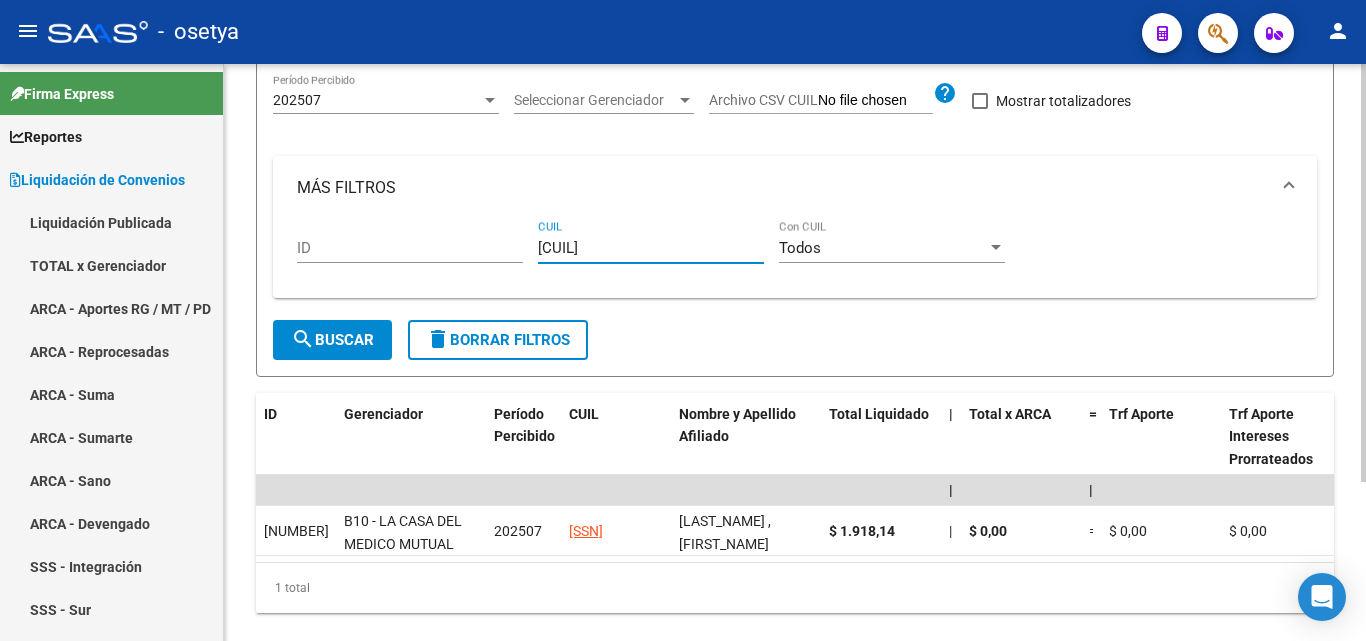 type on "[CUIL]" 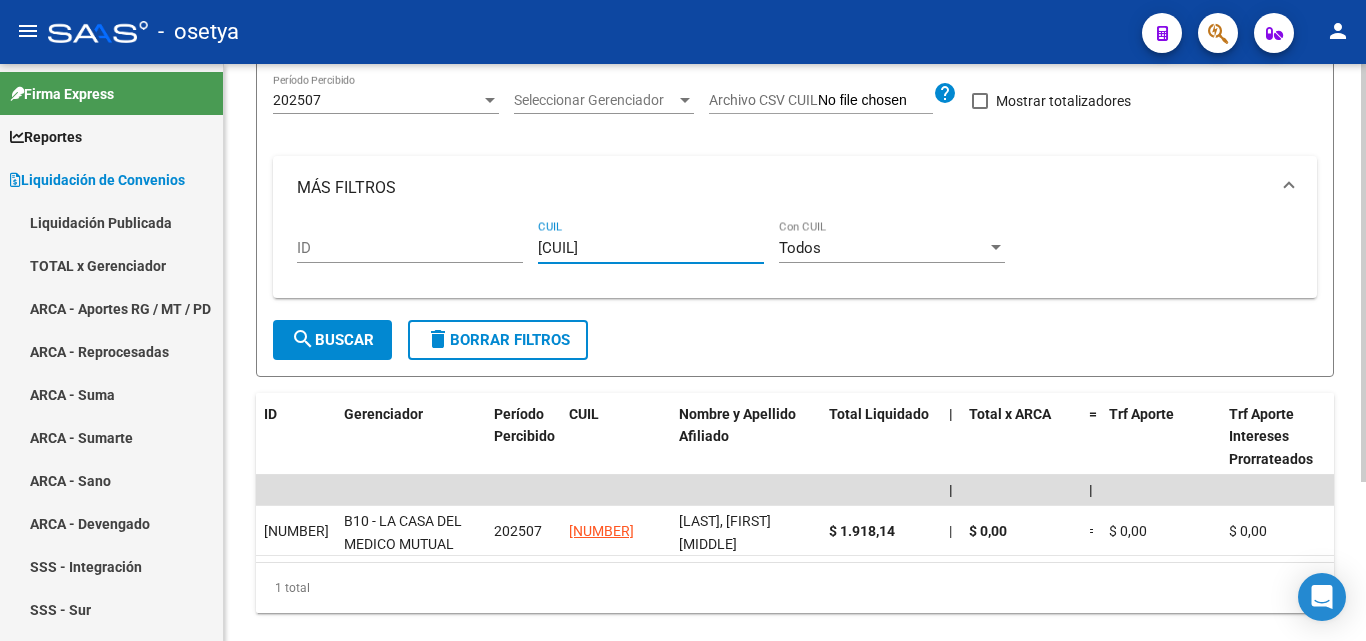 type on "[CUIL]" 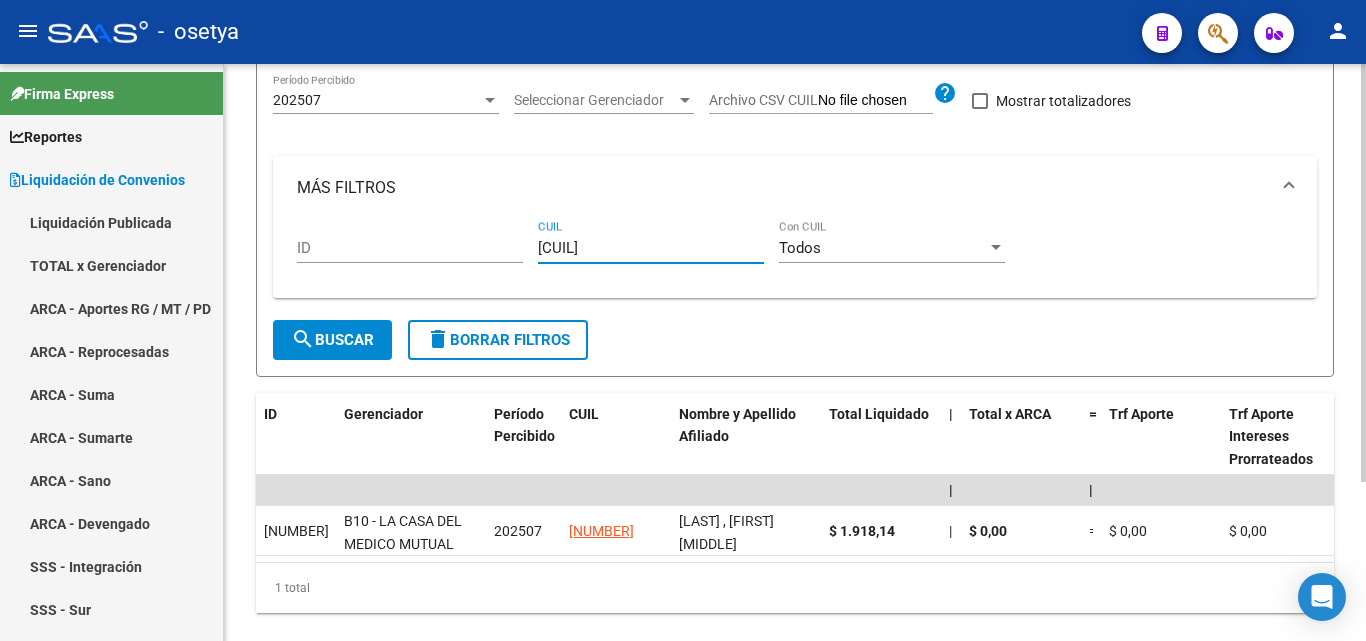 type on "[CUIL]" 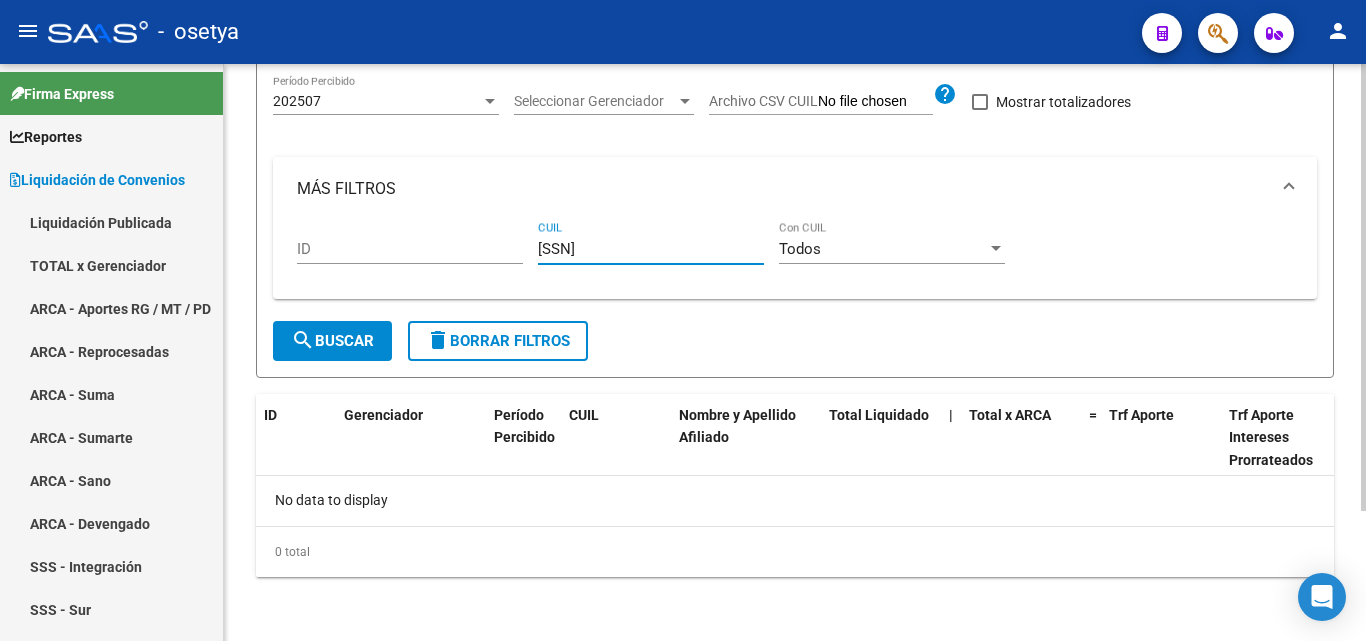 type on "[SSN]" 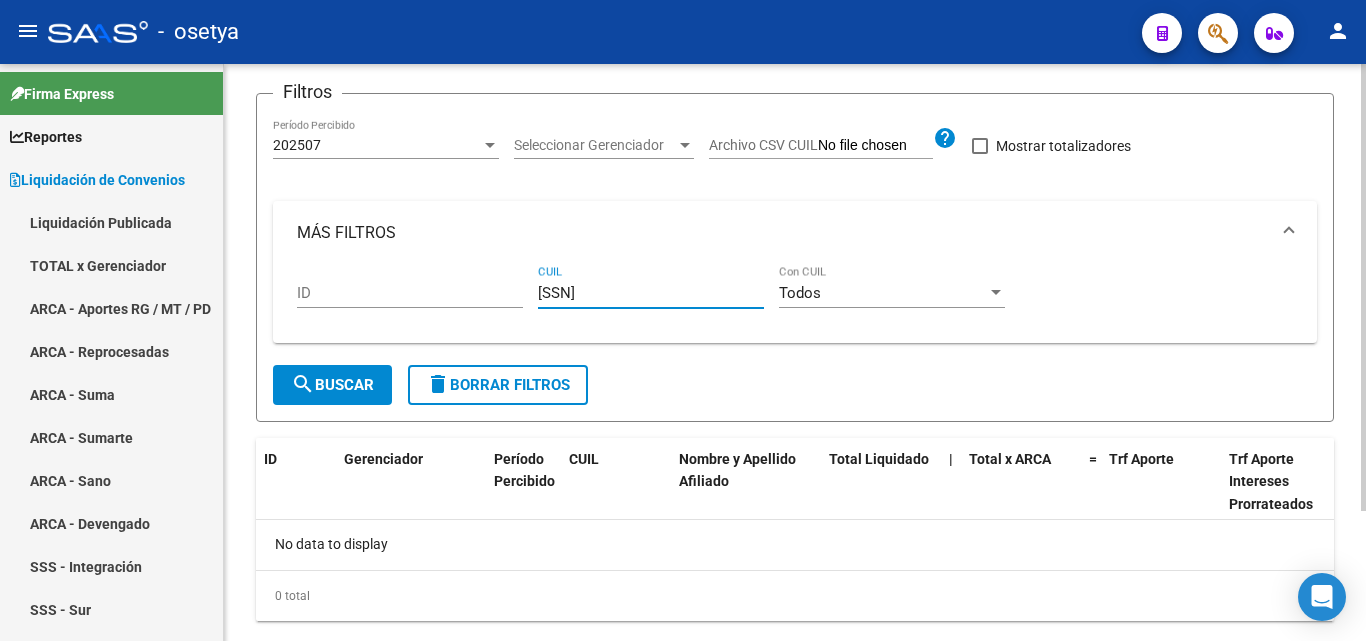 scroll, scrollTop: 167, scrollLeft: 0, axis: vertical 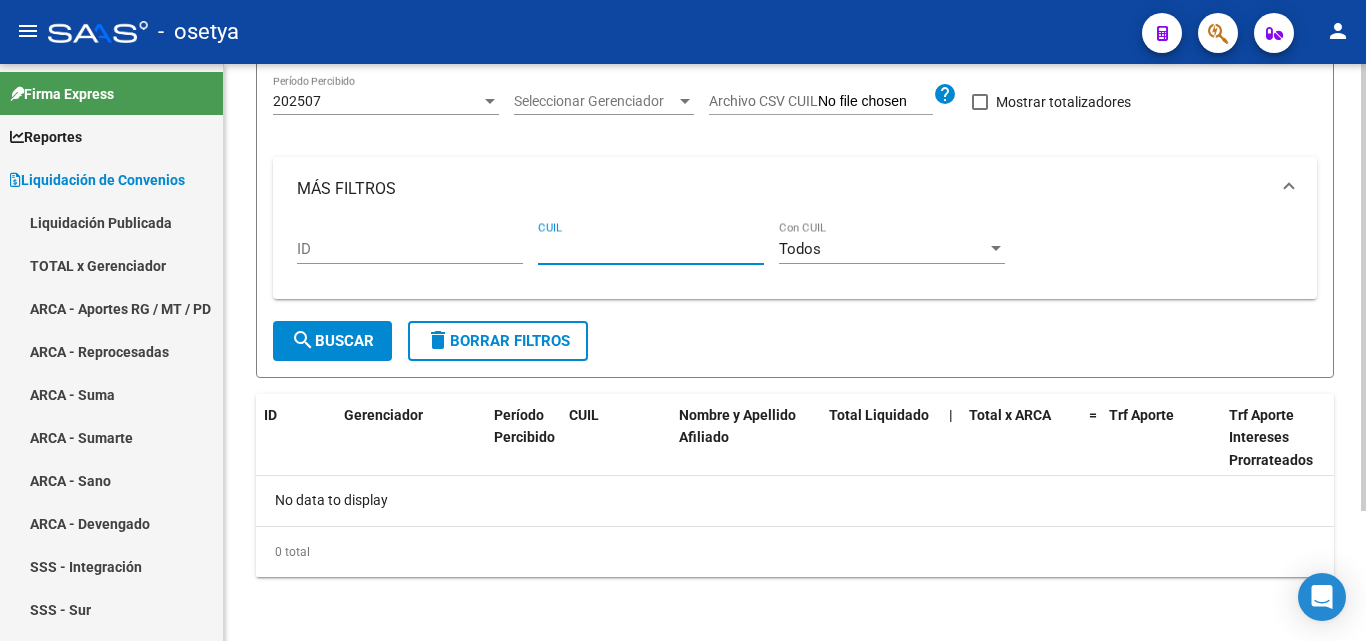 click on "CUIL" at bounding box center (651, 249) 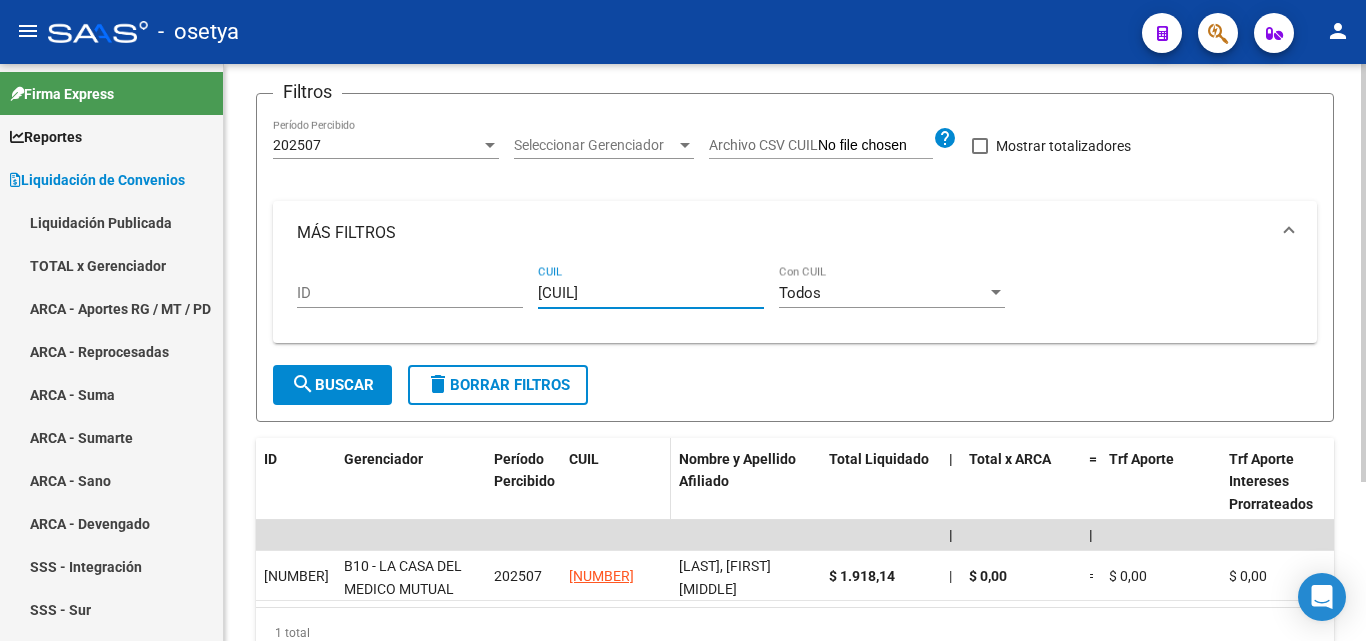 scroll, scrollTop: 167, scrollLeft: 0, axis: vertical 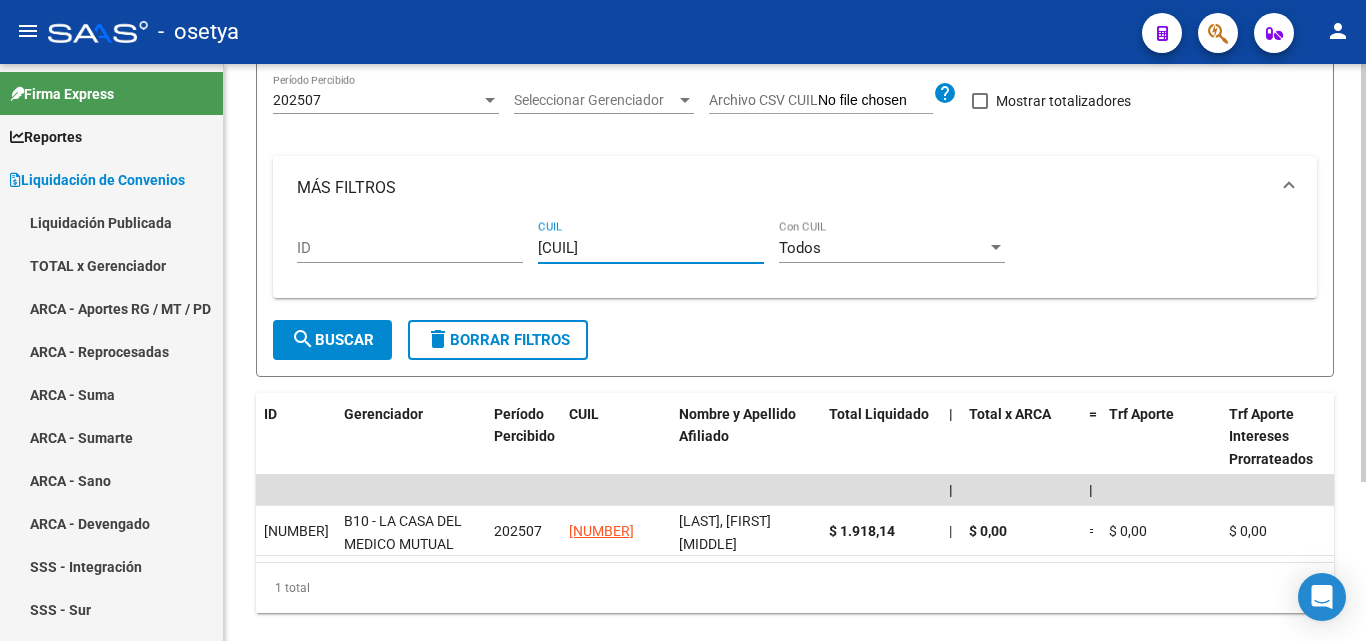 type on "[CUIL]" 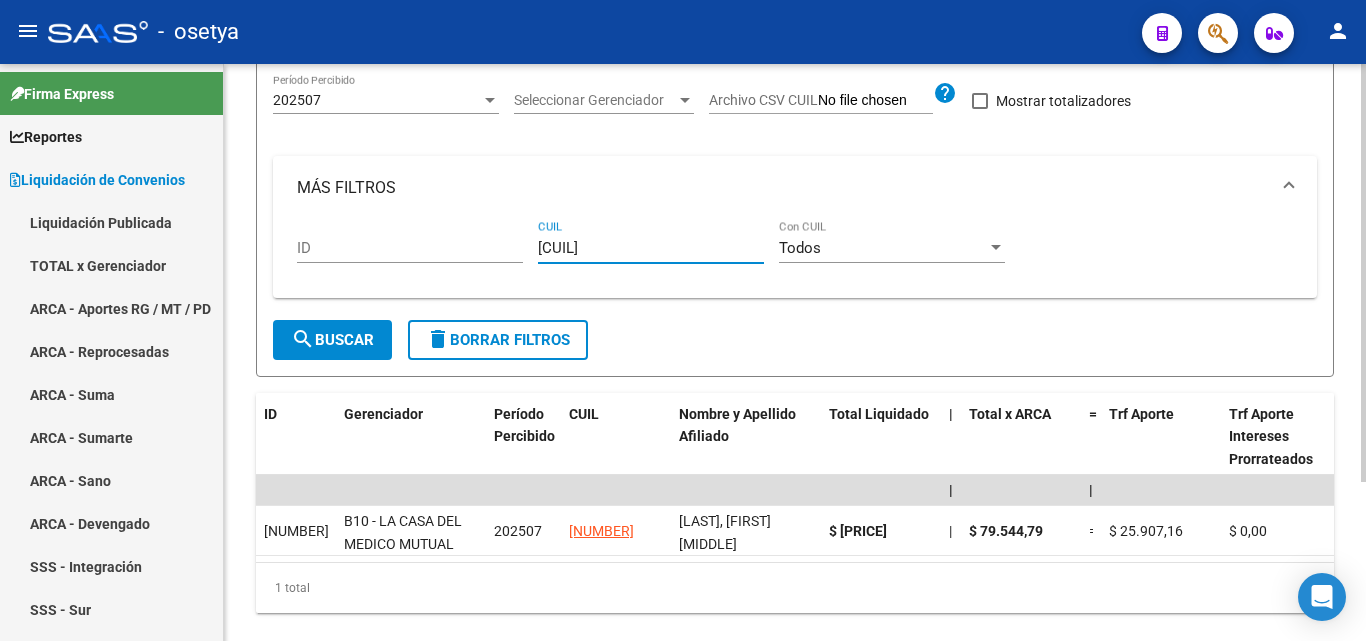 type on "[CUIL]" 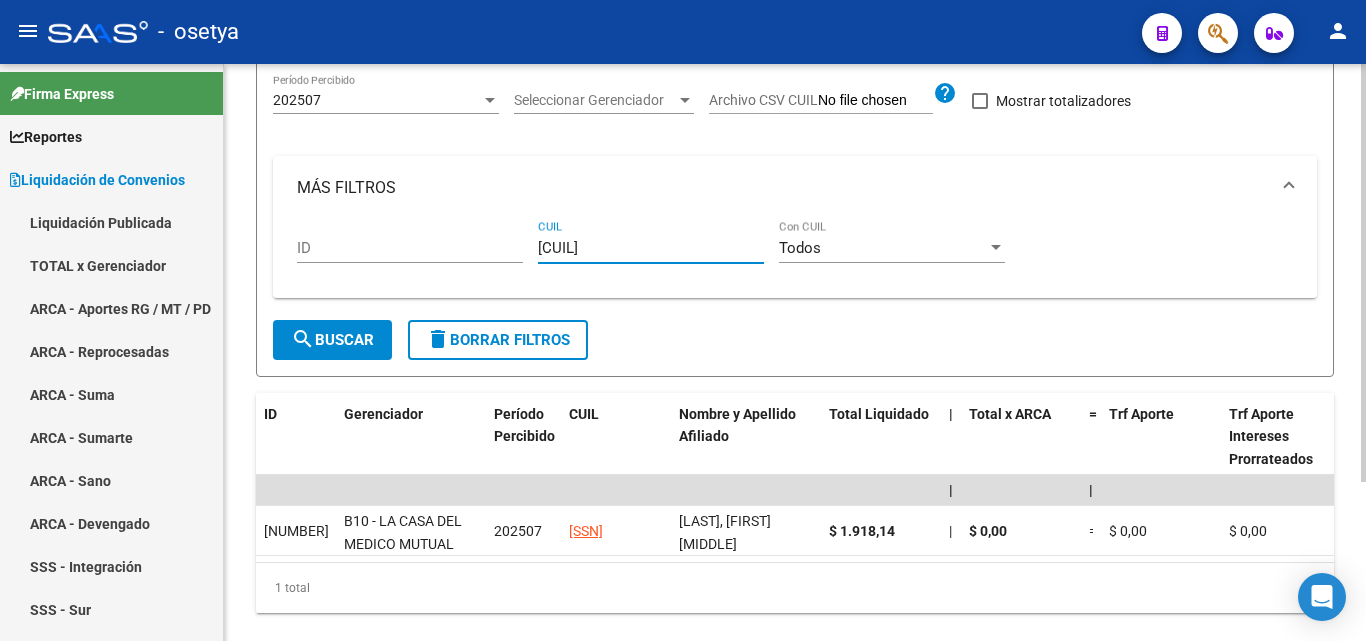 type on "[CUIL]" 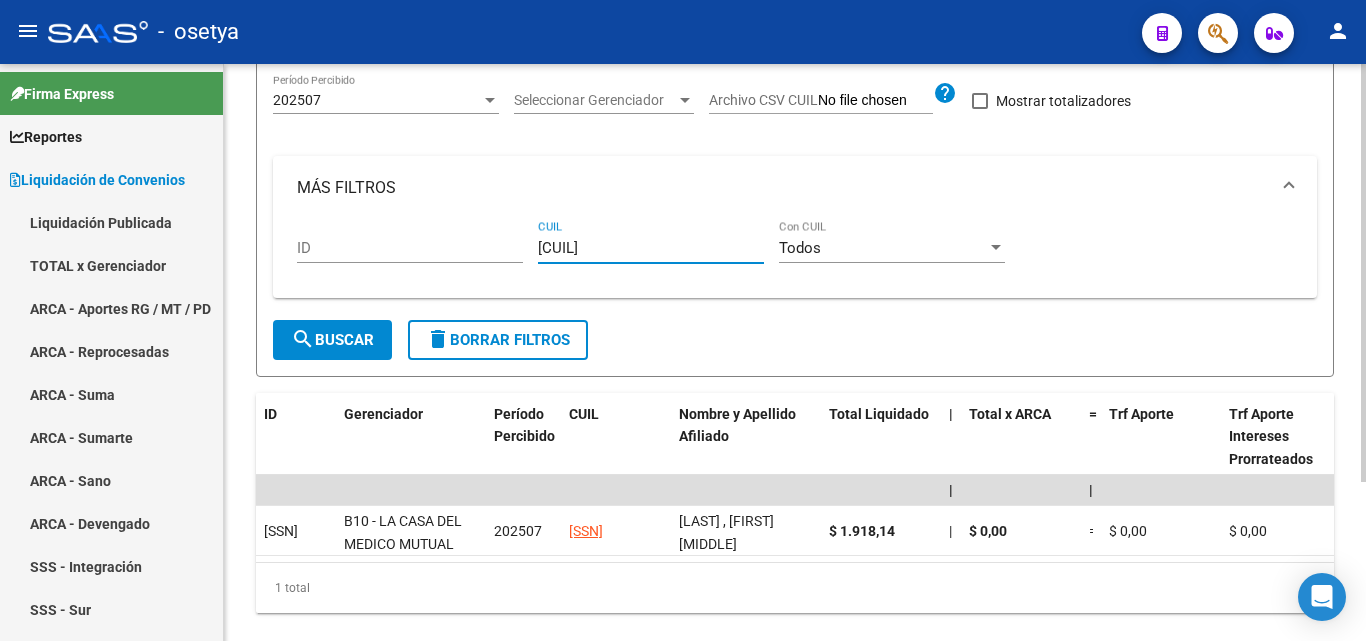 type on "[CUIL]" 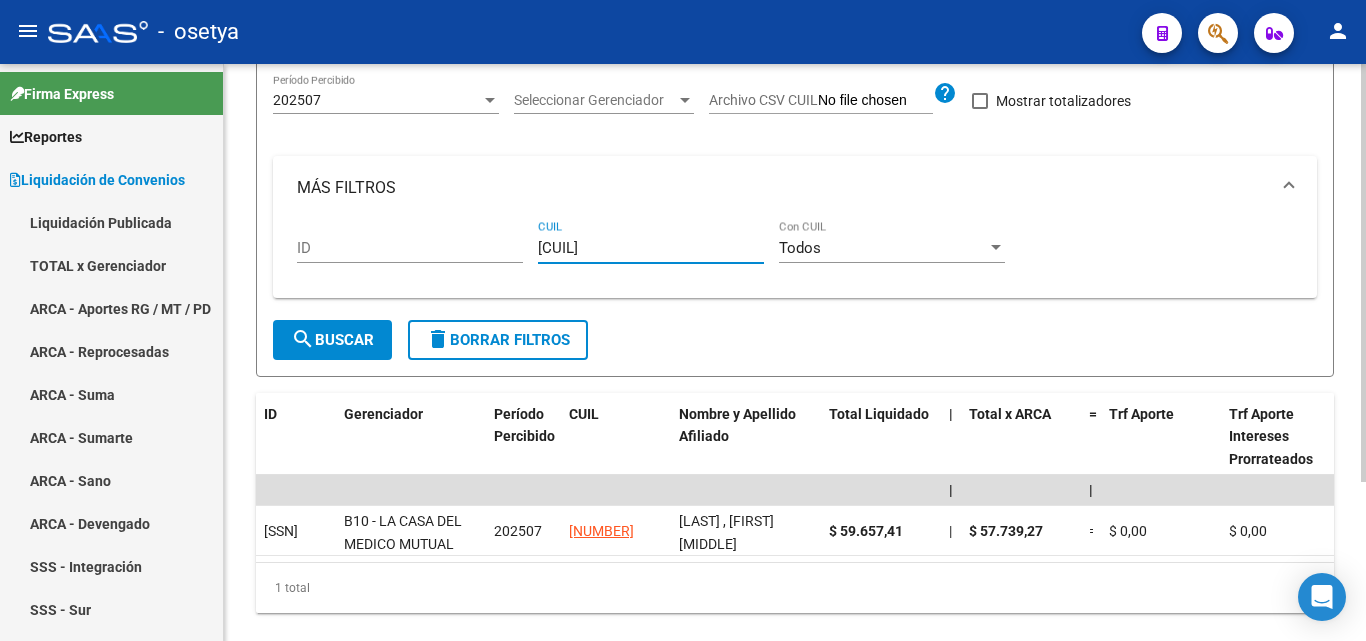 drag, startPoint x: 650, startPoint y: 246, endPoint x: 547, endPoint y: 252, distance: 103.17461 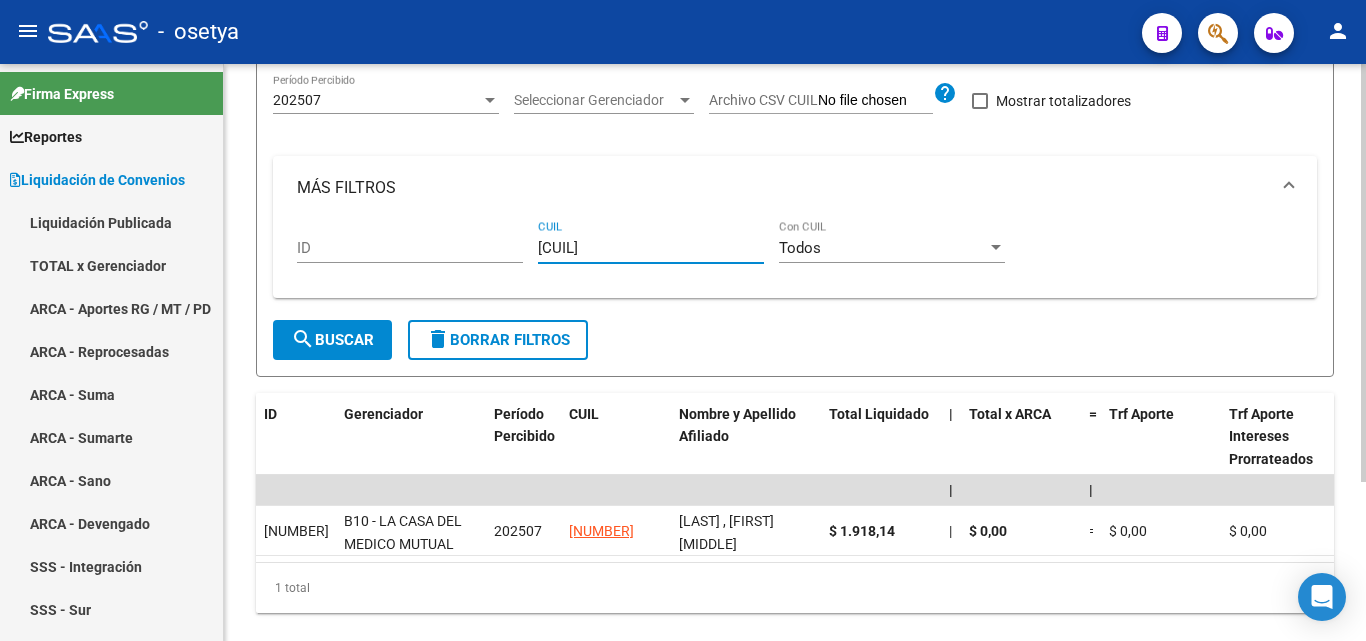 type on "[CUIL]" 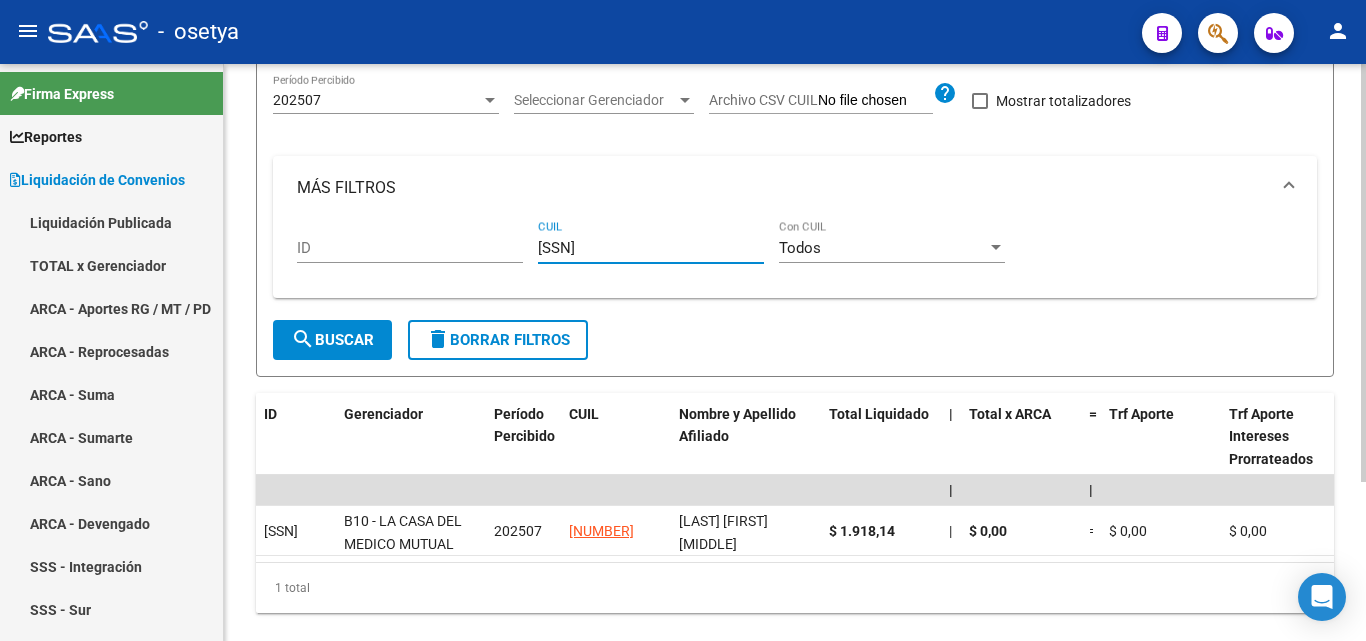 type on "[SSN]" 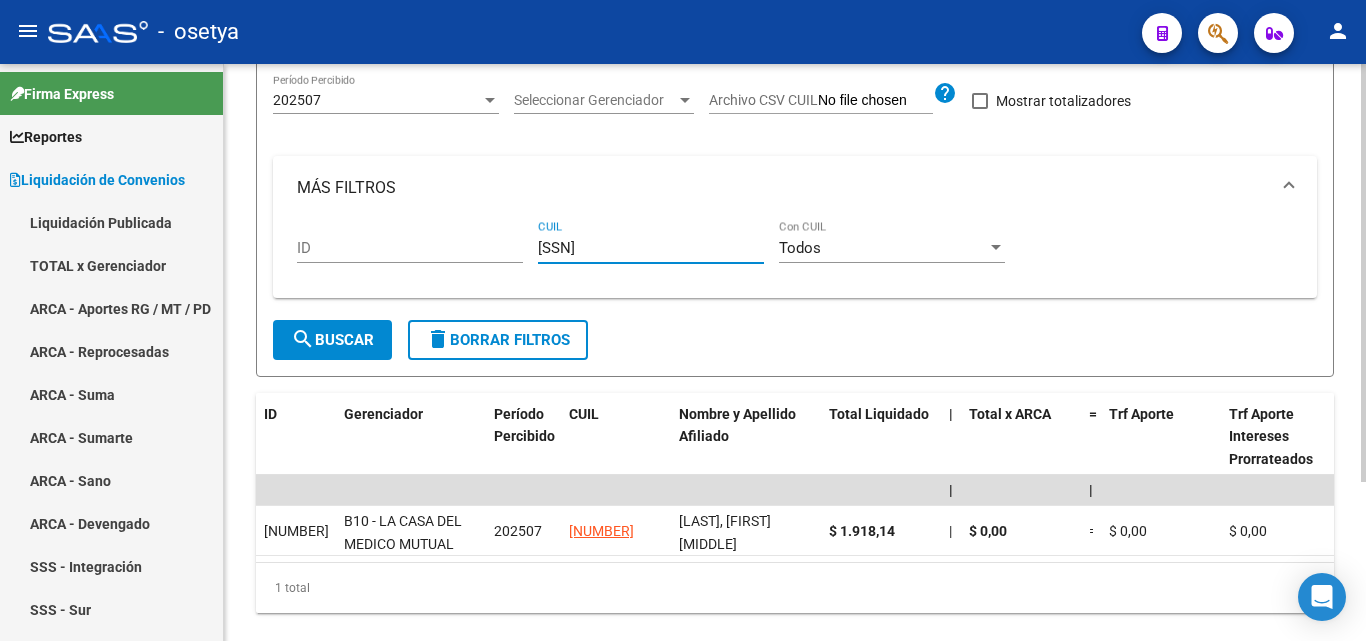 type on "[SSN]" 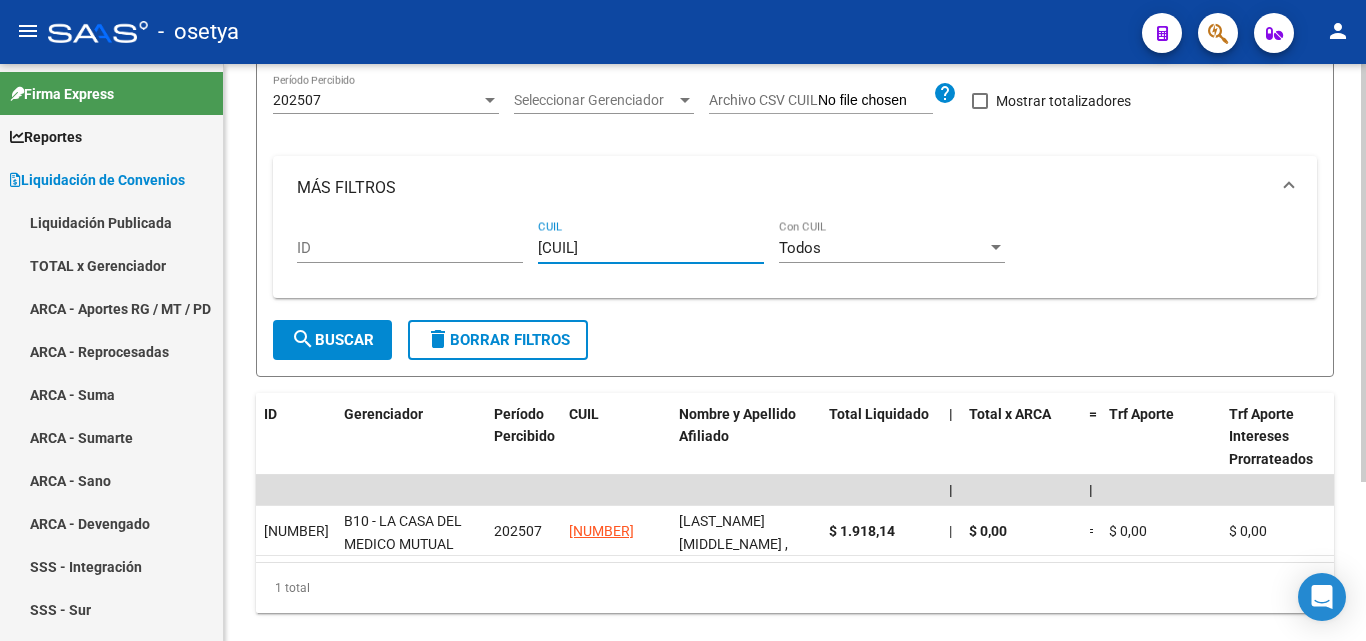 type on "[CUIL]" 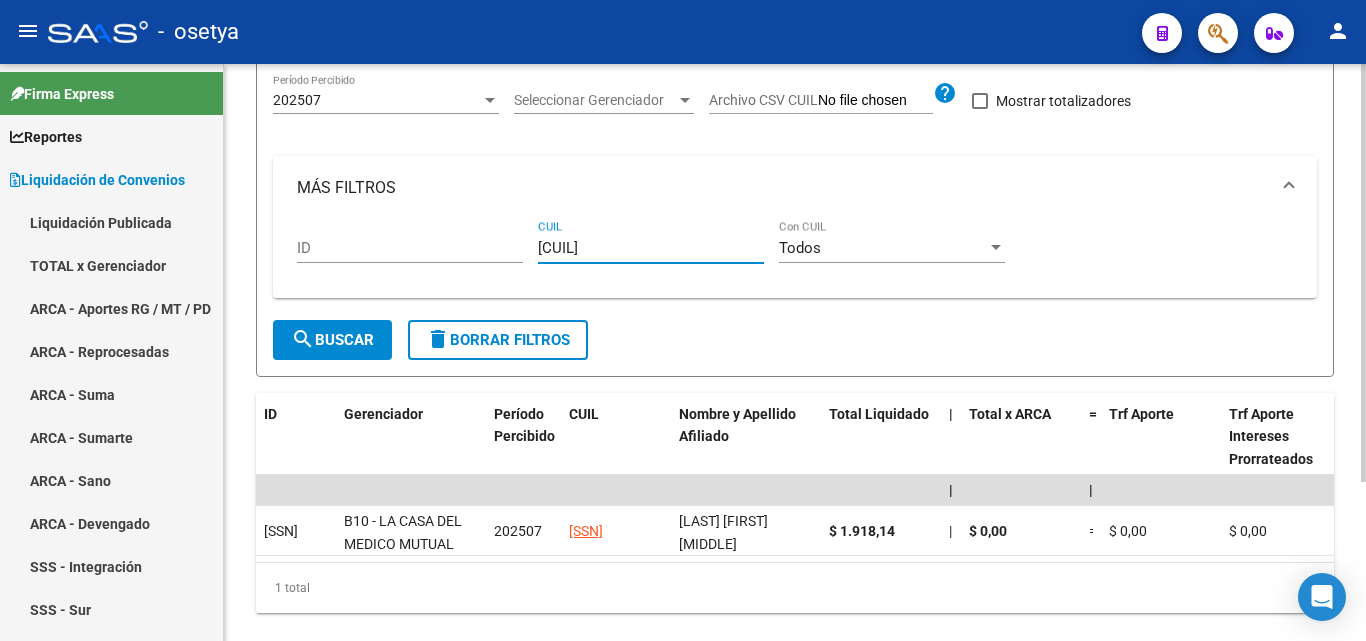 type on "[CUIL]" 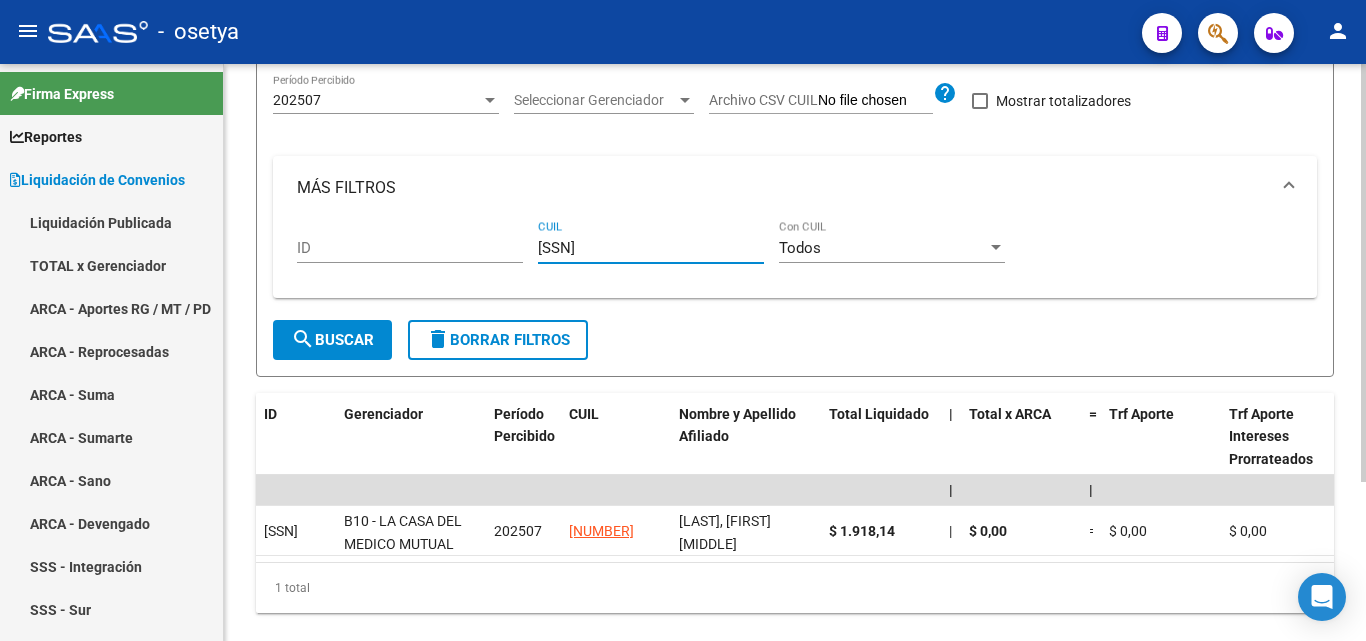 type on "[SSN]" 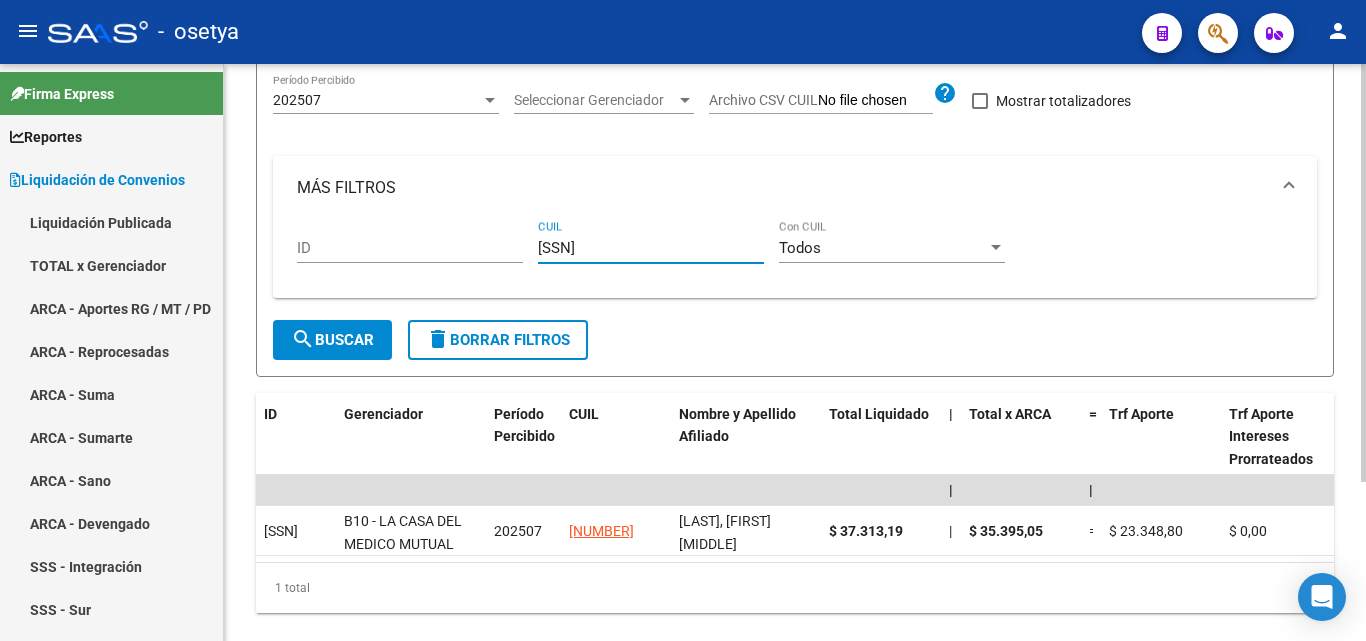 type on "[SSN]" 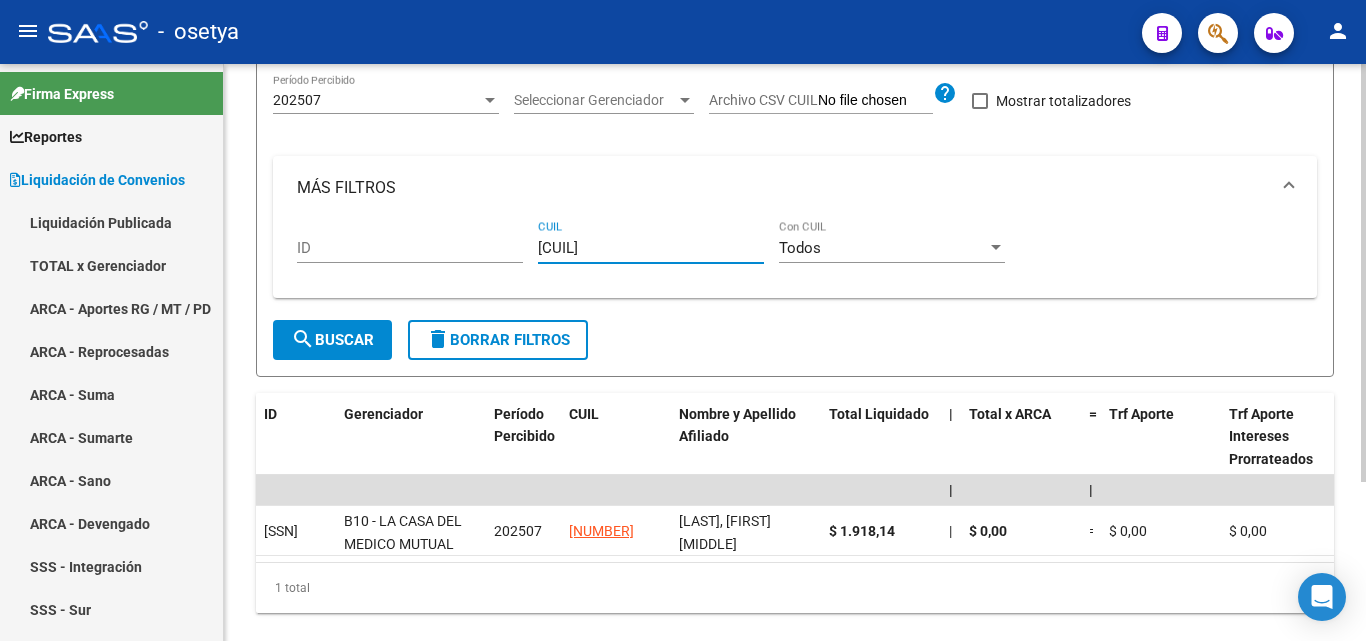 type on "[CUIL]" 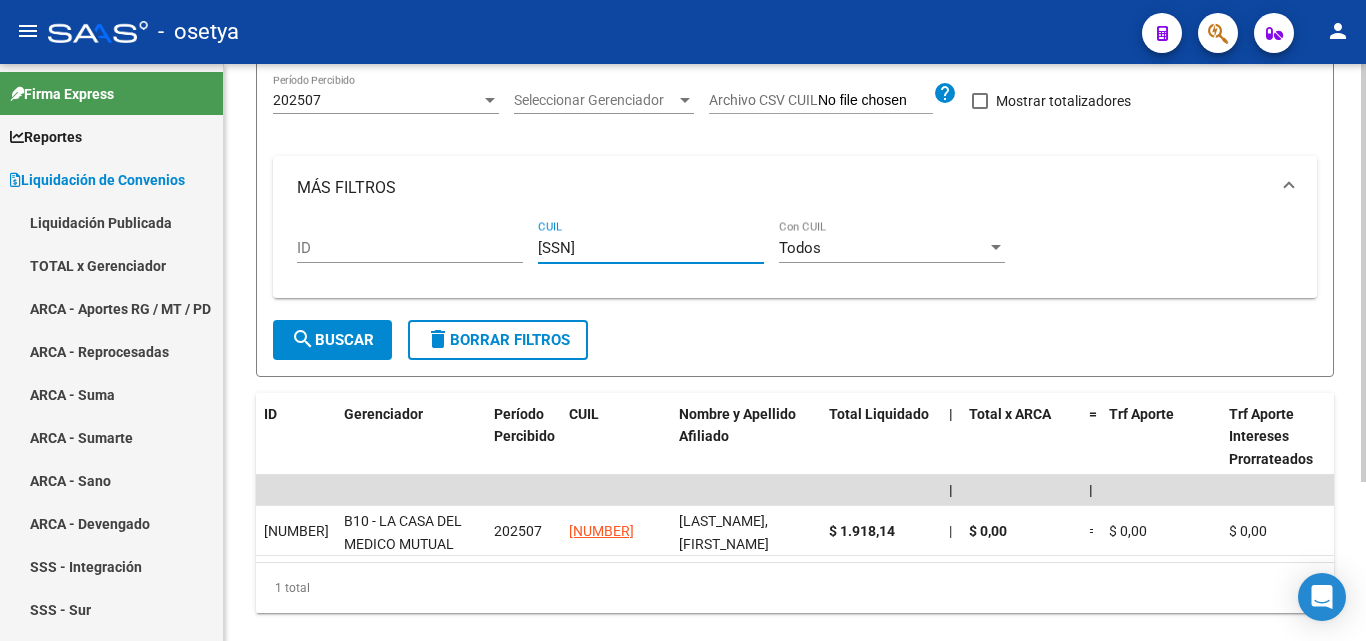 type on "[SSN]" 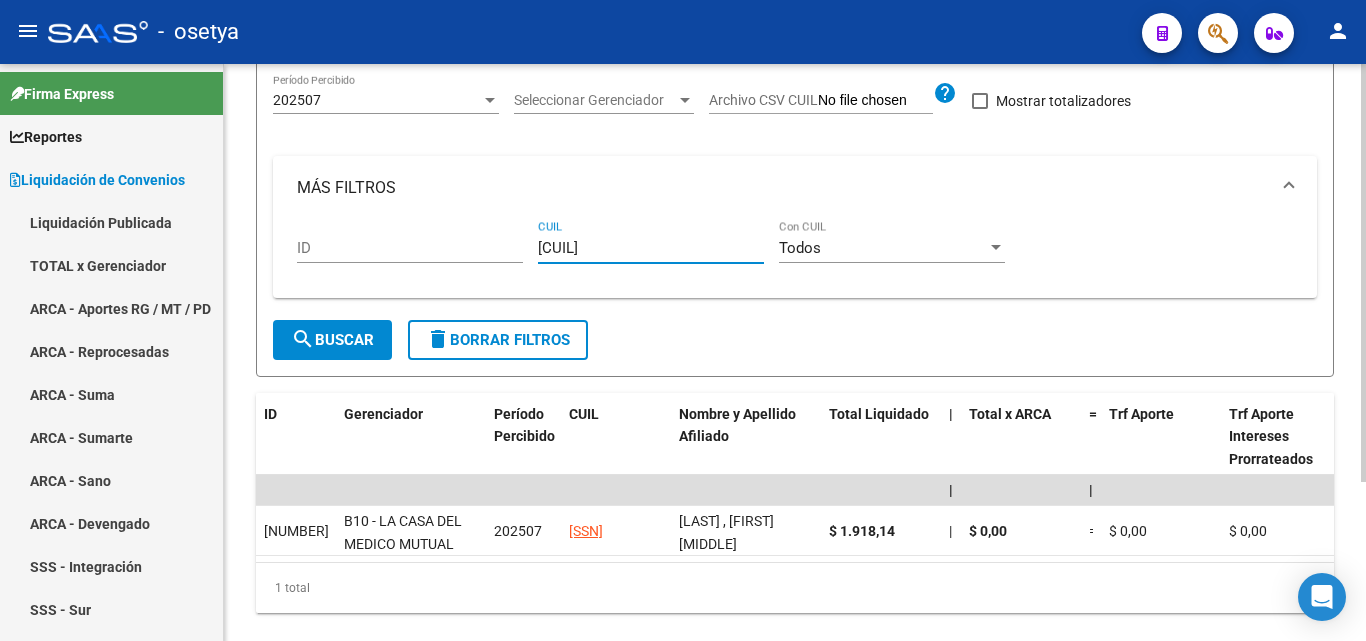 type on "[CUIL]" 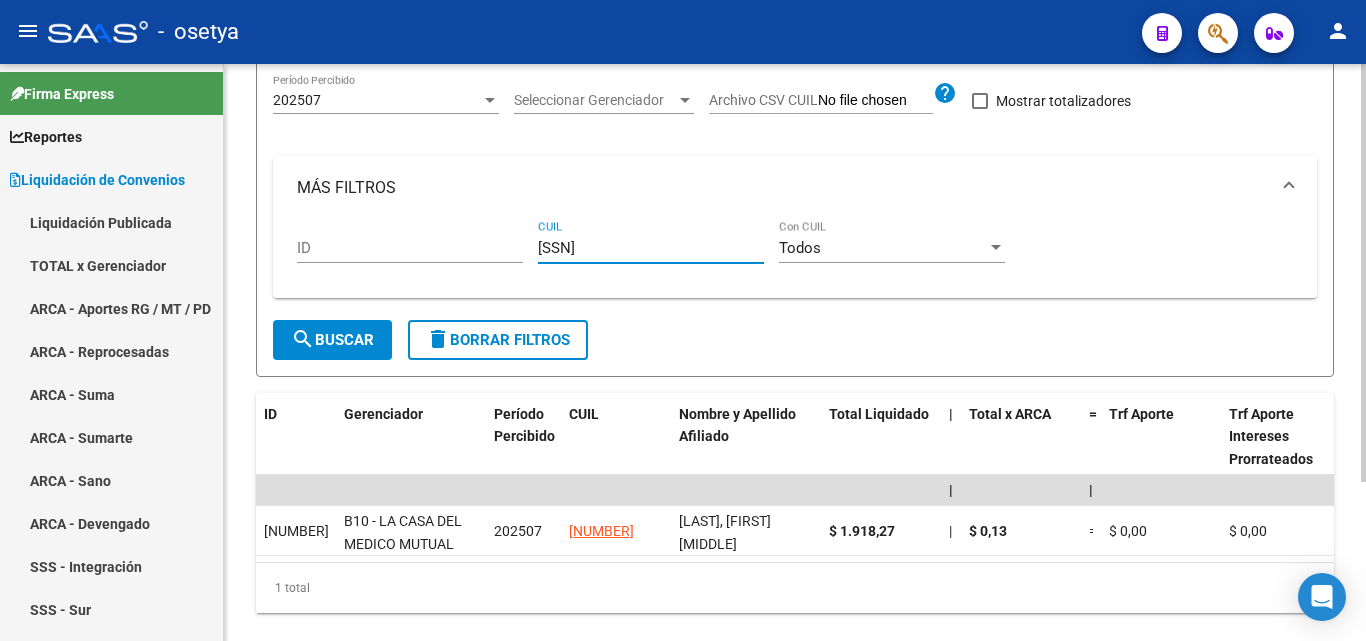 type on "[SSN]" 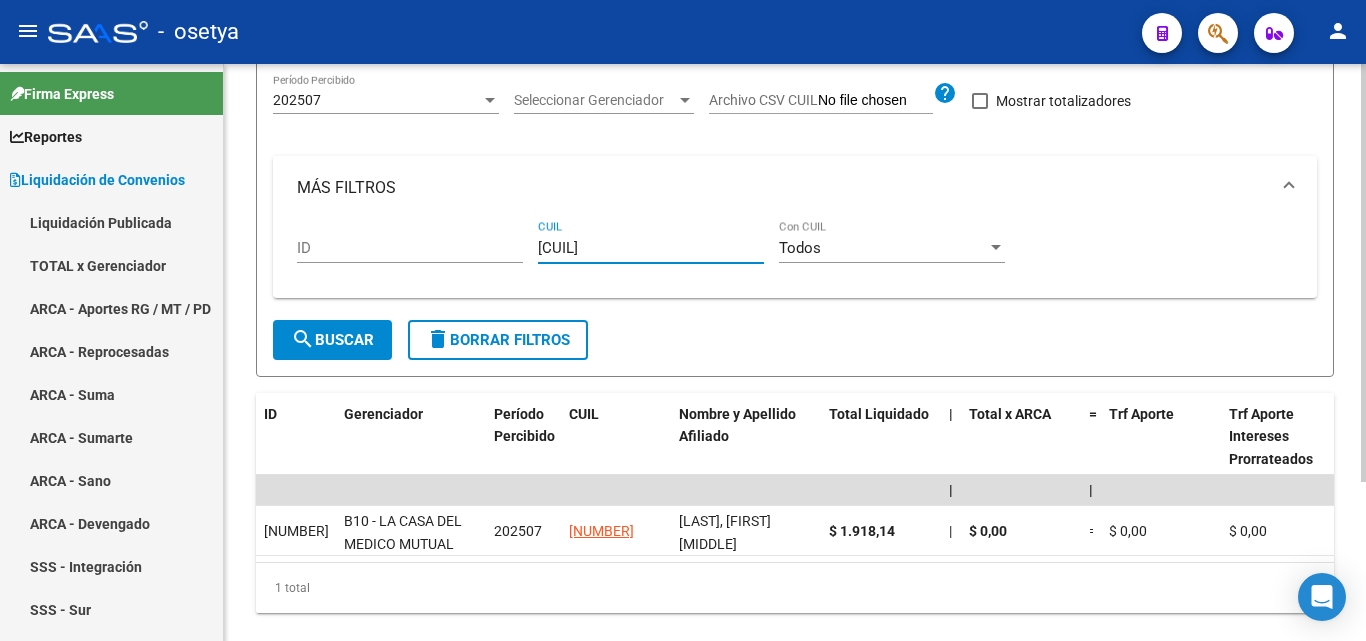 type on "[CUIL]" 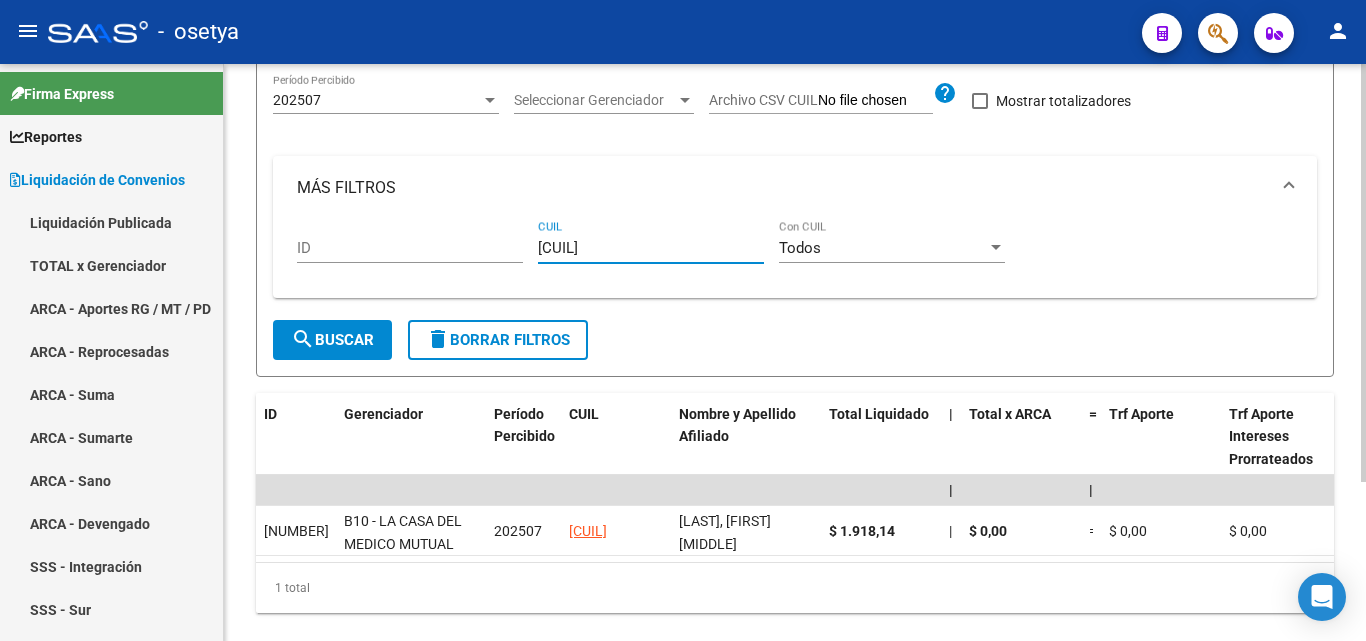 type on "[CUIL]" 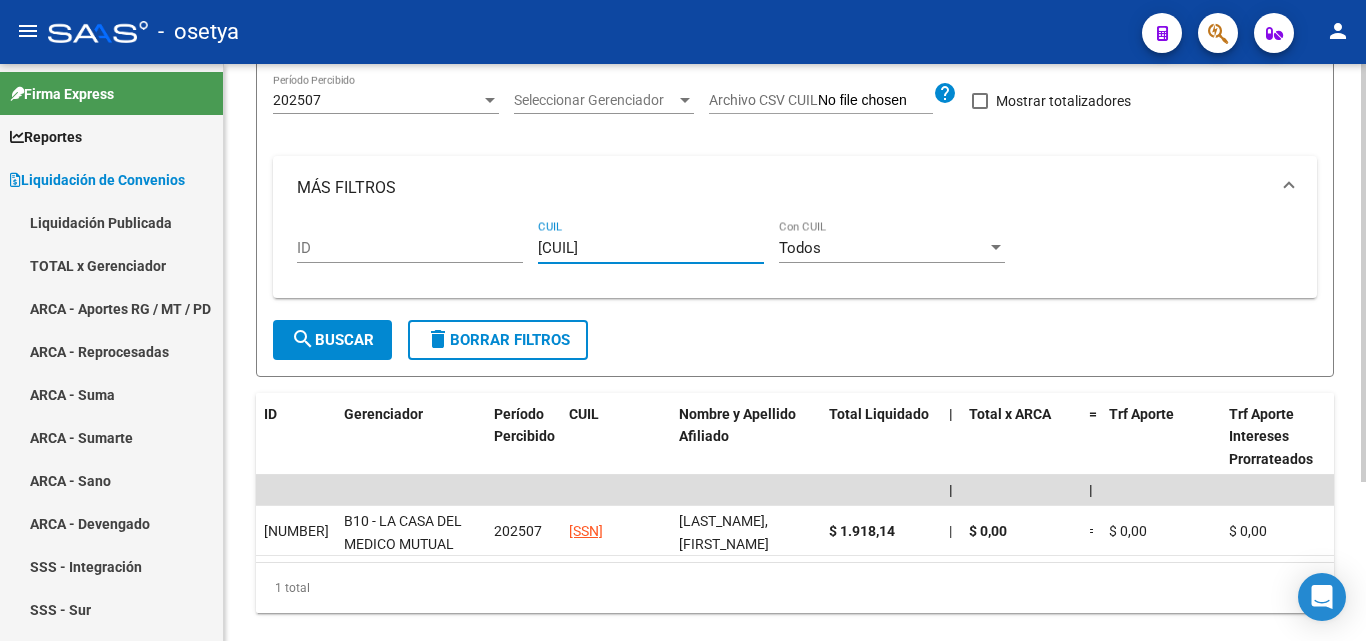 type on "[CUIL]" 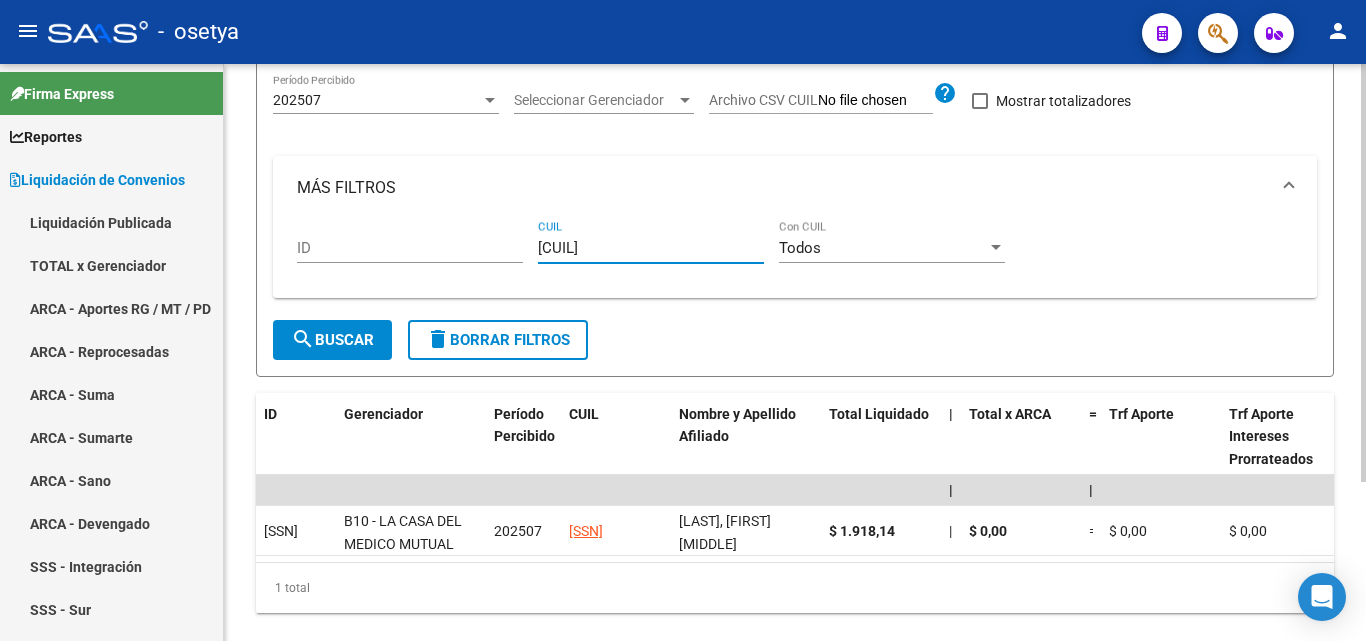 type on "[CUIL]" 